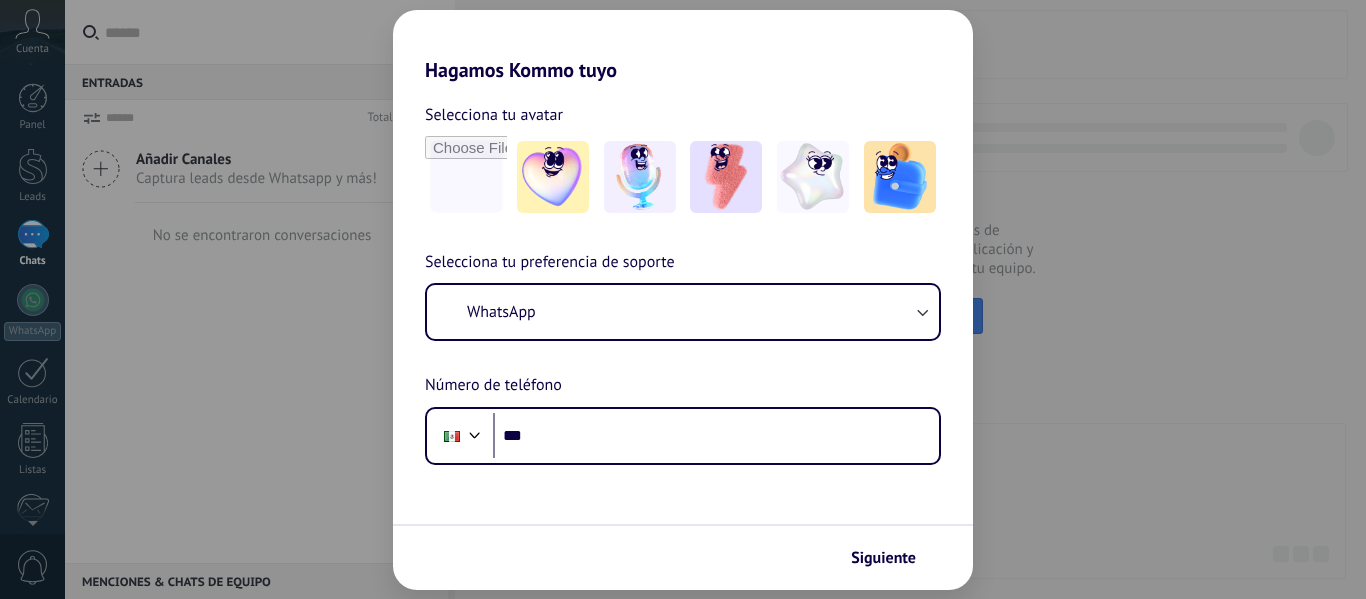 scroll, scrollTop: 0, scrollLeft: 0, axis: both 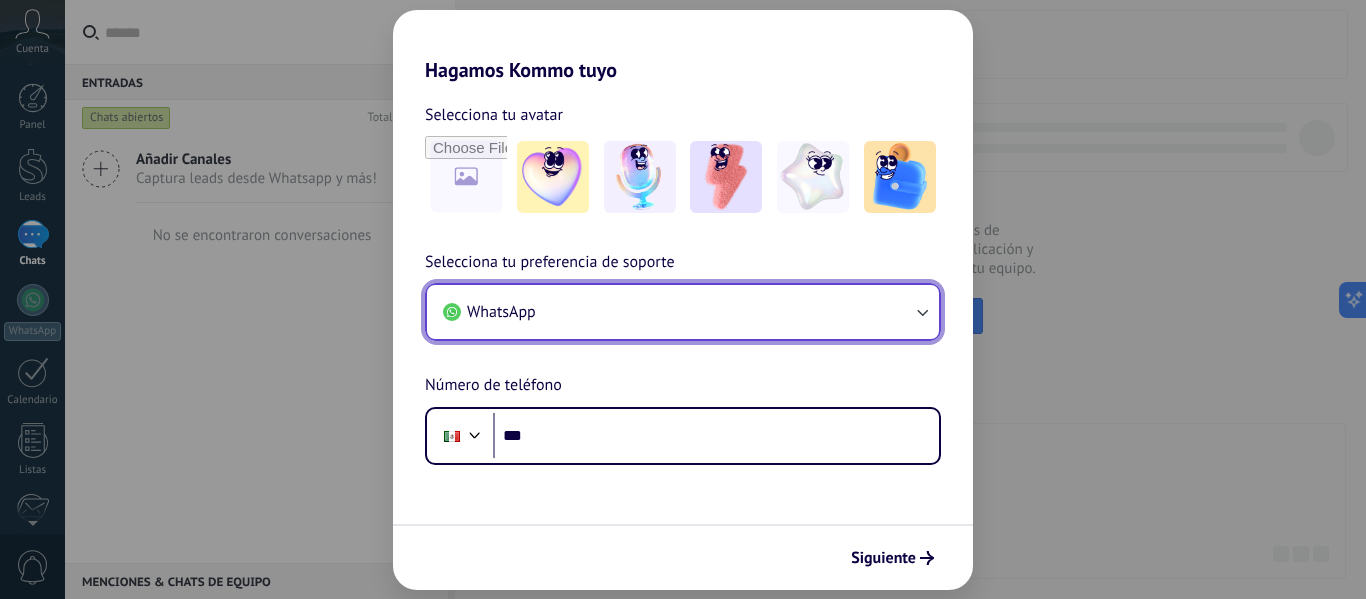 click on "WhatsApp" at bounding box center [683, 312] 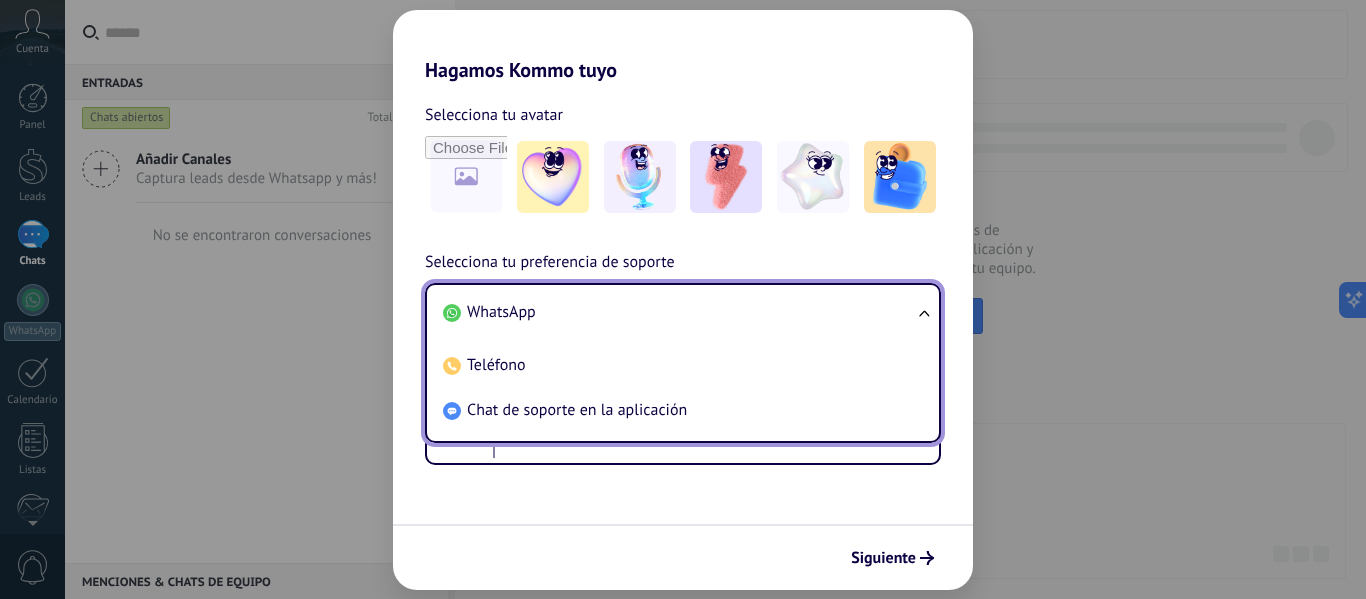 click on "WhatsApp" at bounding box center [679, 312] 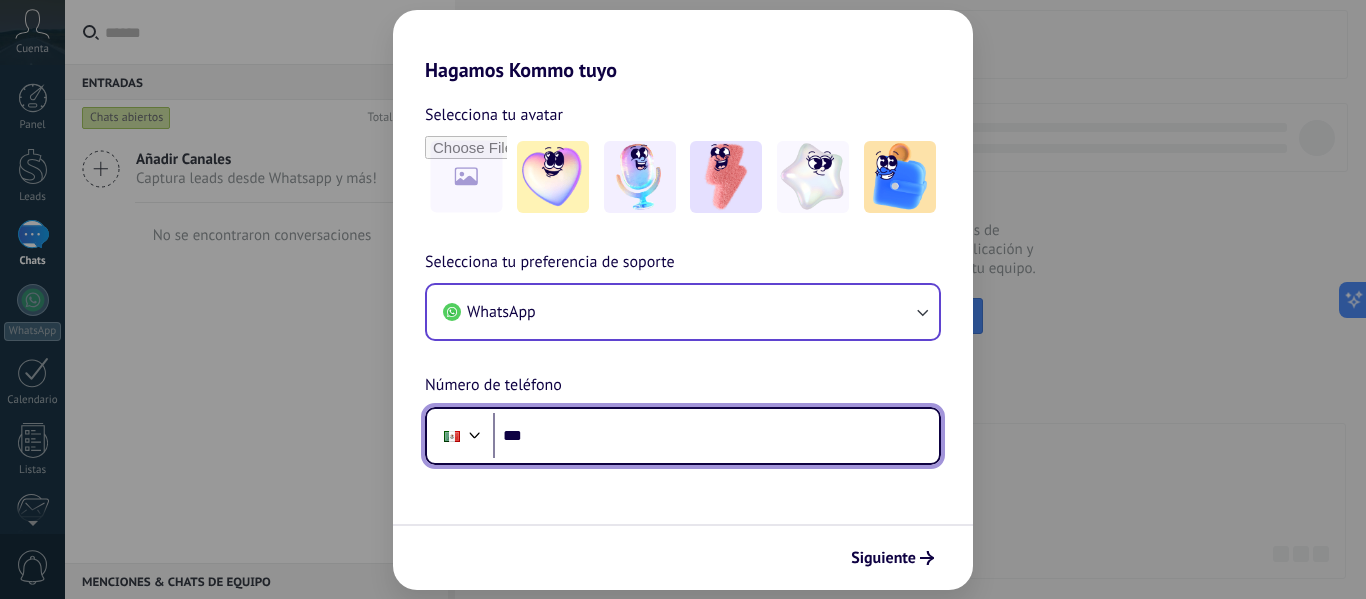 click on "***" at bounding box center (716, 436) 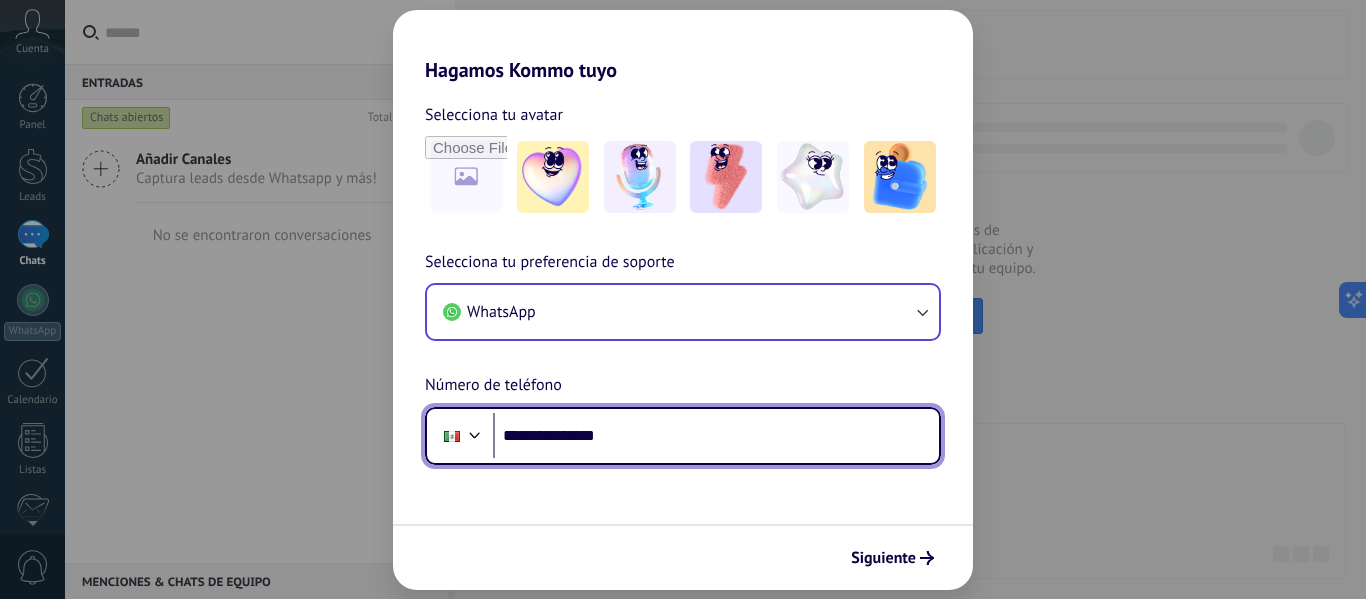 type on "**********" 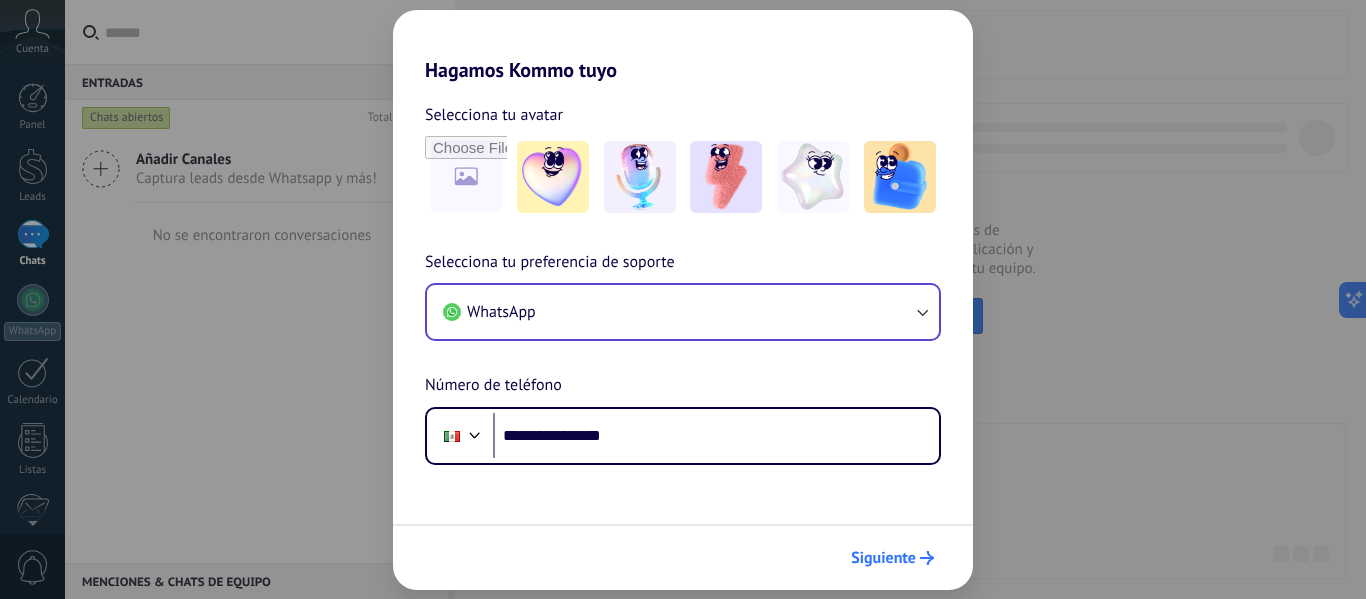 click on "Siguiente" at bounding box center [883, 558] 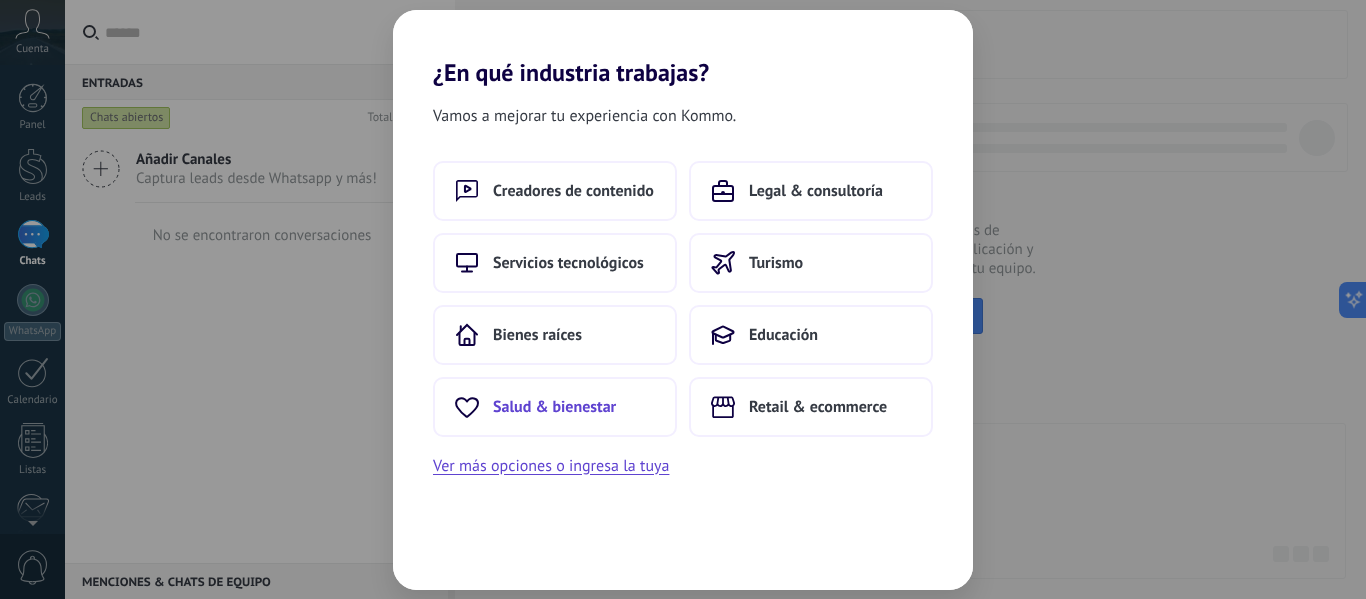 click on "Salud & bienestar" at bounding box center [554, 407] 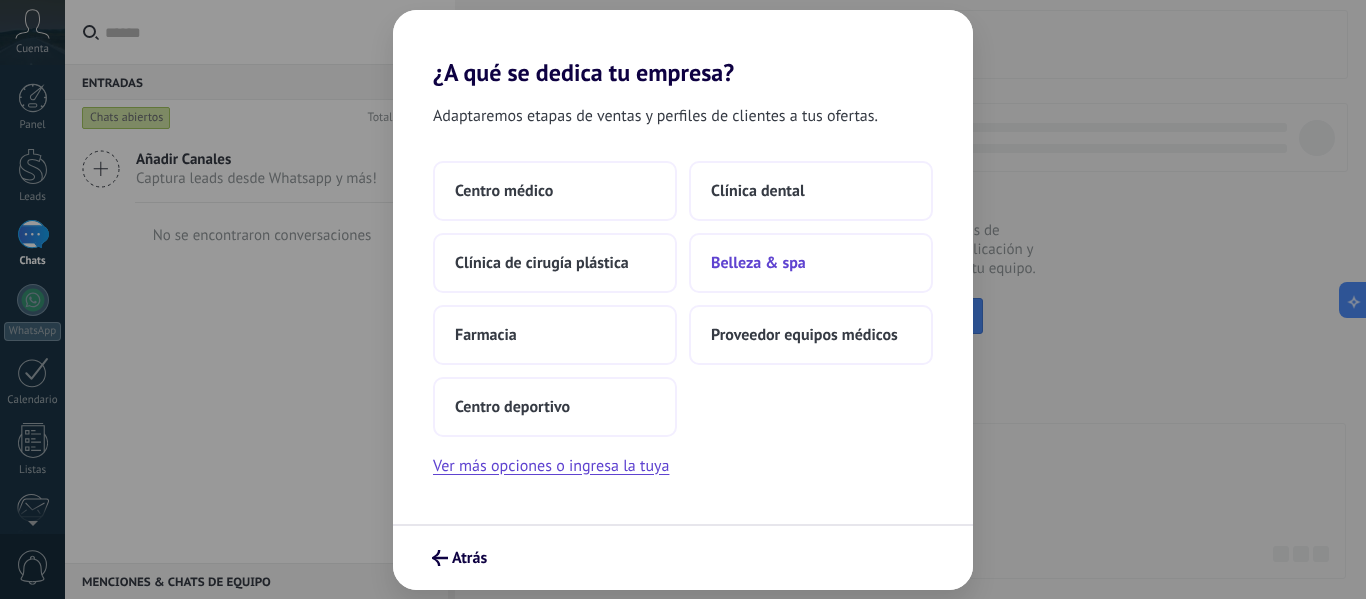 click on "Belleza & spa" at bounding box center [758, 263] 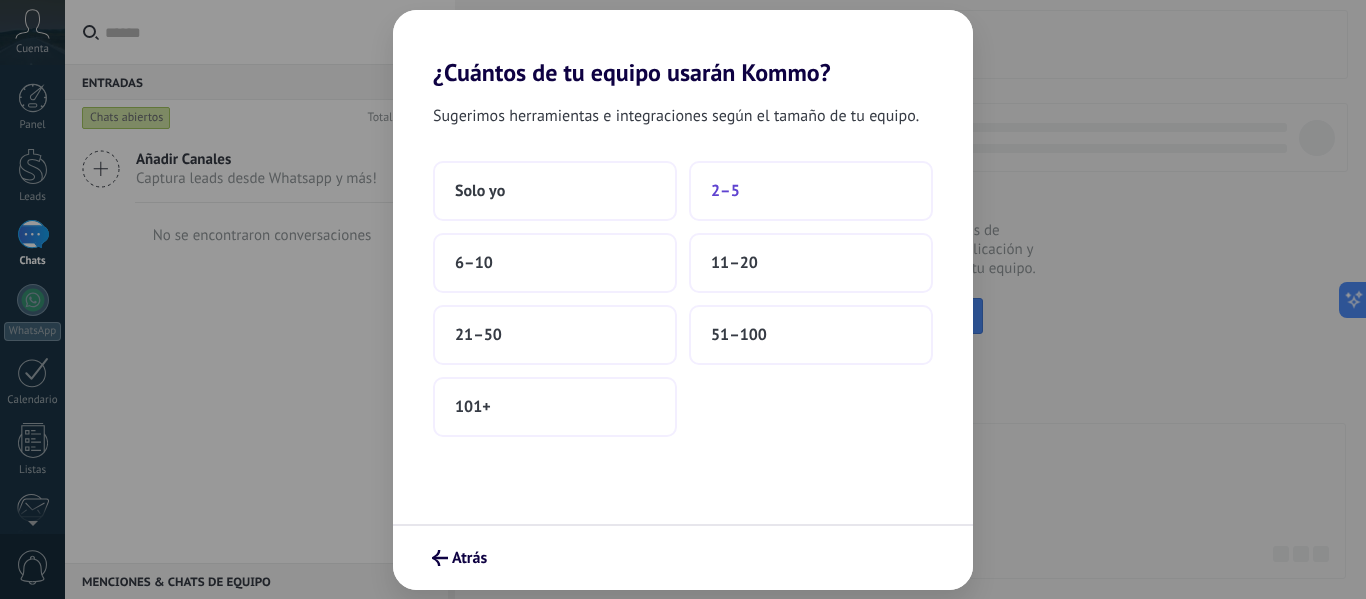 click on "2–5" at bounding box center (811, 191) 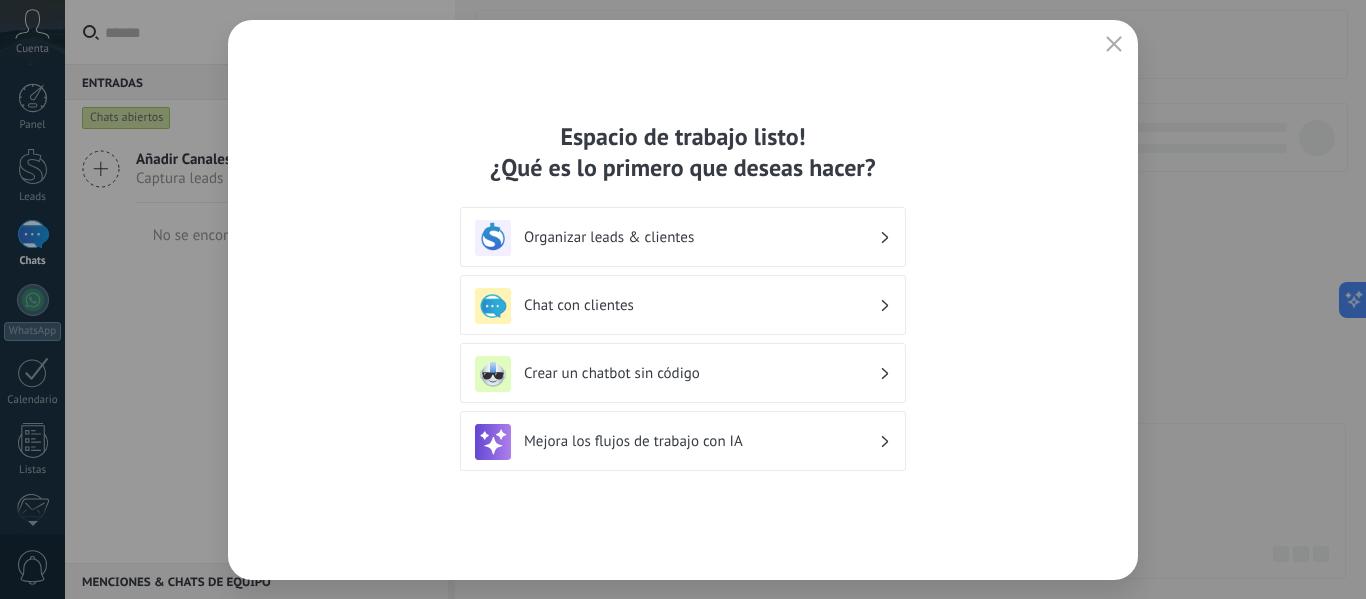 click on "Organizar leads & clientes" at bounding box center (701, 237) 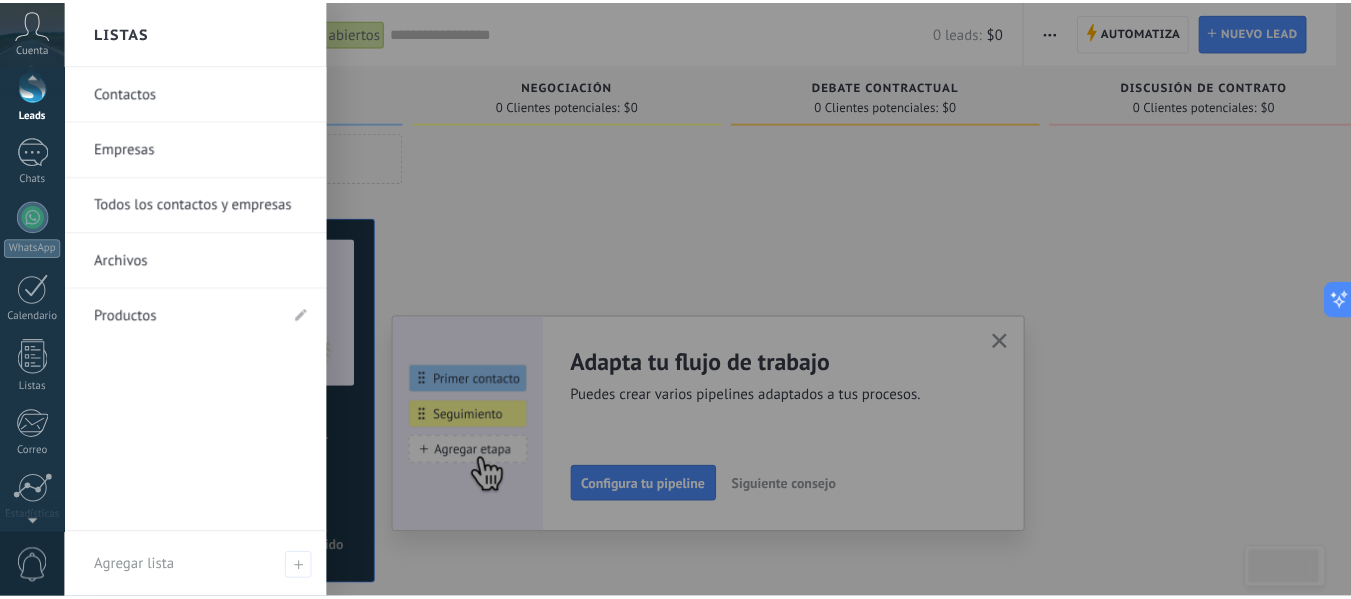 scroll, scrollTop: 0, scrollLeft: 0, axis: both 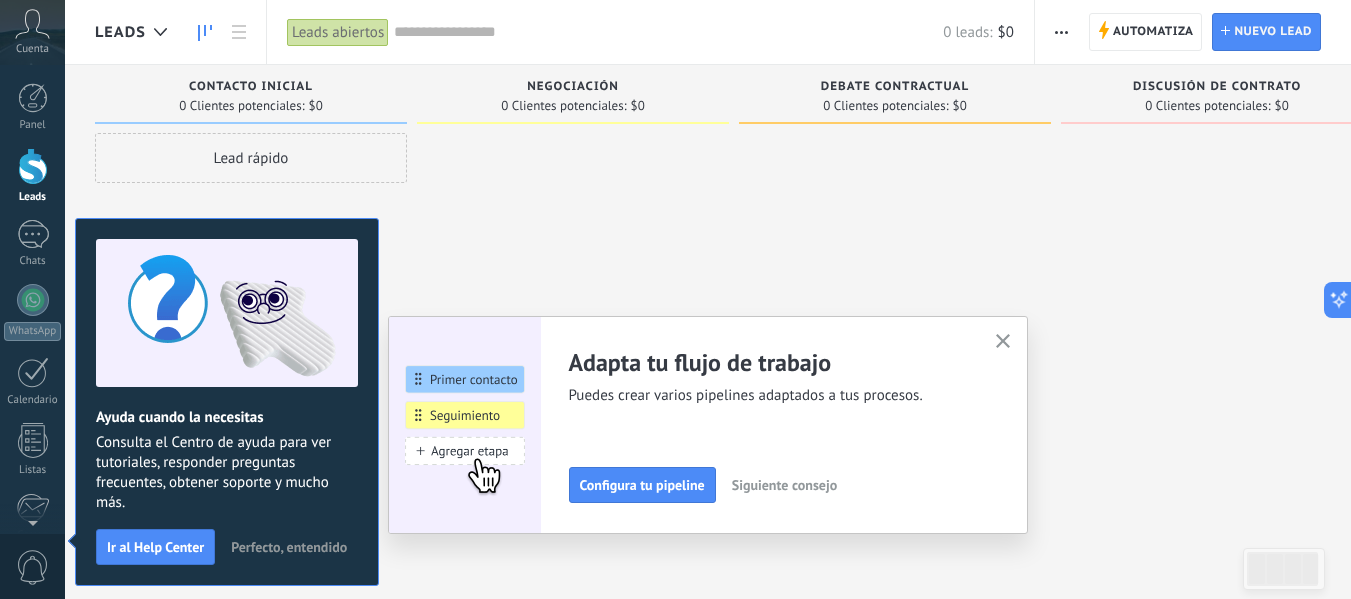 click at bounding box center [573, 302] 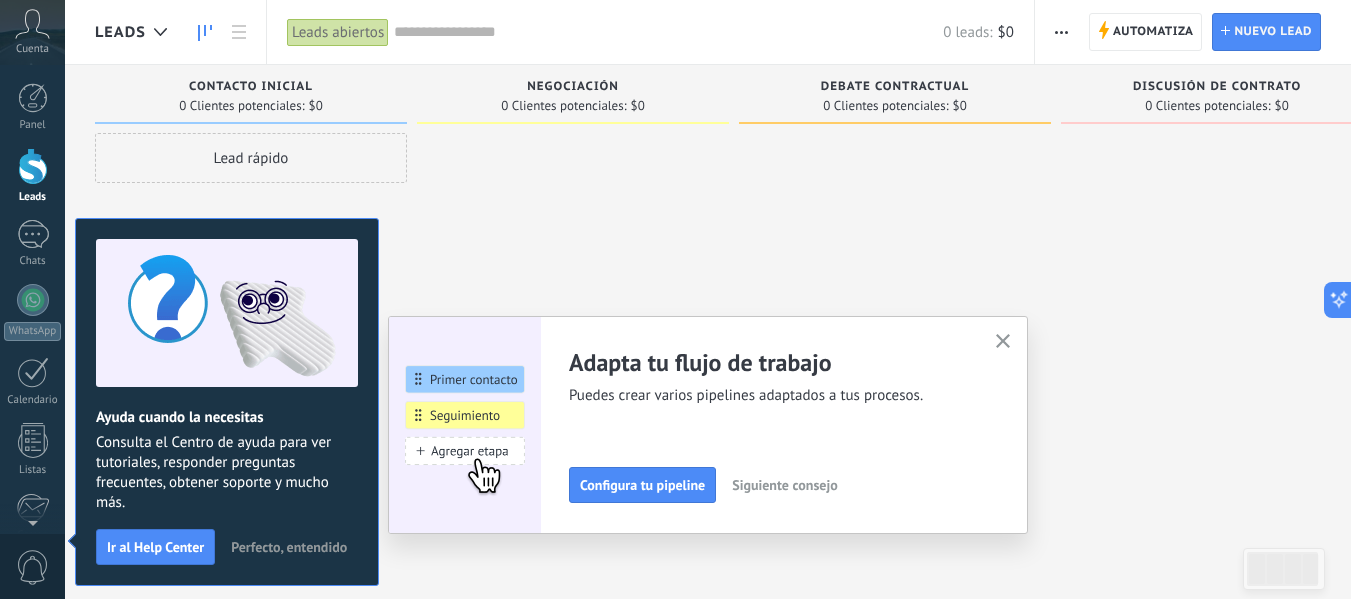 click on "Perfecto, entendido" at bounding box center [289, 547] 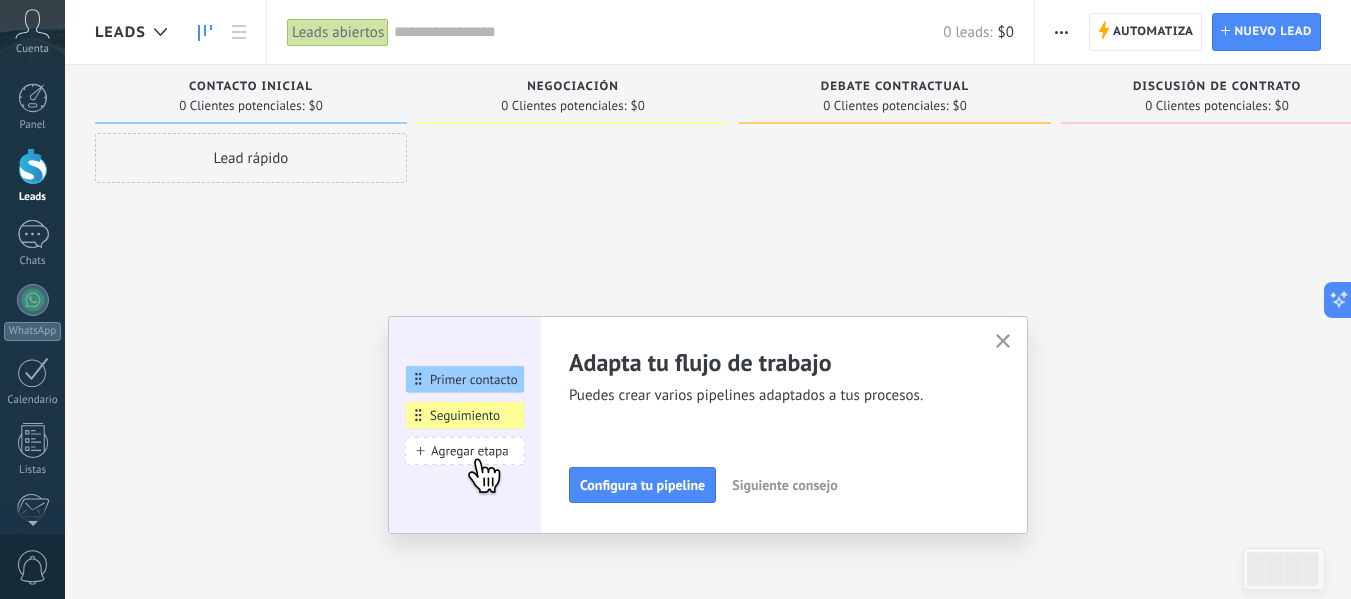 click 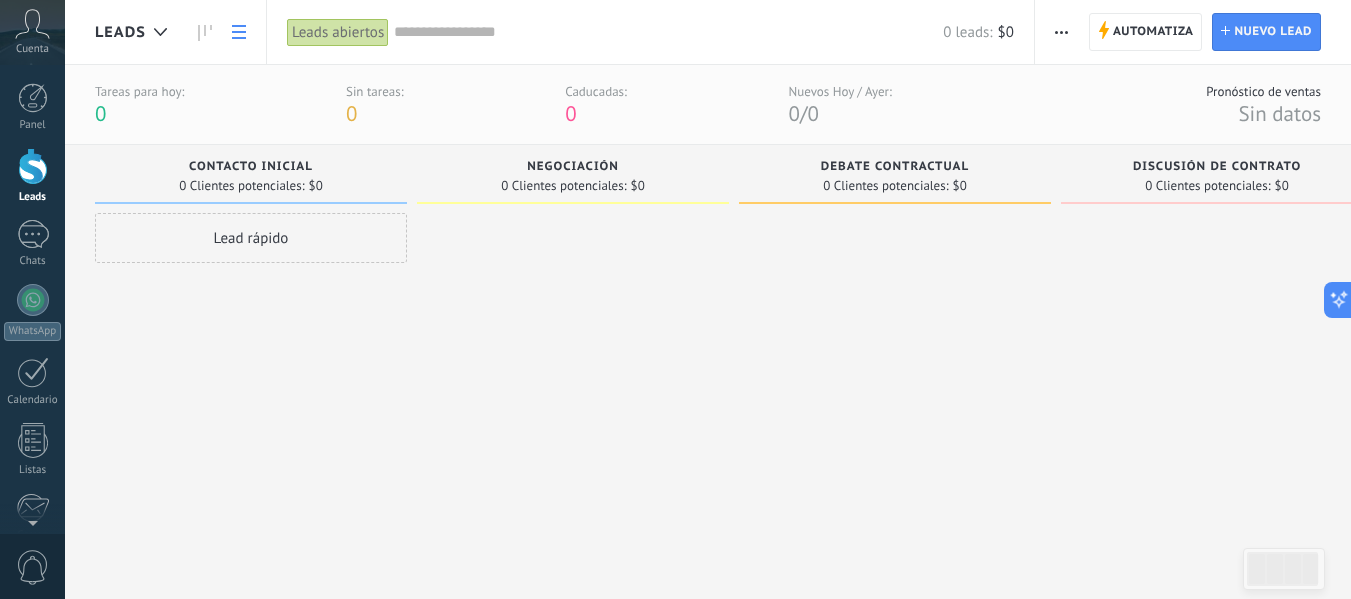 click 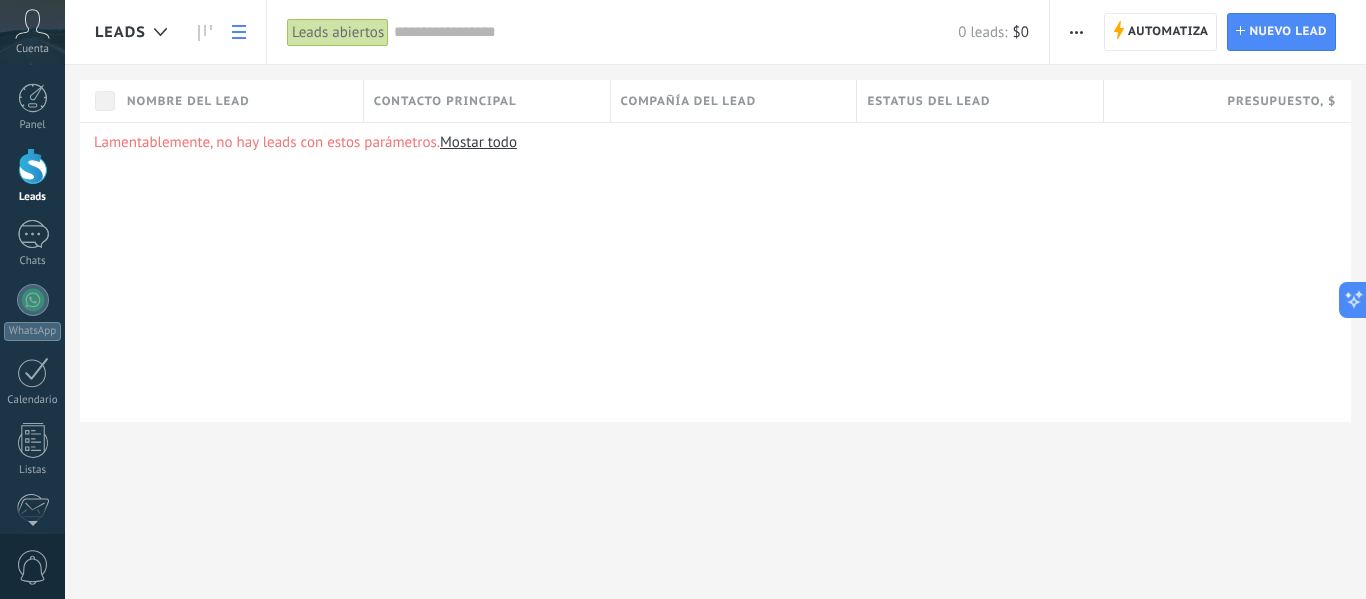 click on "Leads" at bounding box center [120, 32] 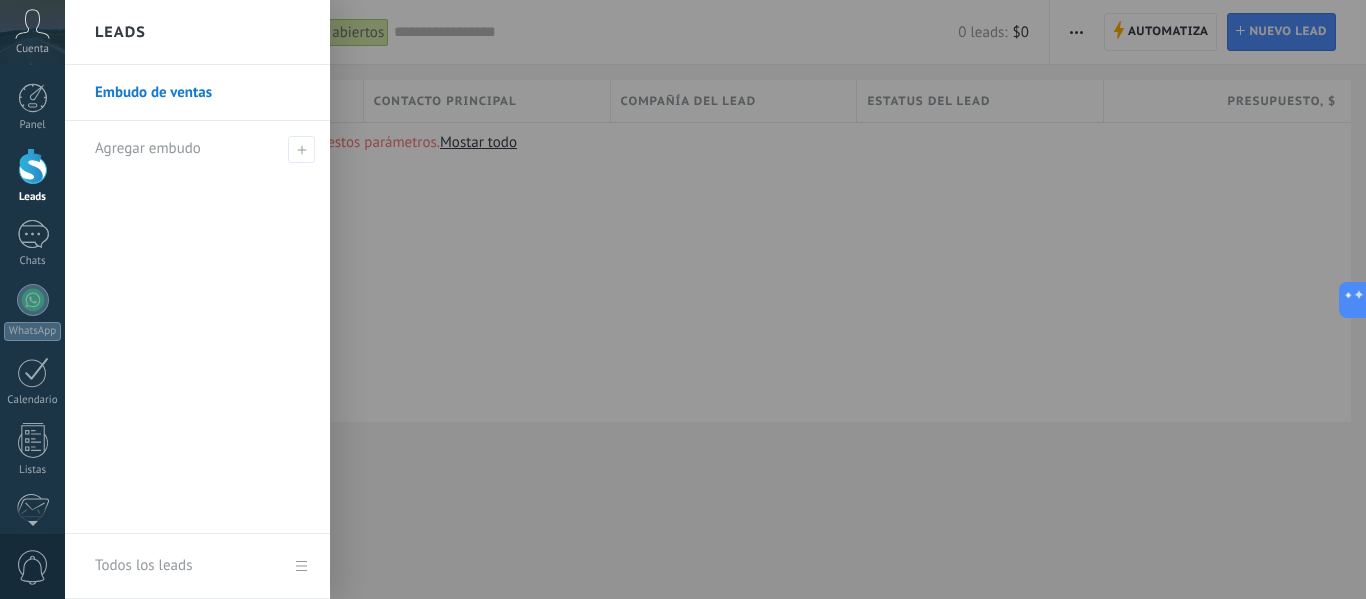 drag, startPoint x: 154, startPoint y: 95, endPoint x: 219, endPoint y: 78, distance: 67.18631 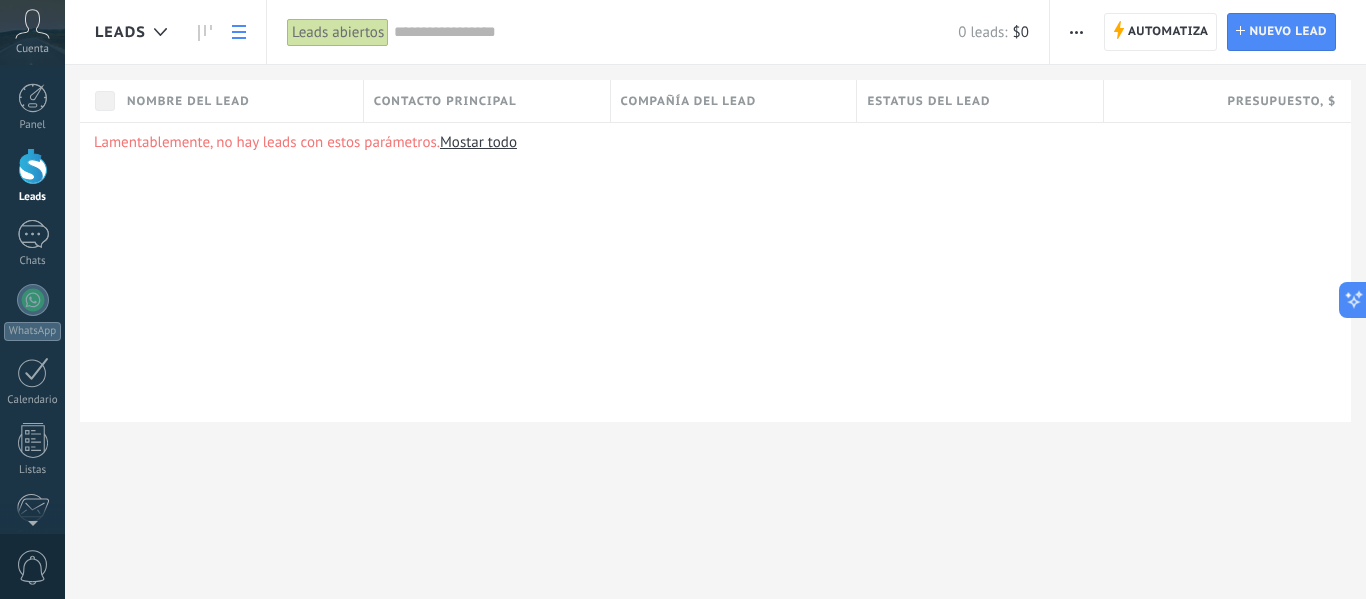 click on "Mostar todo" at bounding box center [478, 142] 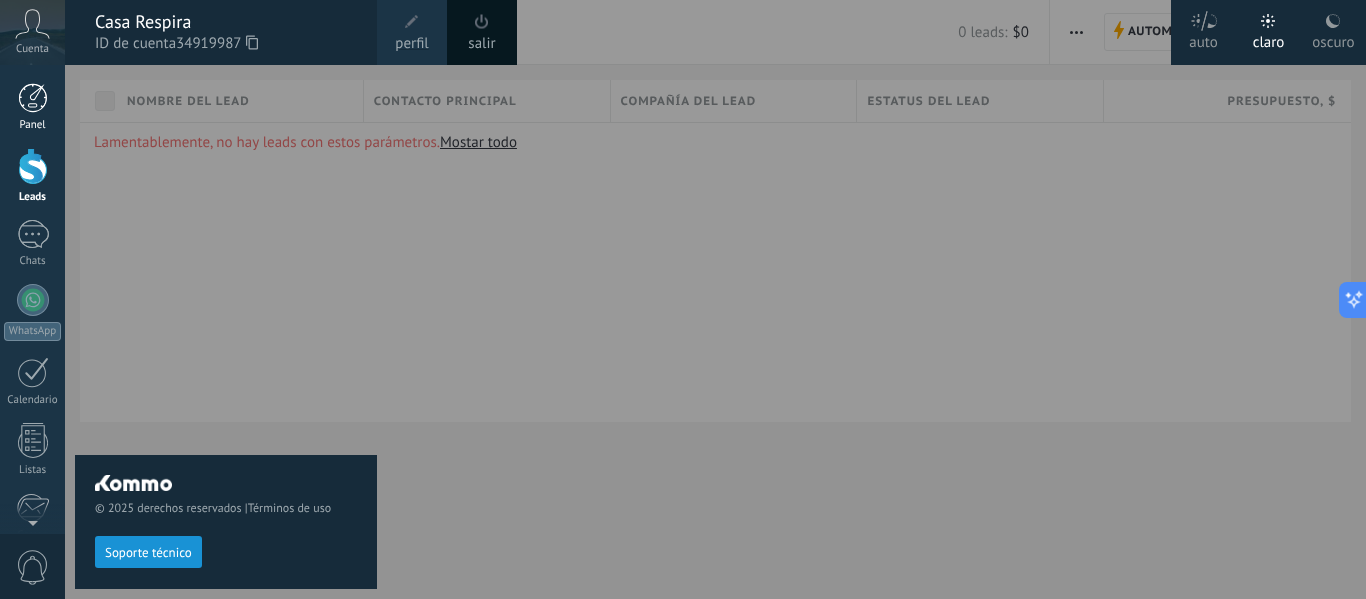 click at bounding box center [33, 98] 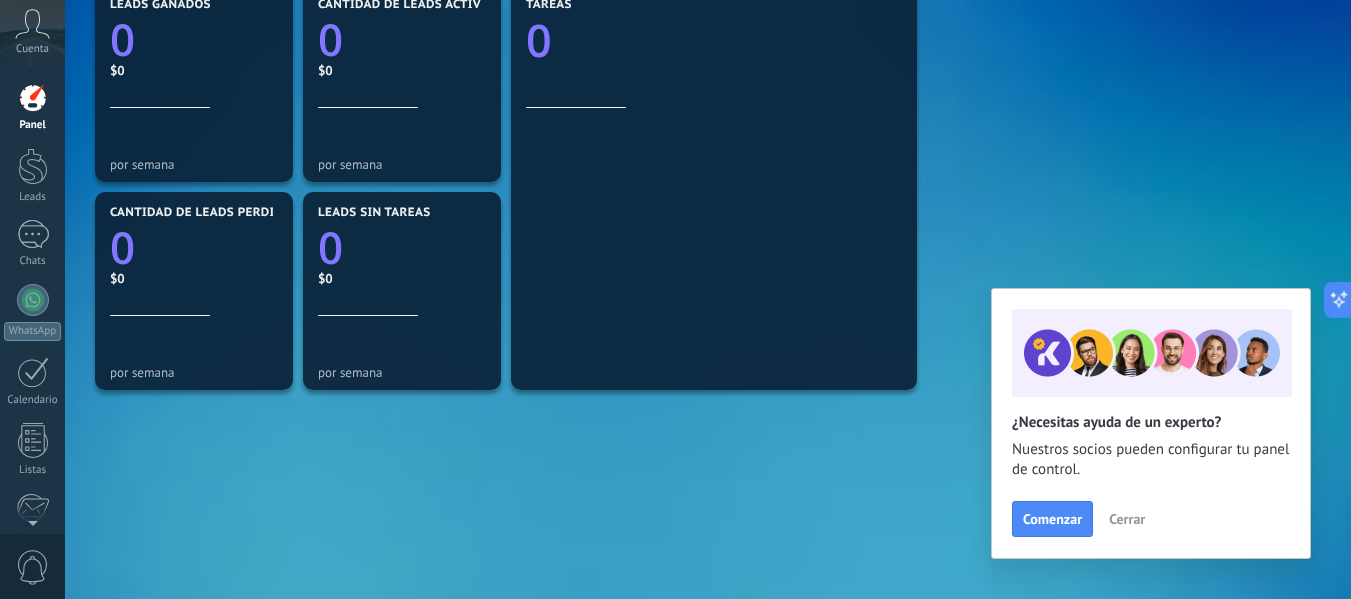 scroll, scrollTop: 756, scrollLeft: 0, axis: vertical 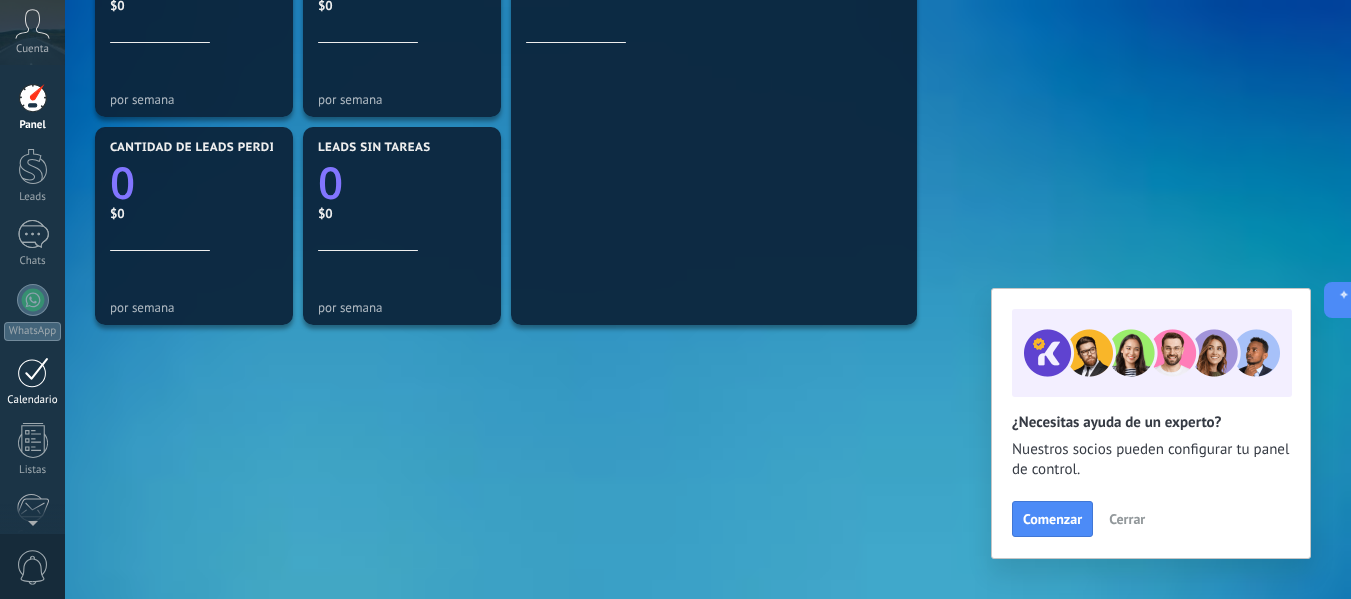 click at bounding box center [33, 372] 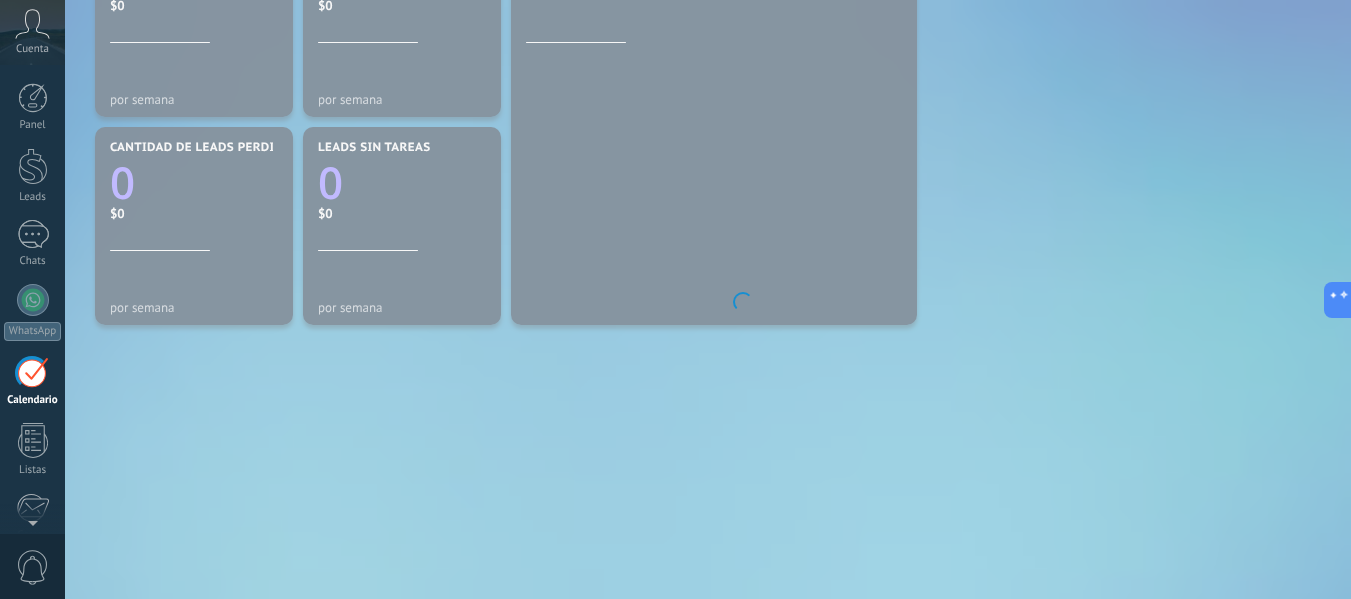 scroll, scrollTop: 58, scrollLeft: 0, axis: vertical 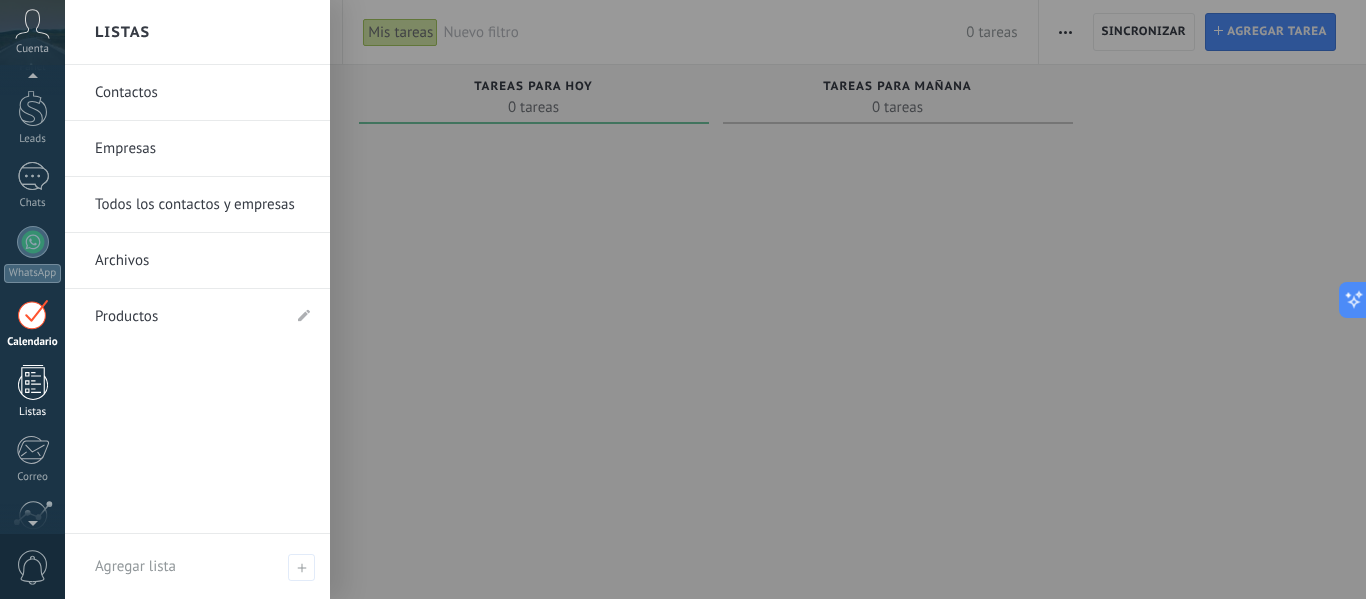 click at bounding box center (33, 382) 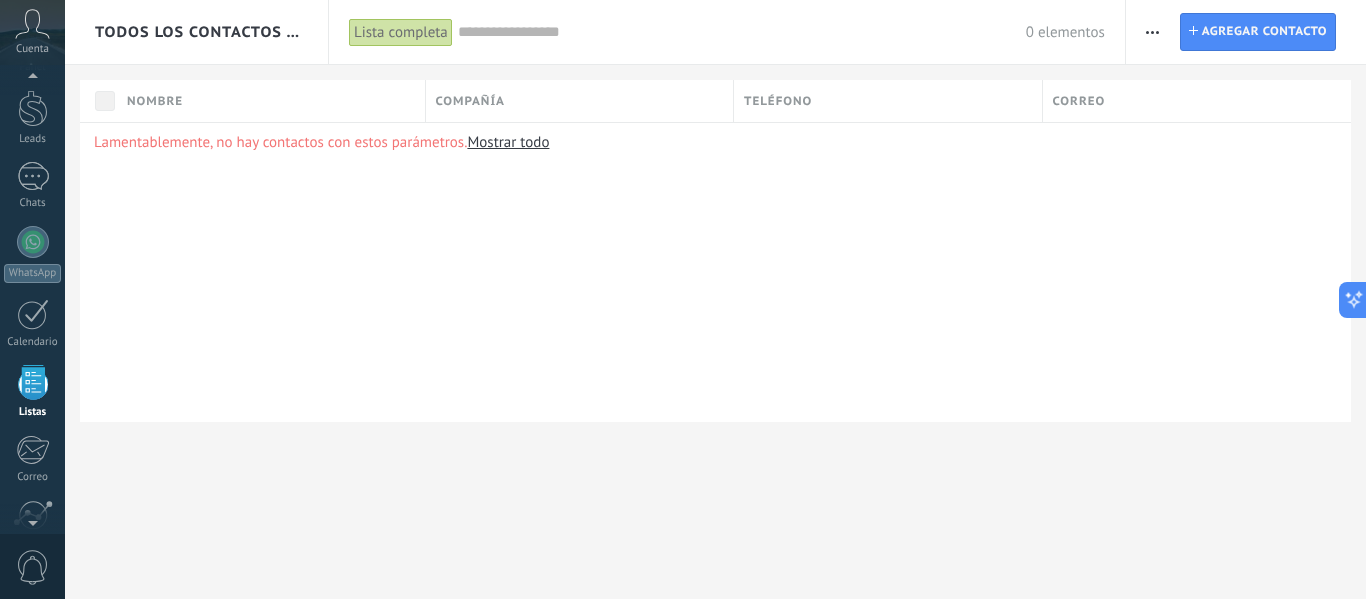 scroll, scrollTop: 124, scrollLeft: 0, axis: vertical 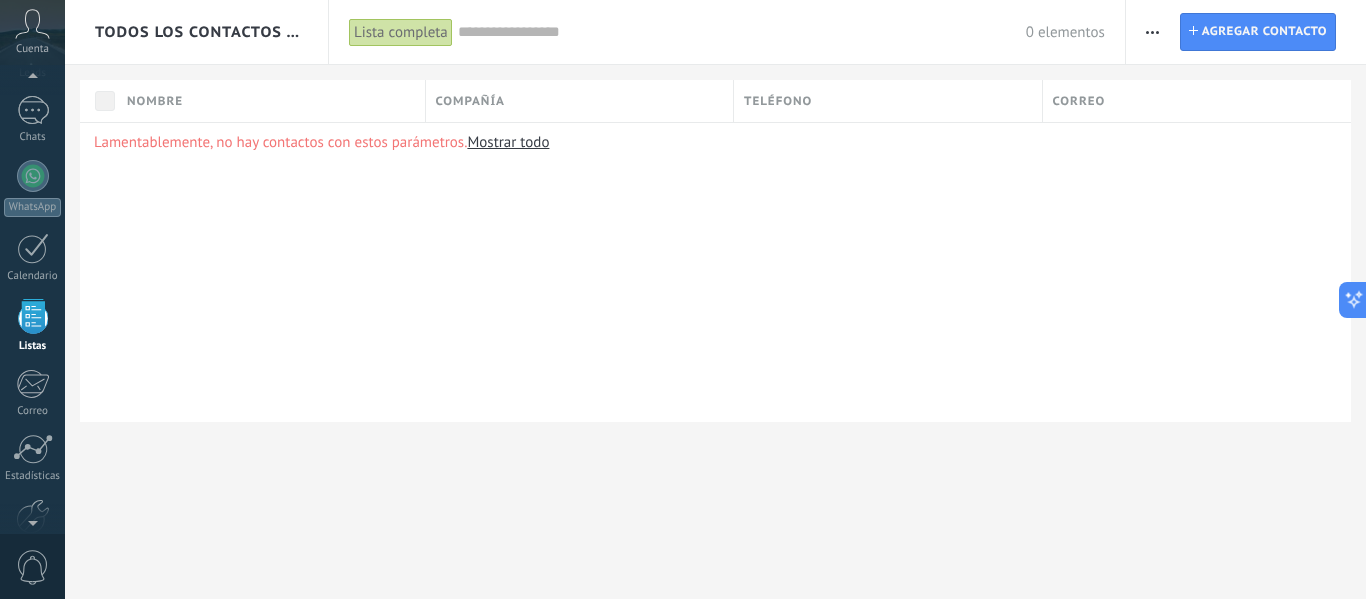 click on "Lista completa" at bounding box center [401, 32] 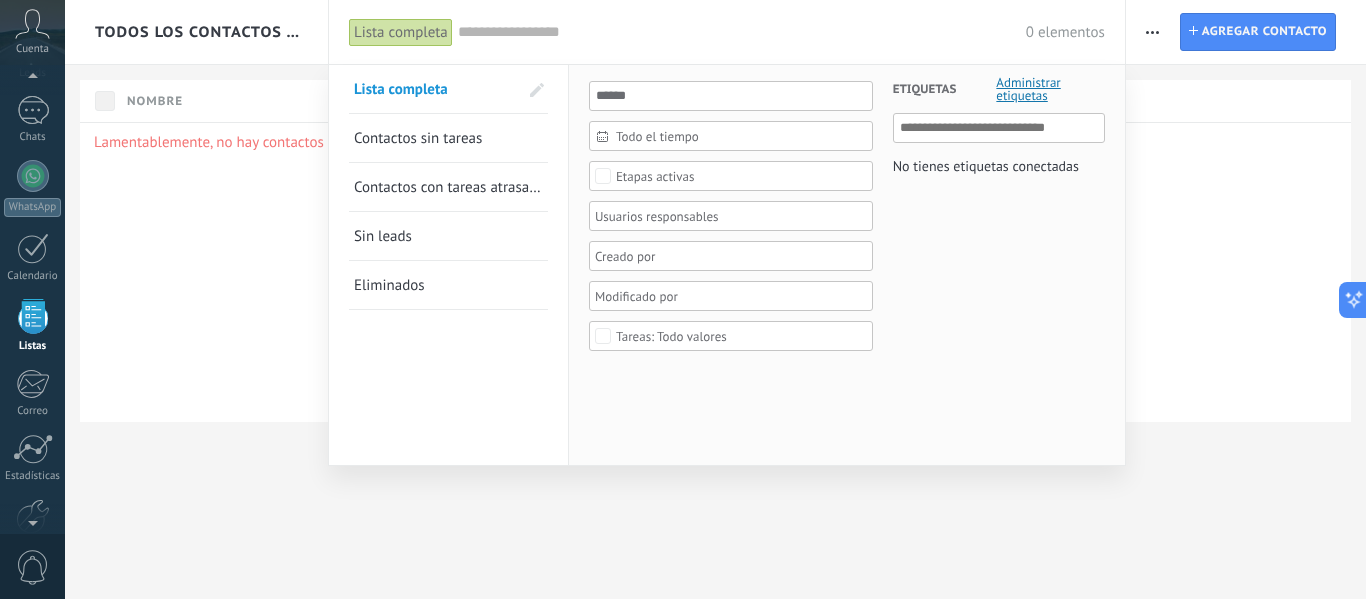 click at bounding box center (683, 299) 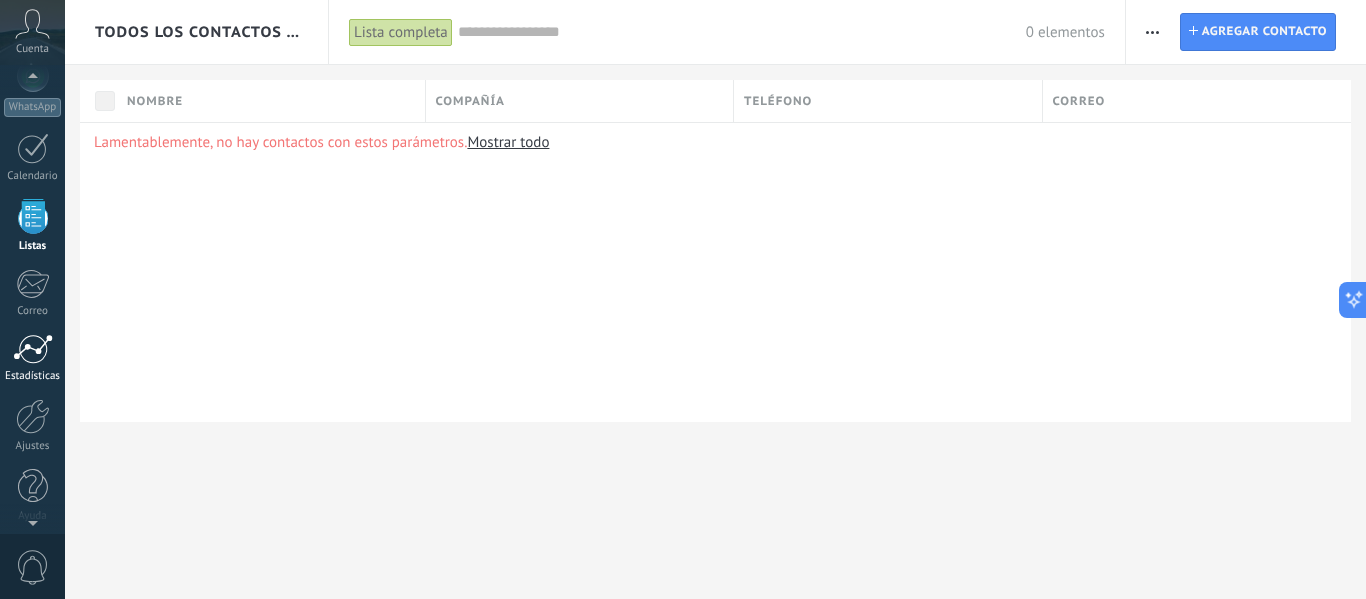 click at bounding box center [33, 349] 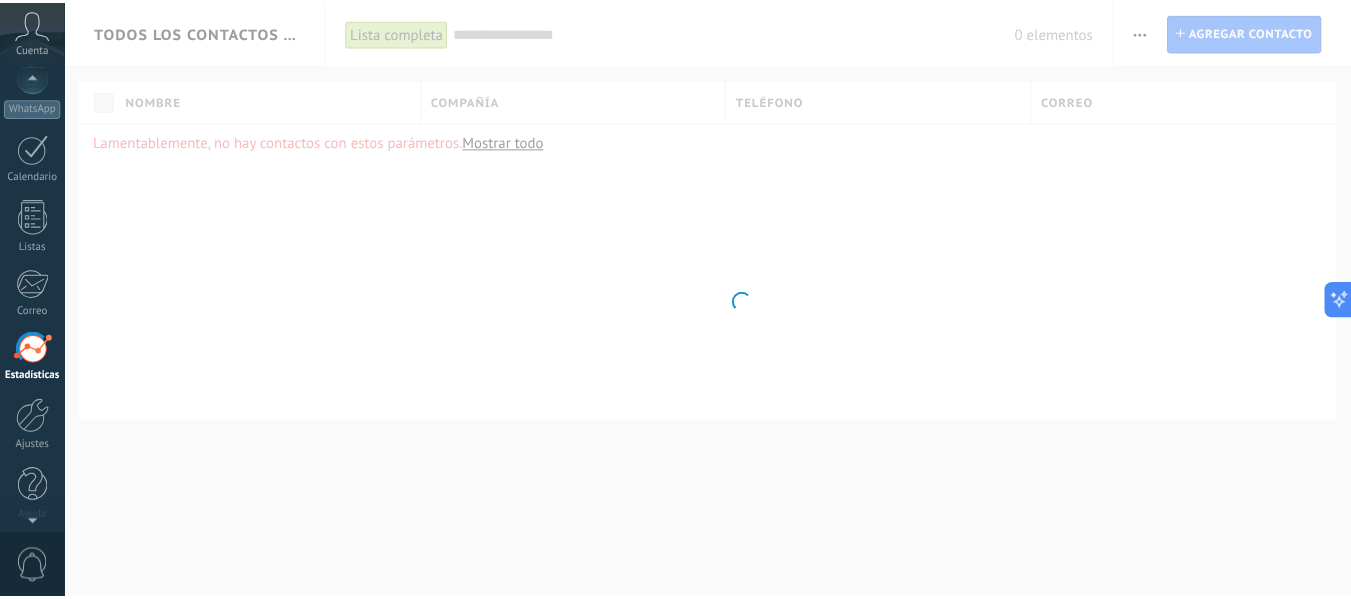 scroll, scrollTop: 233, scrollLeft: 0, axis: vertical 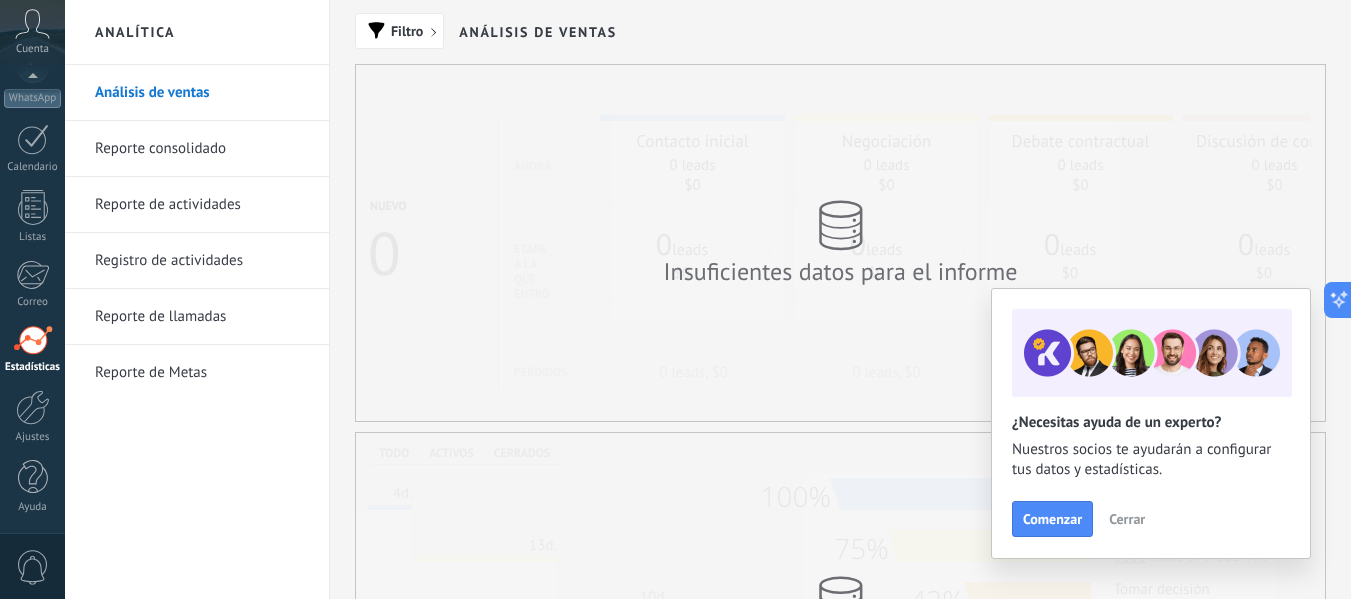 click on "Cerrar" at bounding box center (1127, 519) 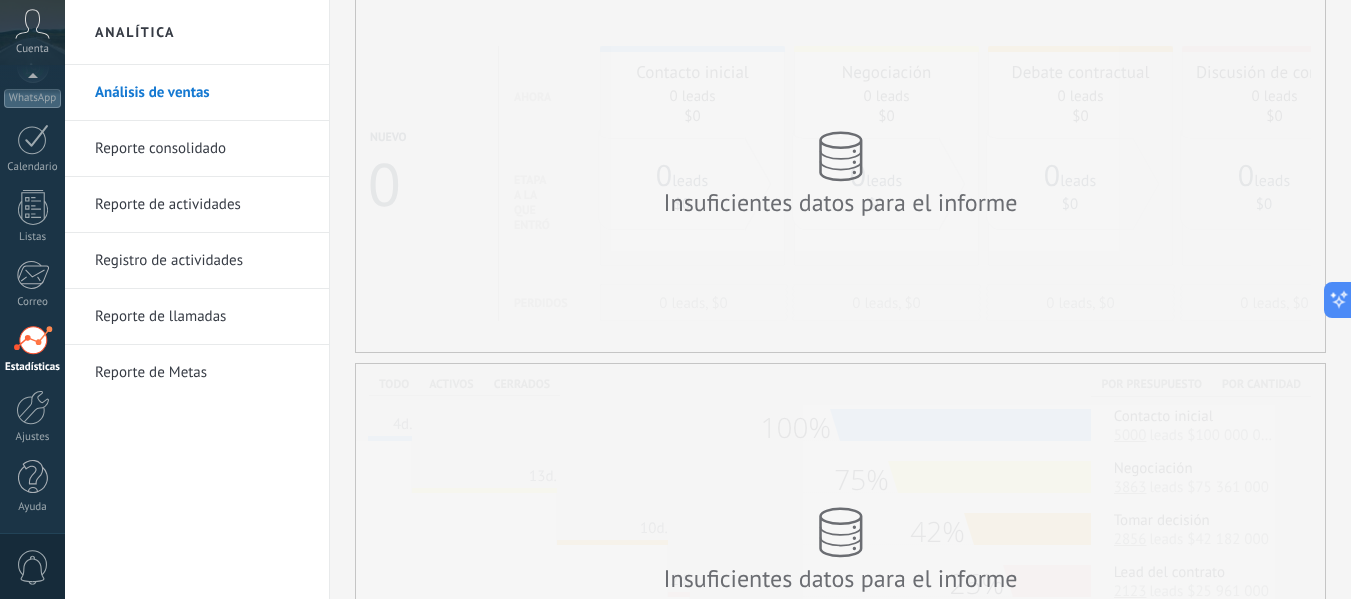 scroll, scrollTop: 0, scrollLeft: 0, axis: both 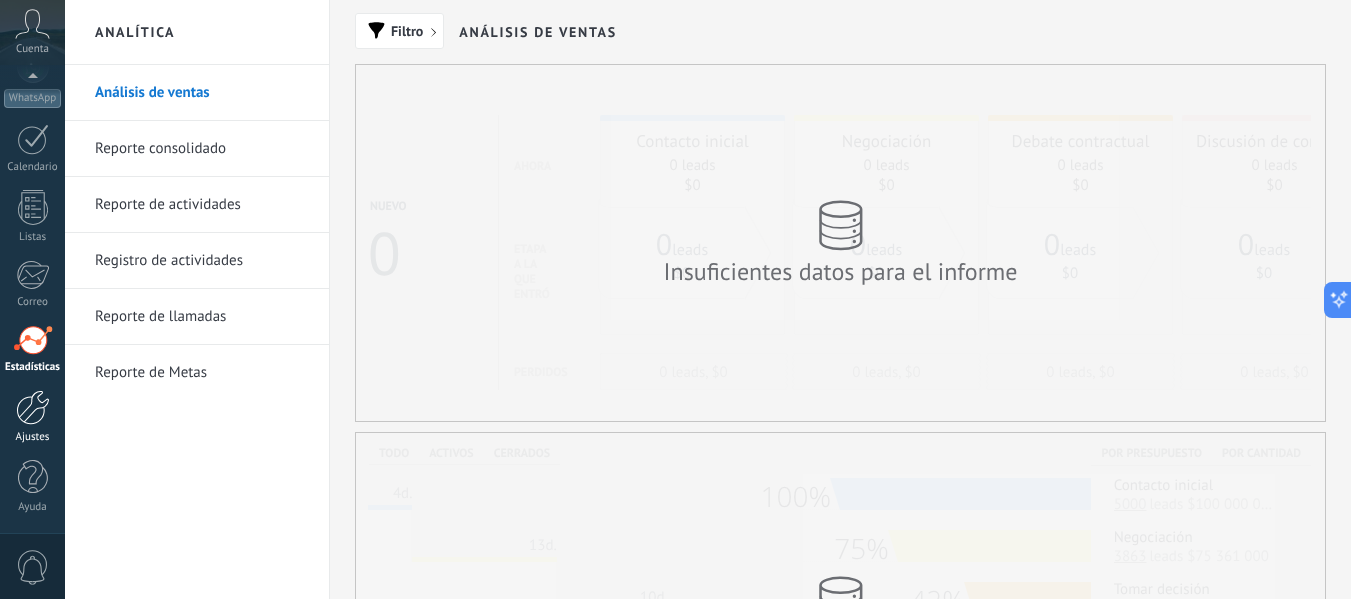 click at bounding box center [33, 407] 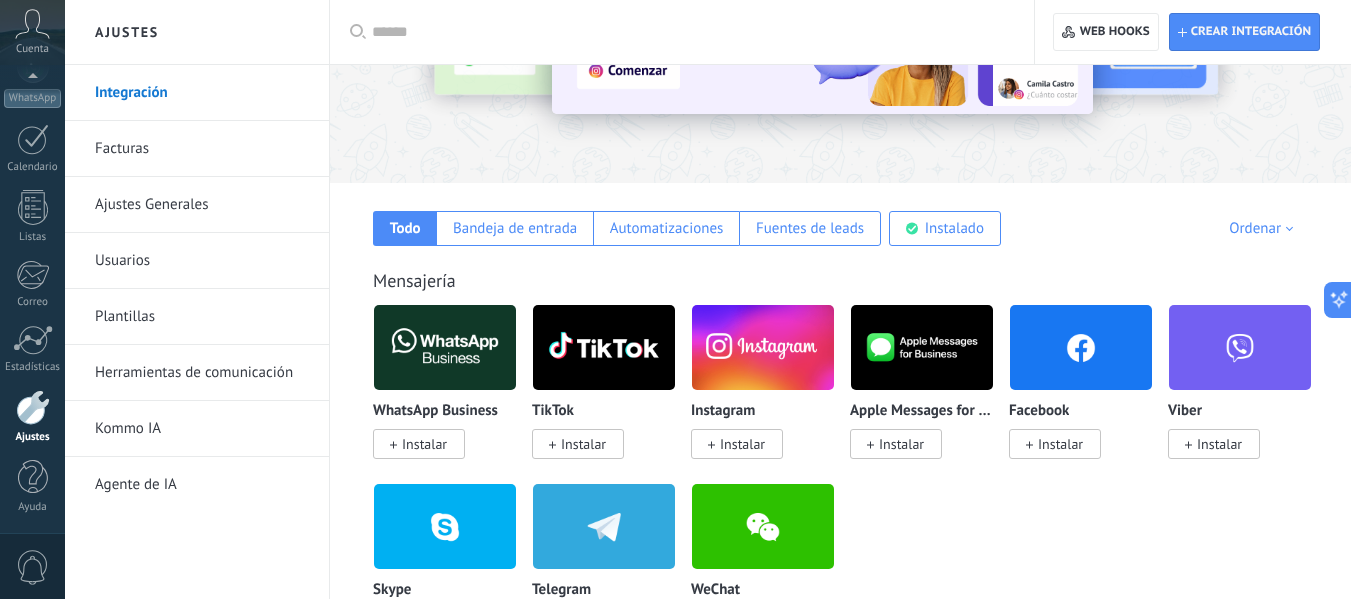 scroll, scrollTop: 400, scrollLeft: 0, axis: vertical 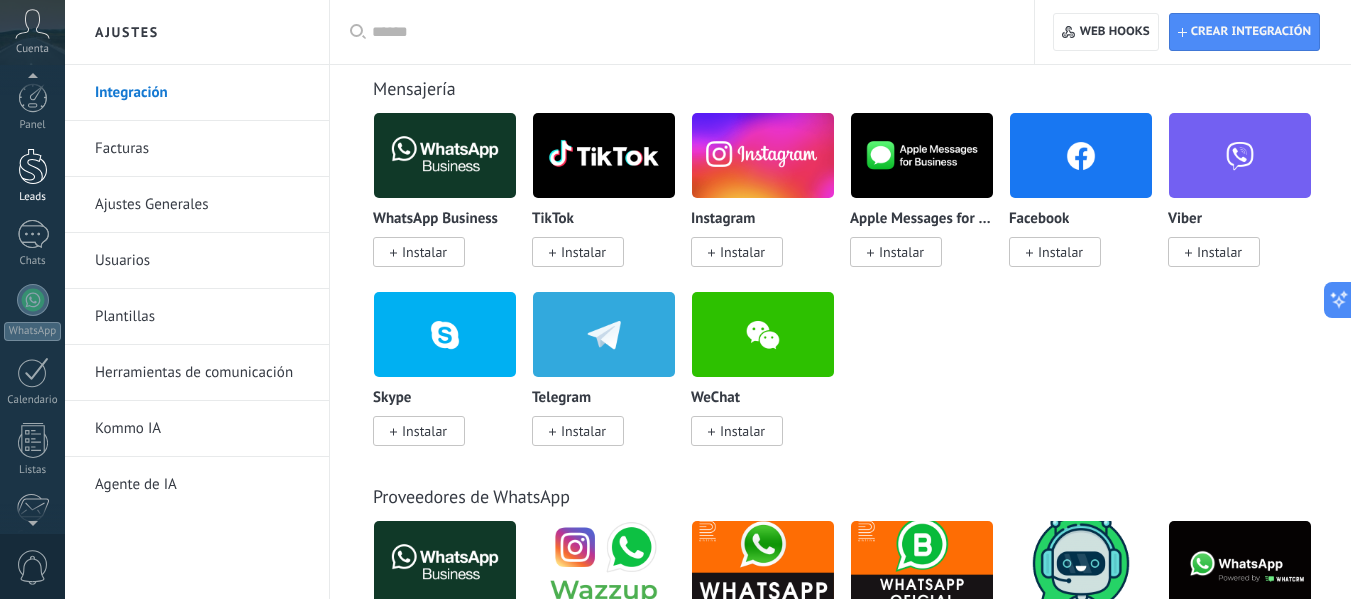 click on "Leads" at bounding box center (32, 176) 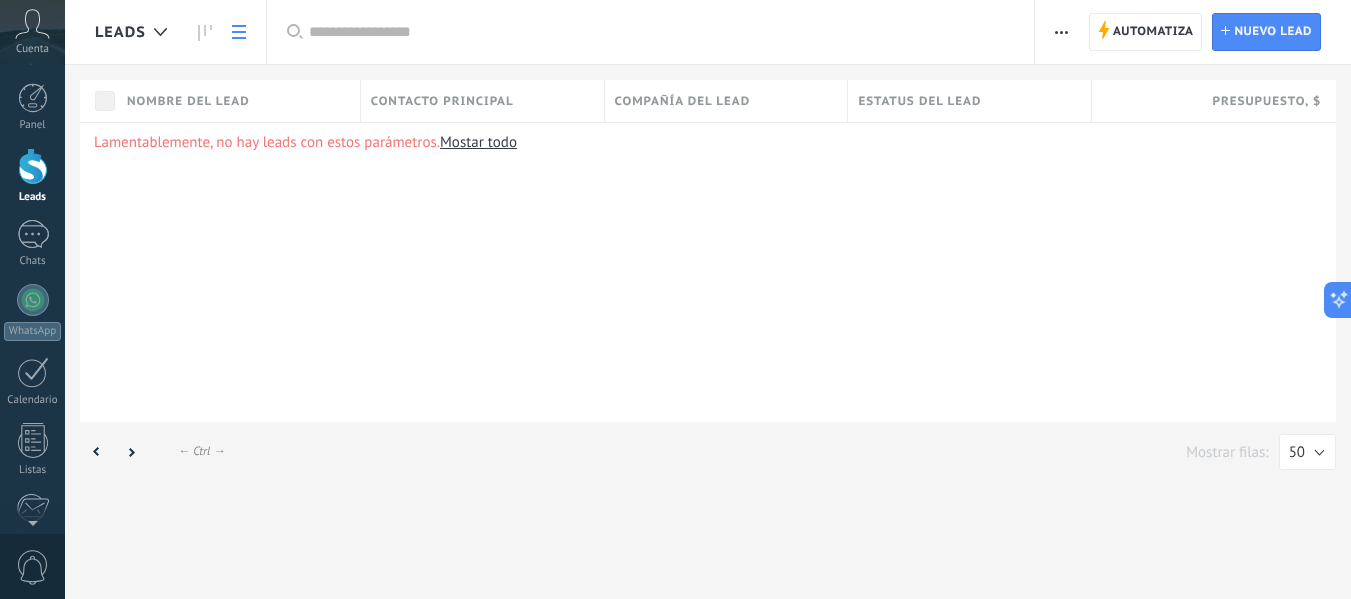 scroll, scrollTop: 0, scrollLeft: 0, axis: both 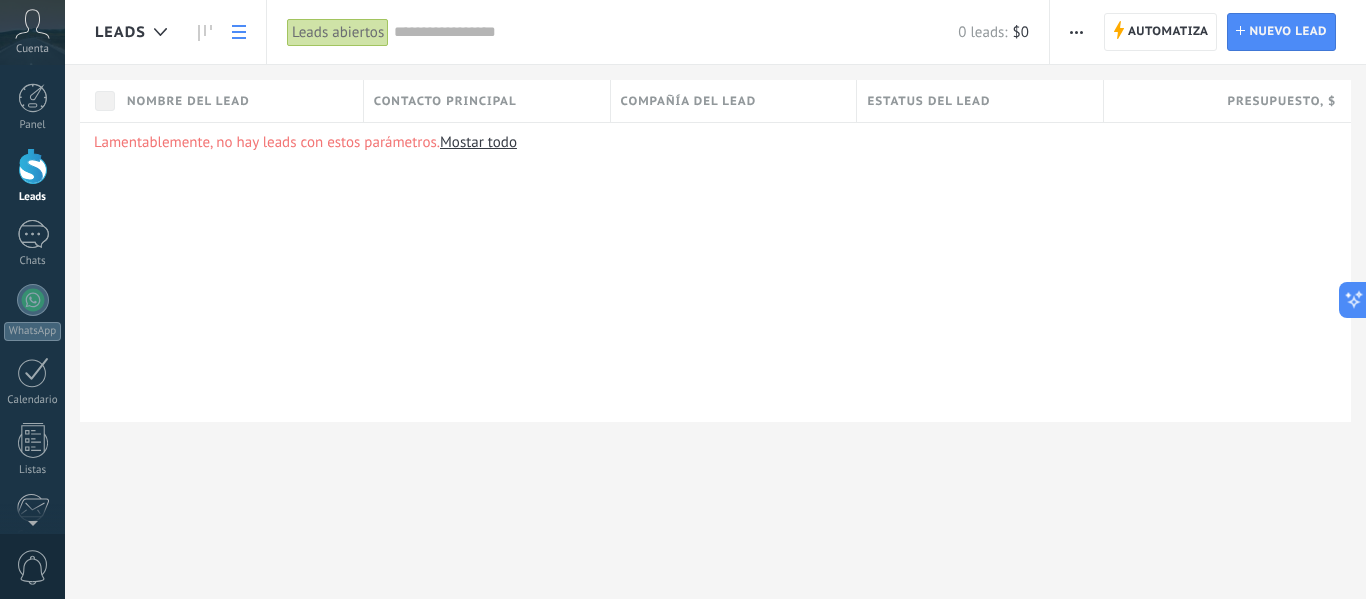 click 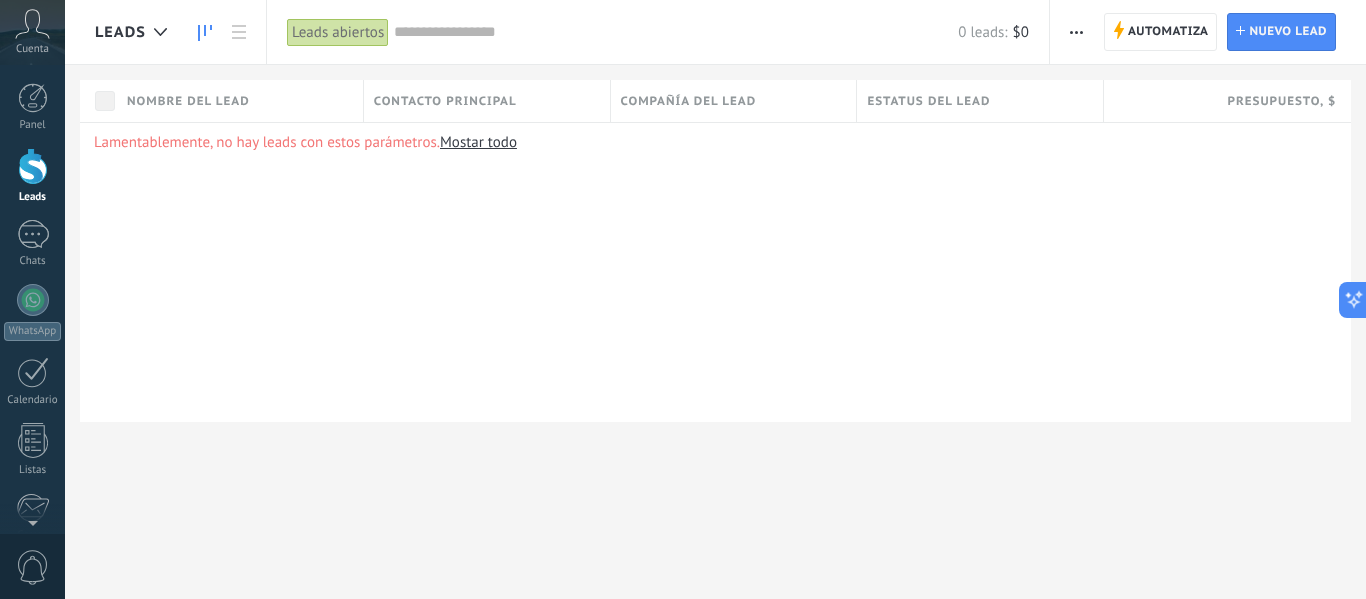 click at bounding box center [205, 32] 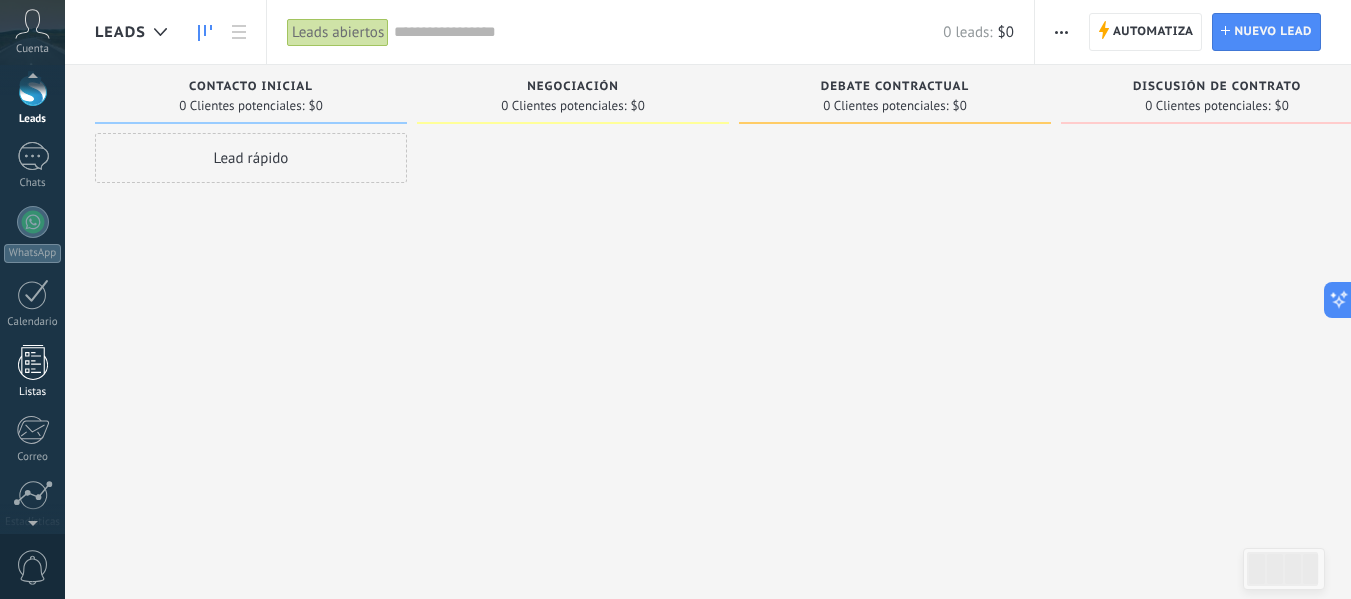 scroll, scrollTop: 233, scrollLeft: 0, axis: vertical 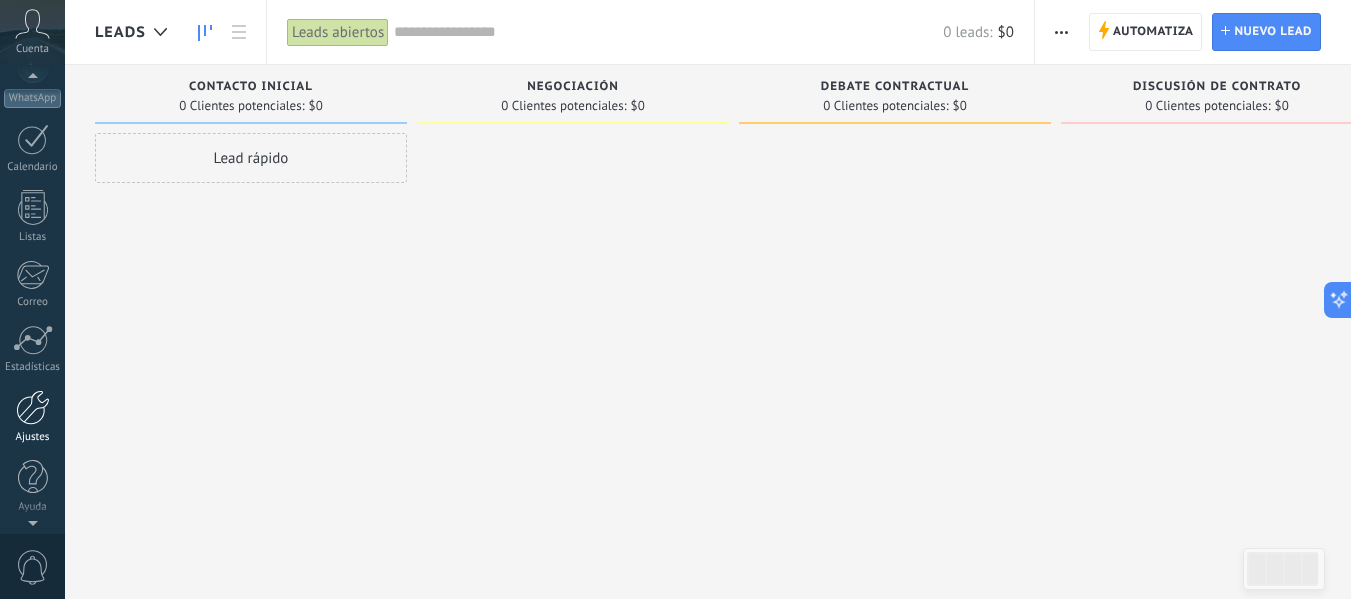 click at bounding box center [33, 407] 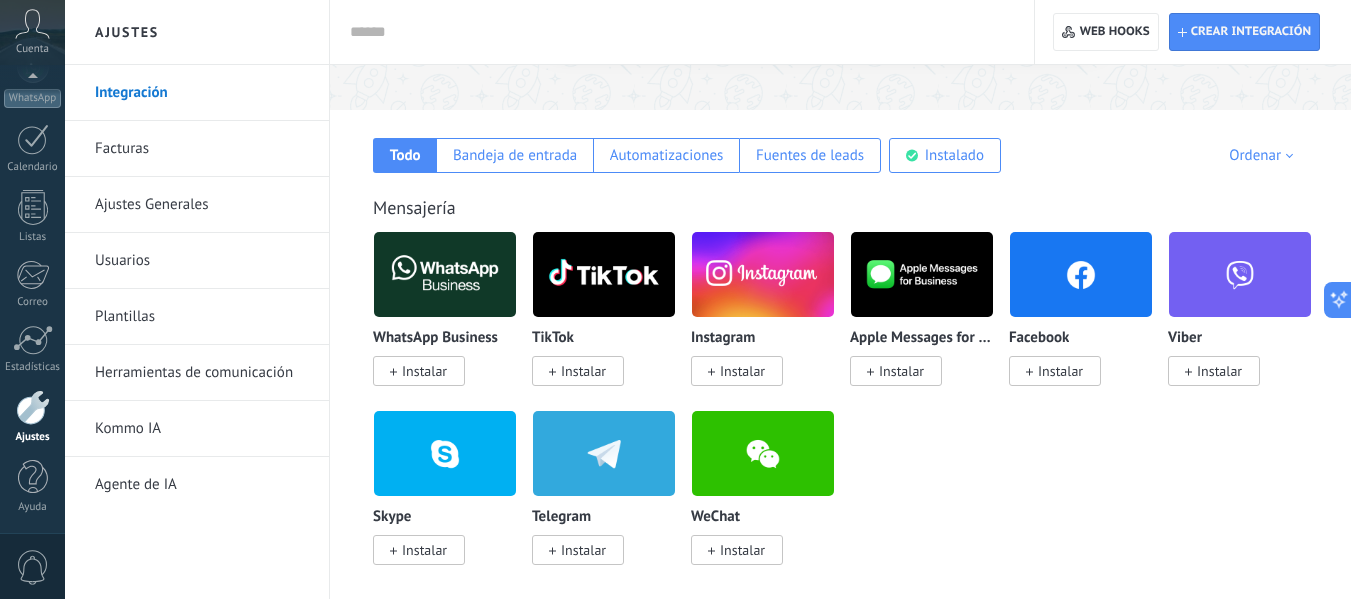scroll, scrollTop: 400, scrollLeft: 0, axis: vertical 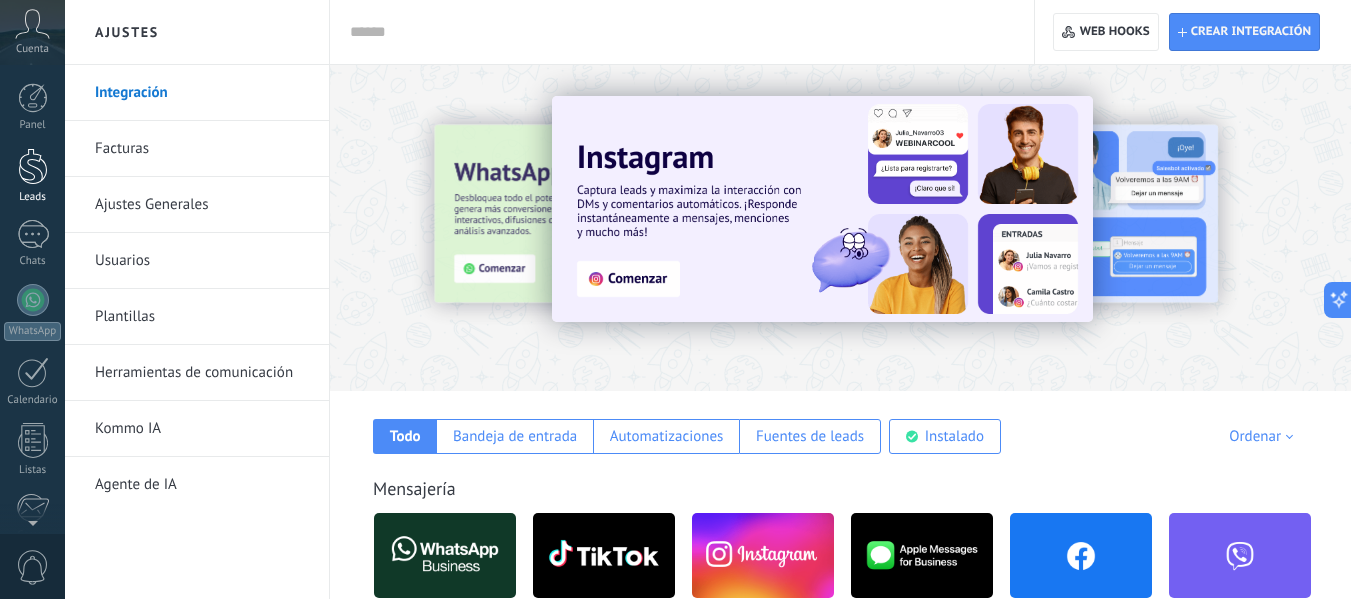 click at bounding box center (33, 166) 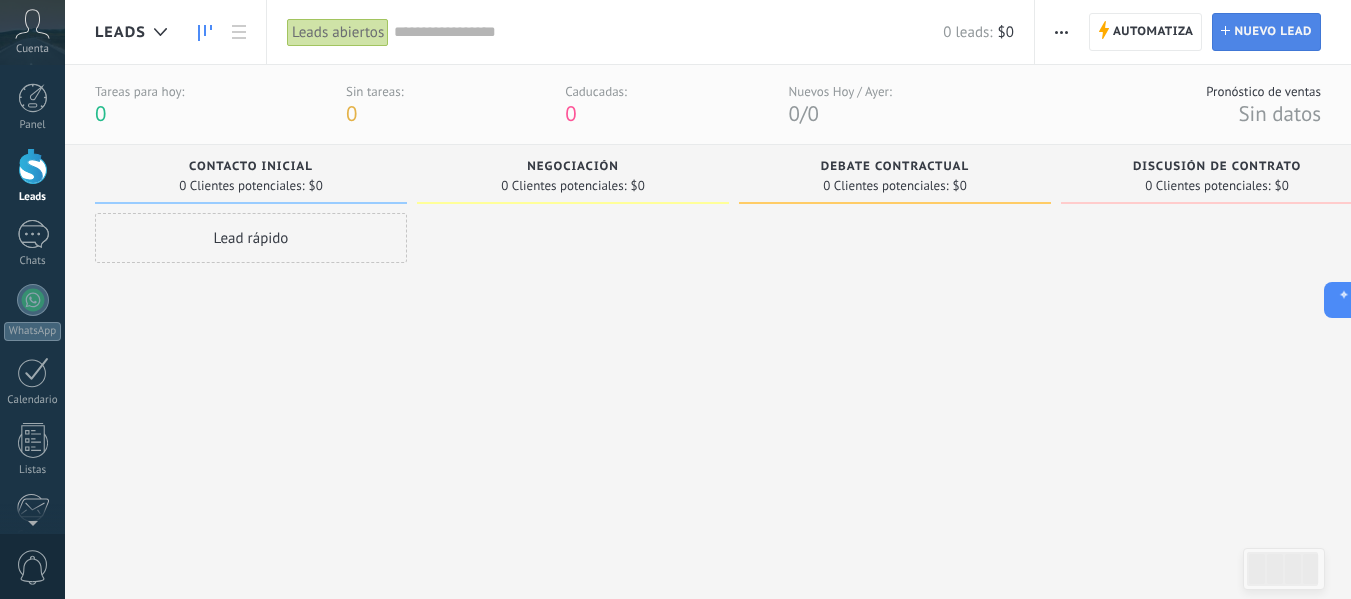 click on "Nuevo lead" at bounding box center (1273, 32) 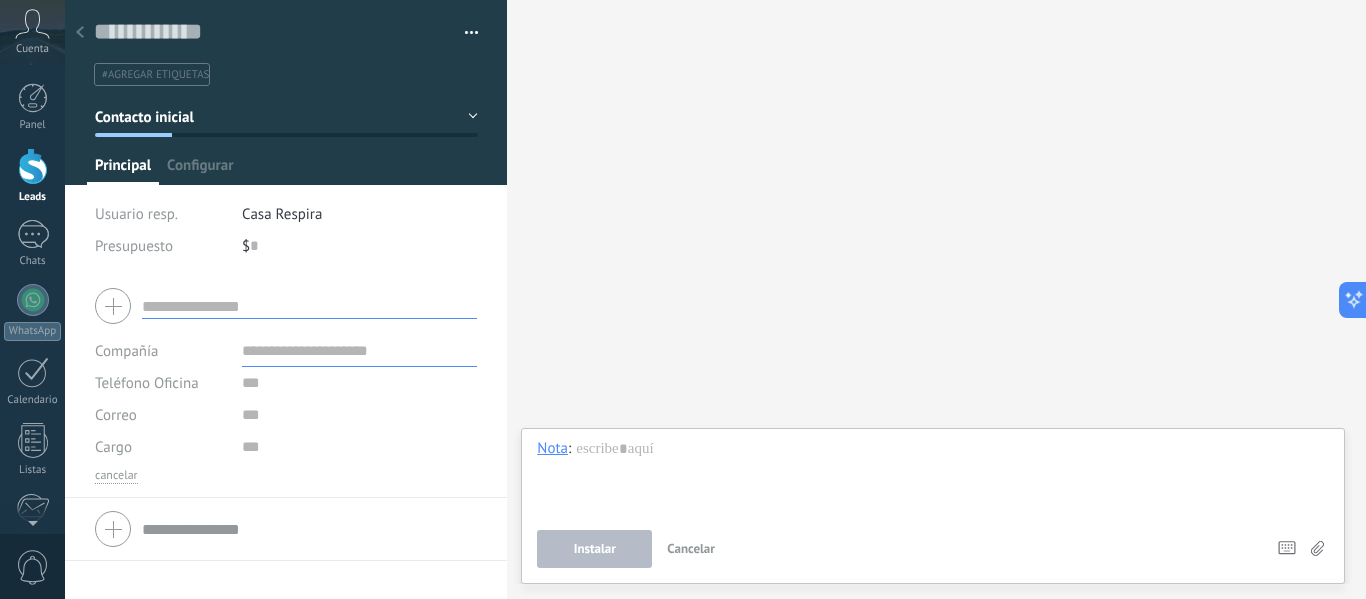 click on "Cancelar" at bounding box center (691, 548) 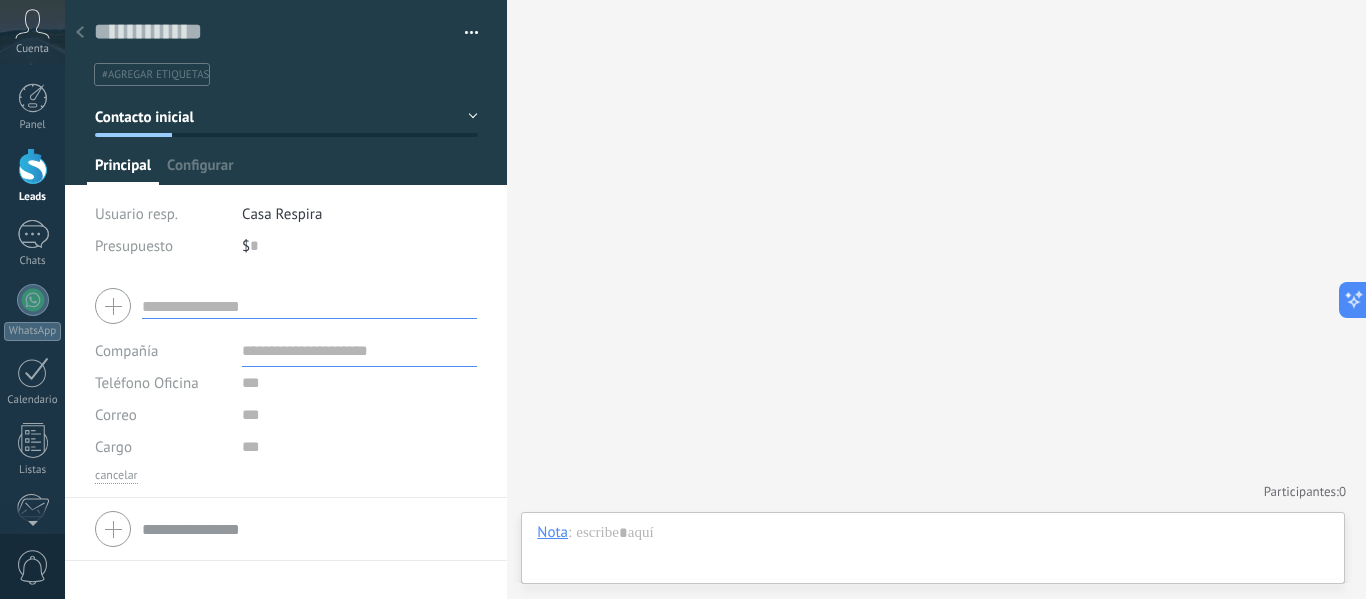 click at bounding box center [33, 166] 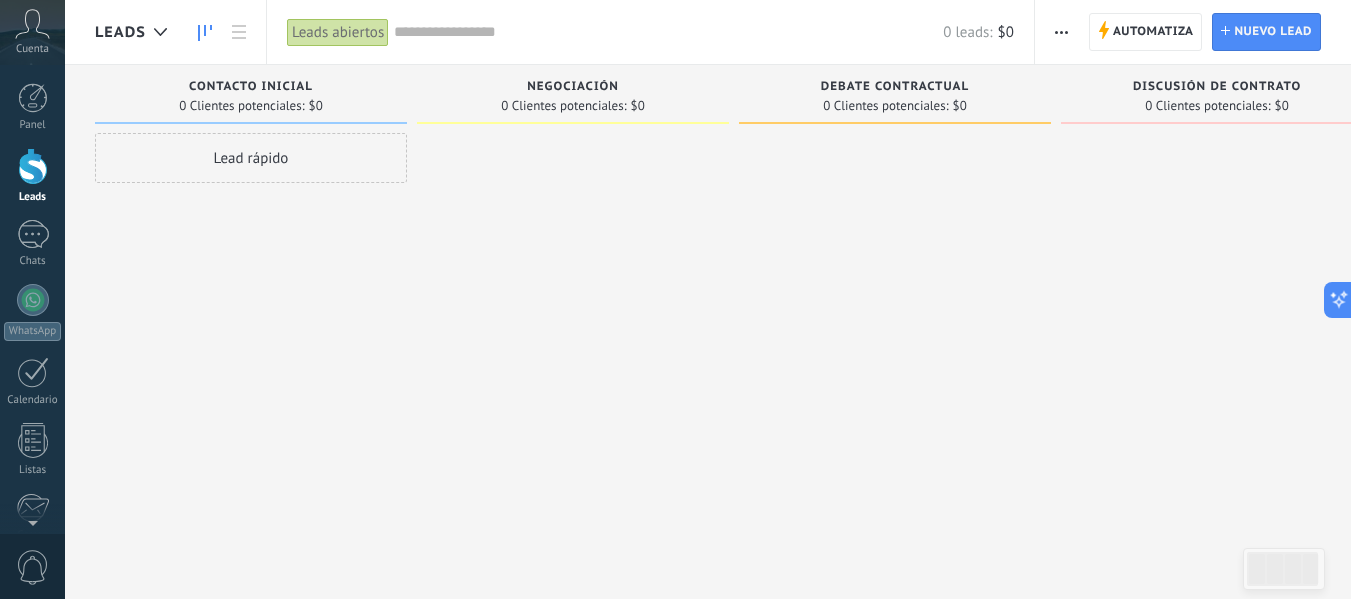 click on "Contacto inicial" at bounding box center [251, 88] 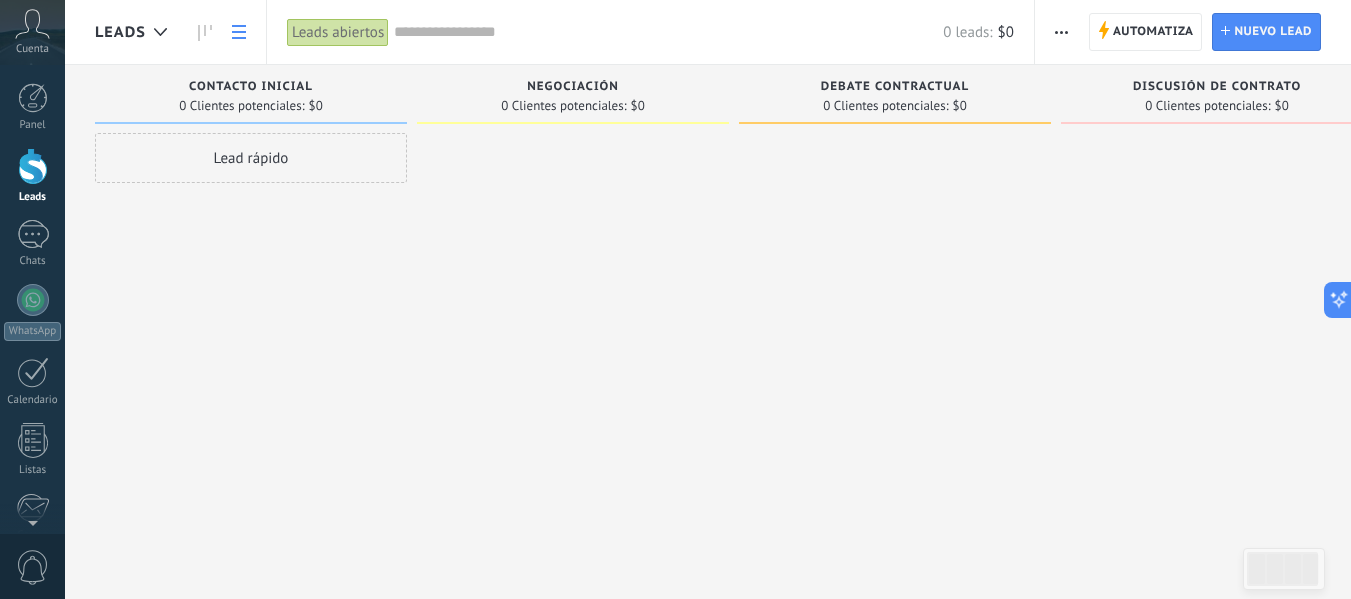 click 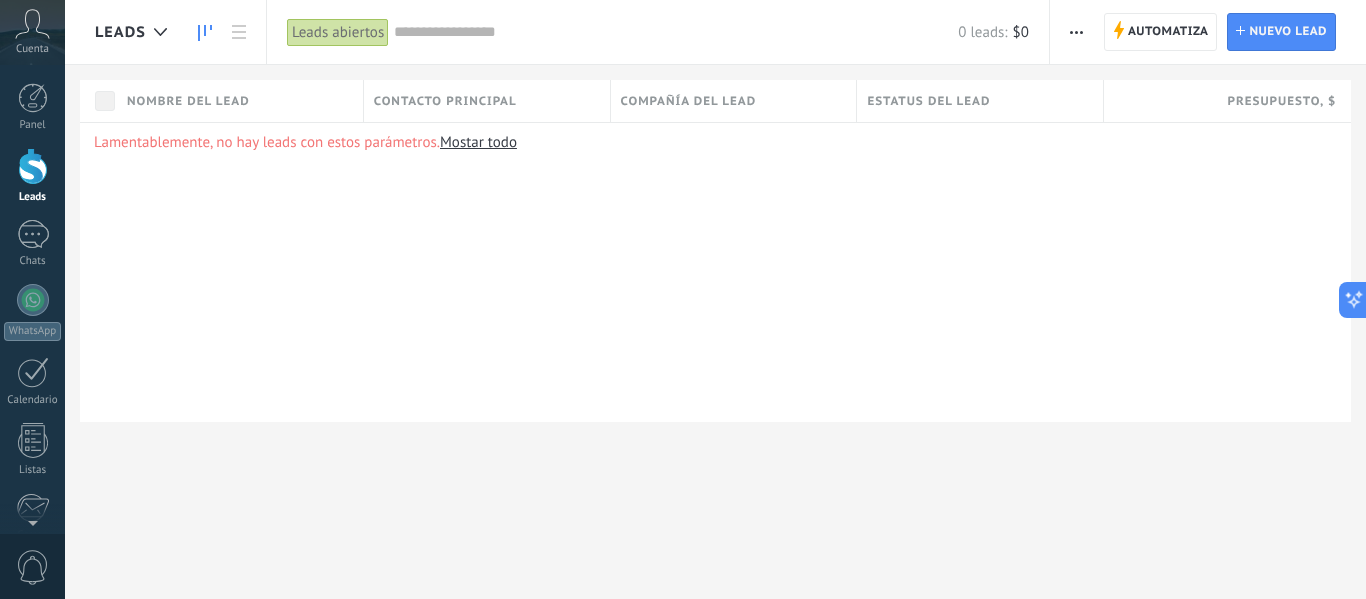 click 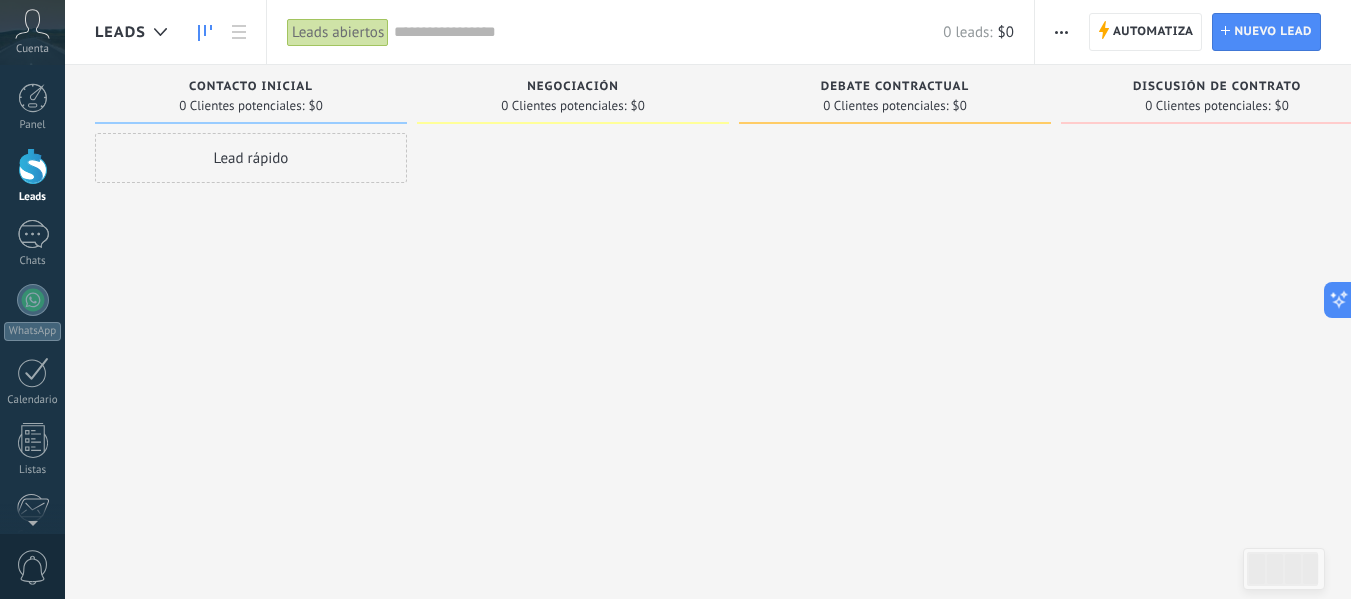 click on "Leads abiertos" at bounding box center [338, 32] 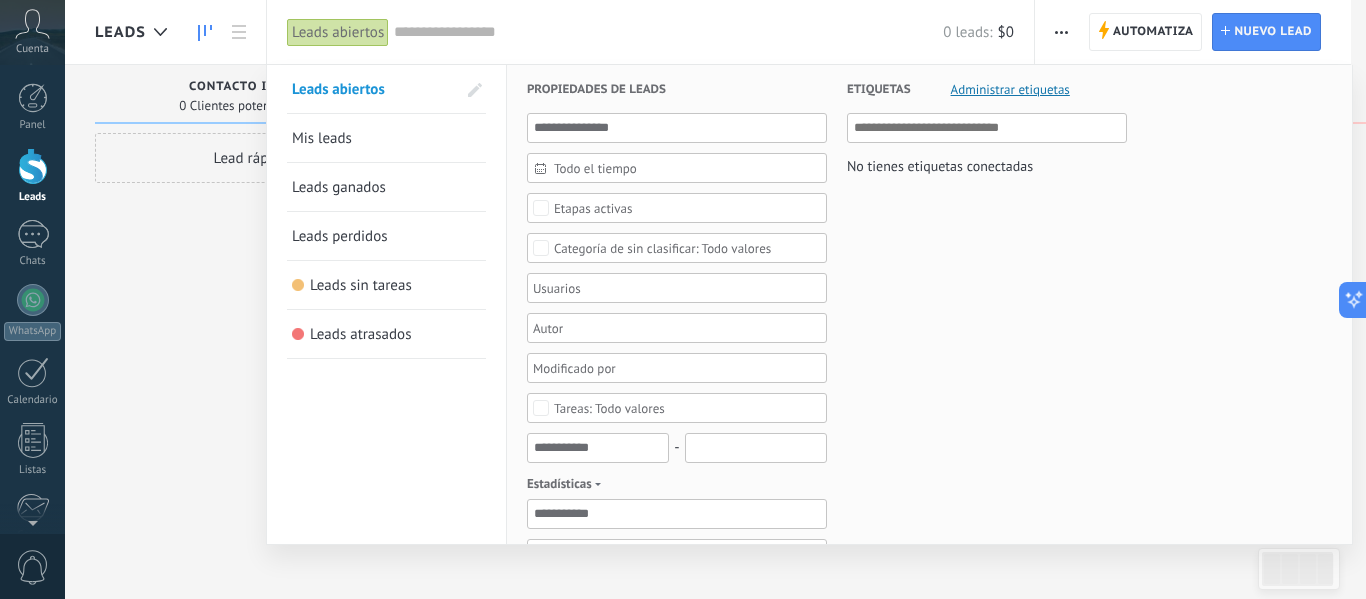 click at bounding box center [683, 299] 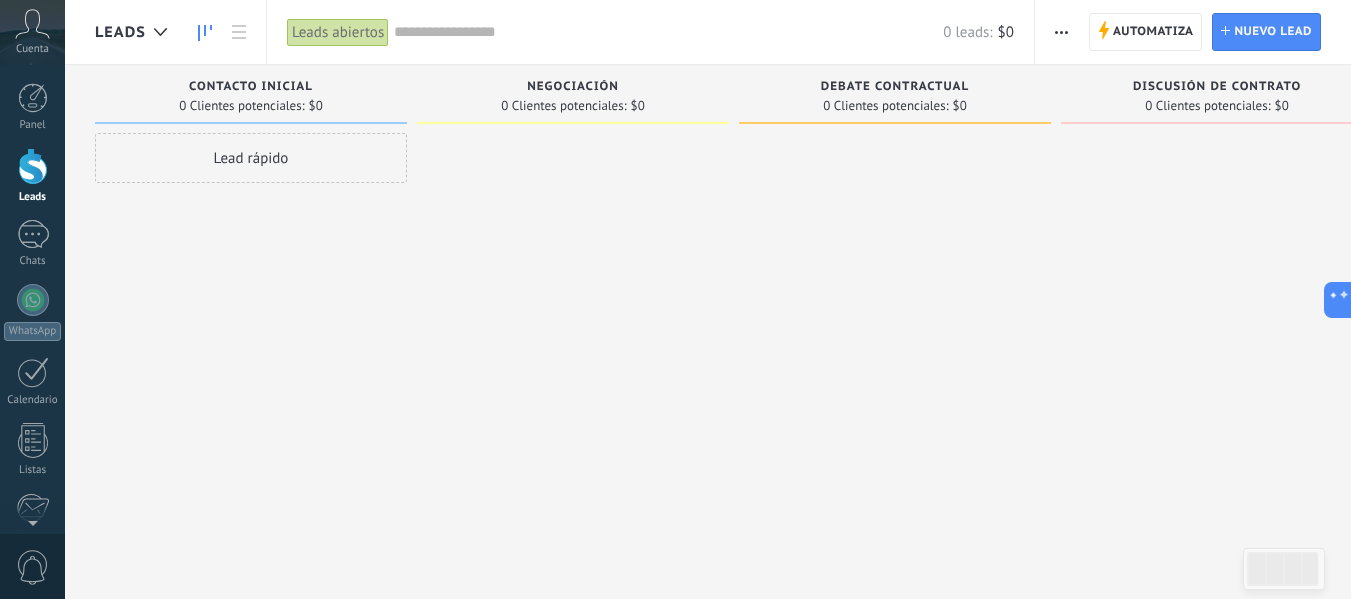 click on "Contacto inicial 0  Clientes potenciales:  $0" at bounding box center [251, 94] 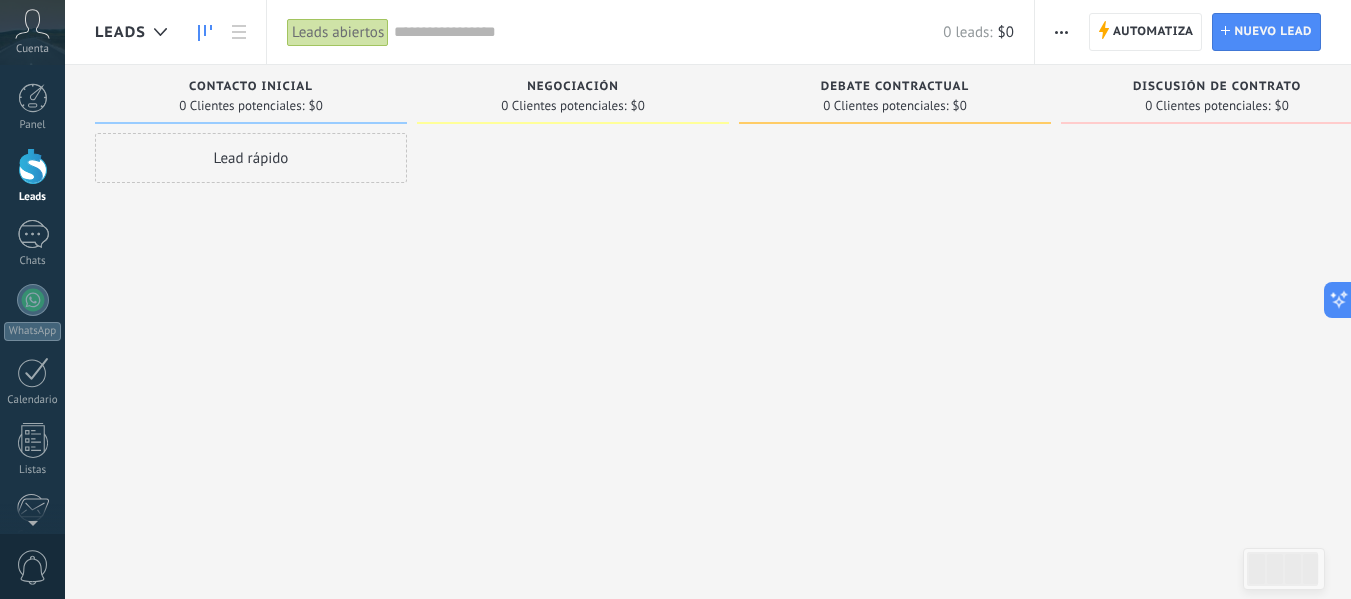 scroll, scrollTop: 0, scrollLeft: 52, axis: horizontal 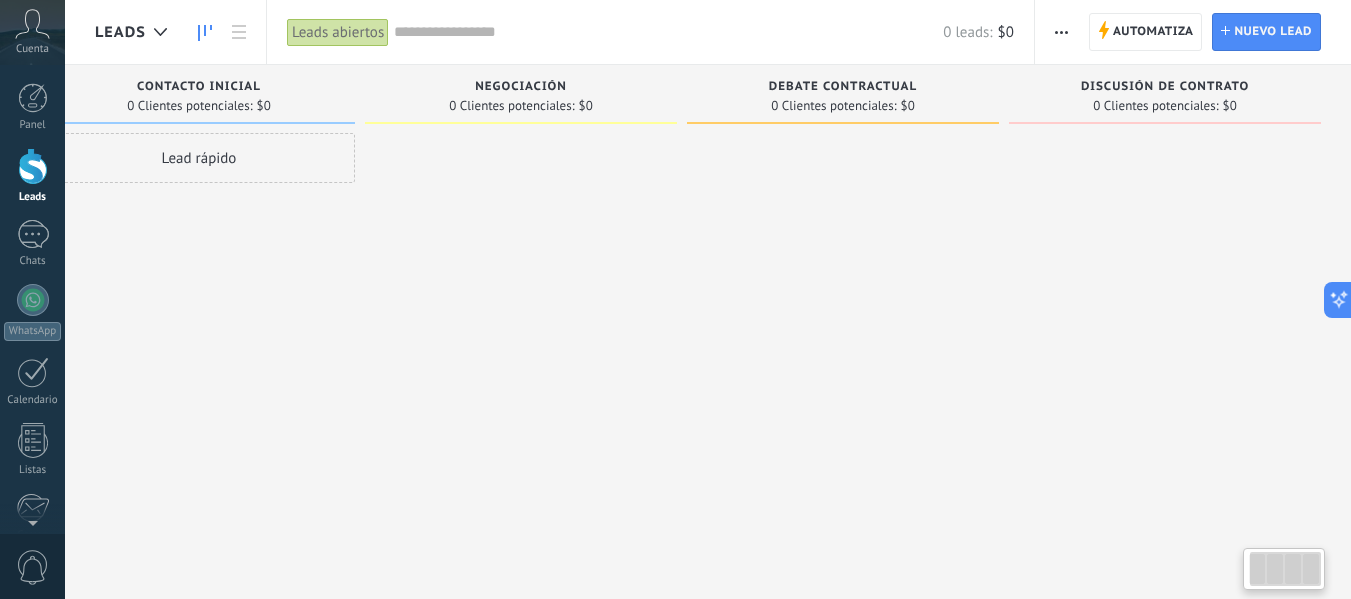 drag, startPoint x: 325, startPoint y: 89, endPoint x: 368, endPoint y: 93, distance: 43.185646 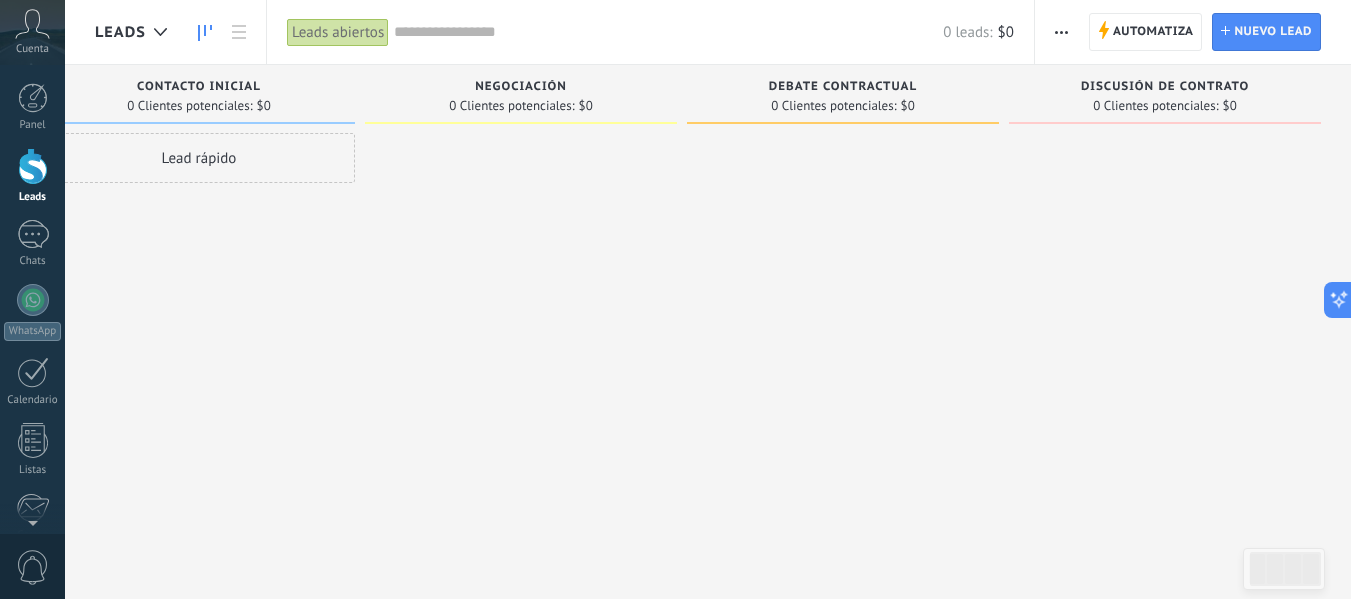 drag, startPoint x: 921, startPoint y: 76, endPoint x: 598, endPoint y: 92, distance: 323.39606 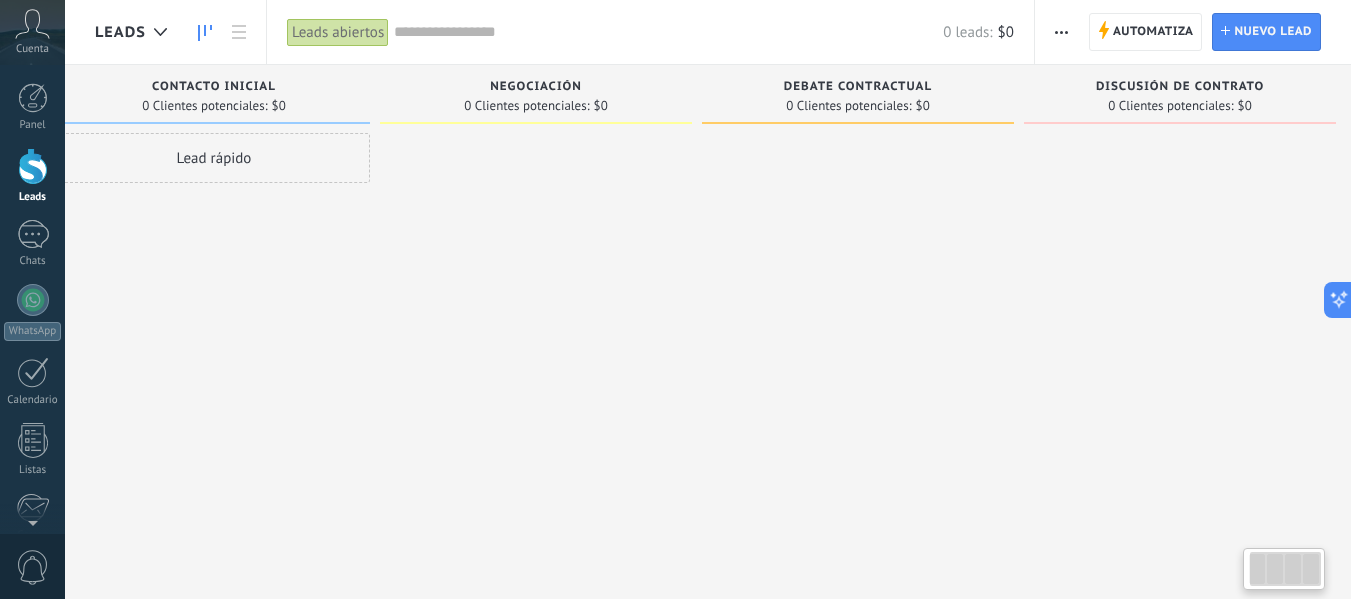 scroll, scrollTop: 0, scrollLeft: 52, axis: horizontal 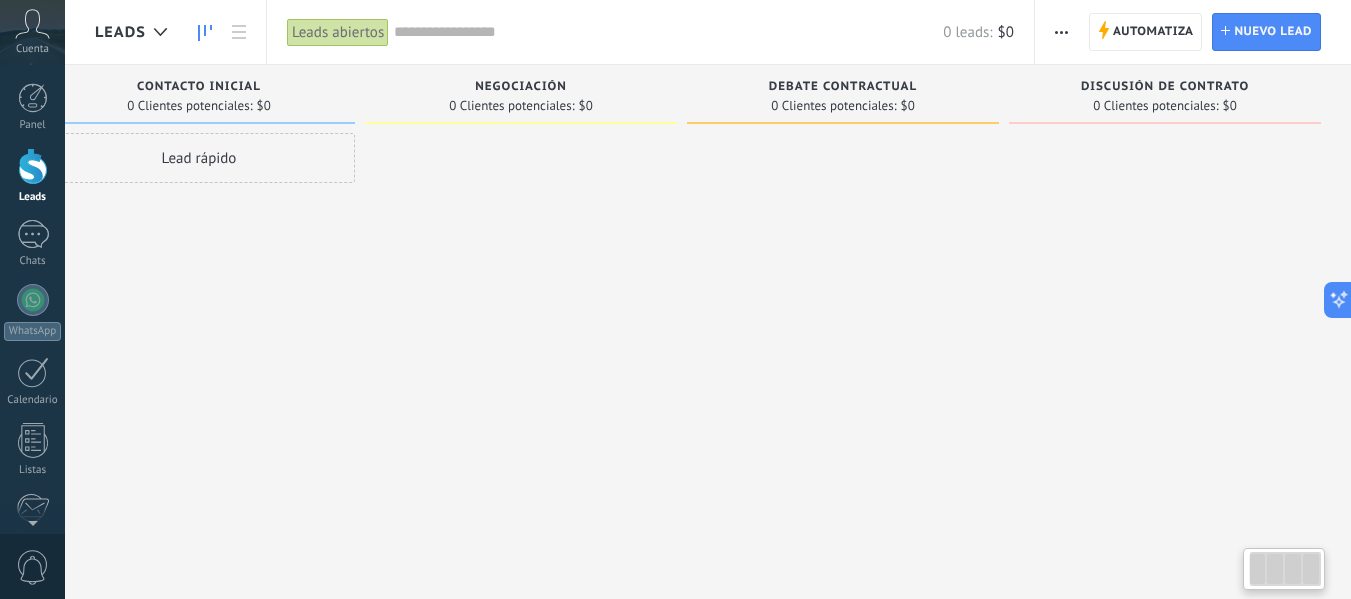 drag, startPoint x: 925, startPoint y: 214, endPoint x: 1127, endPoint y: 188, distance: 203.6664 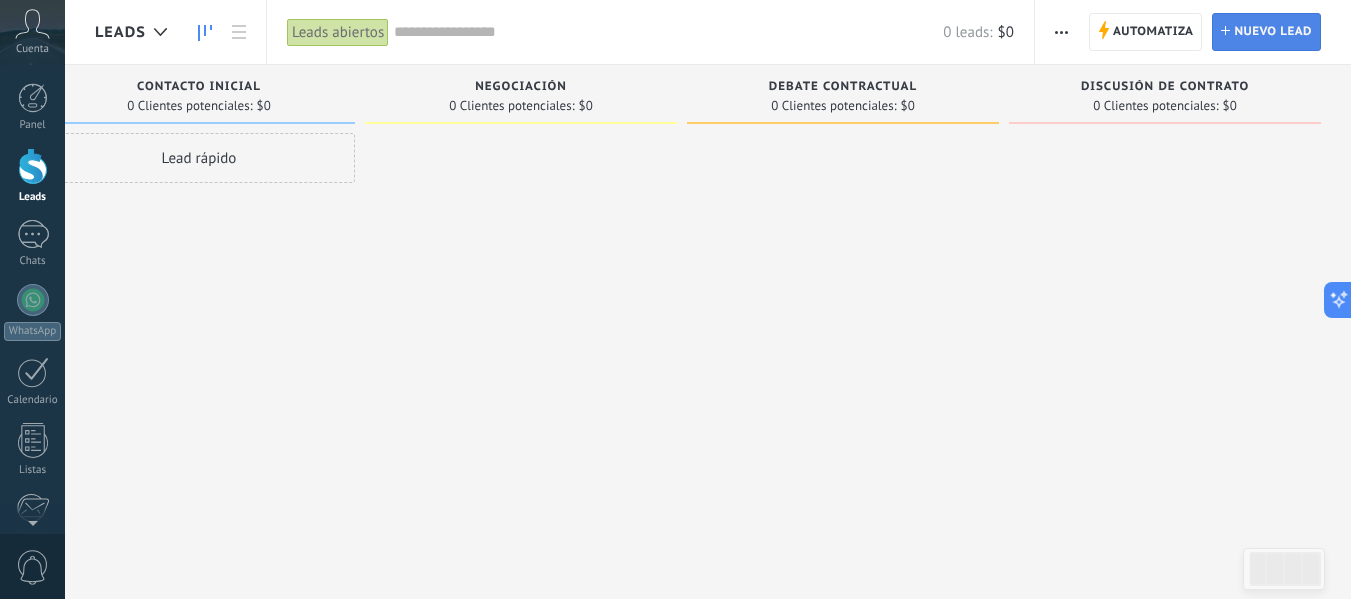 click on "Nuevo lead" at bounding box center (1273, 32) 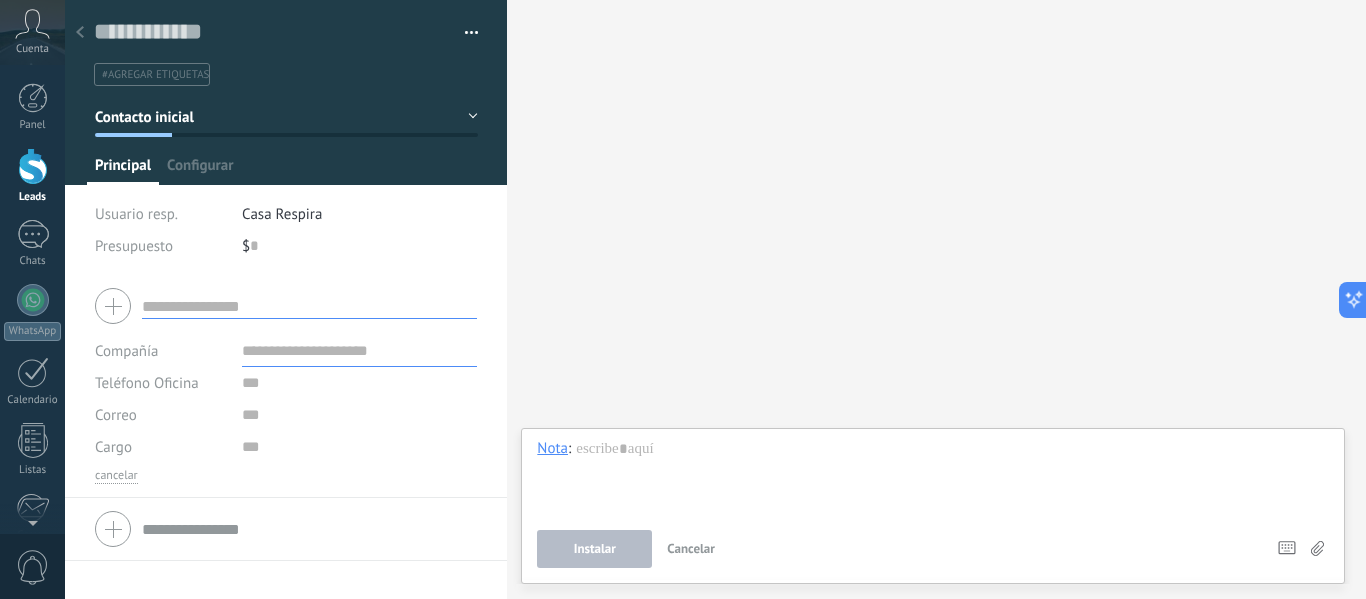 click at bounding box center (33, 166) 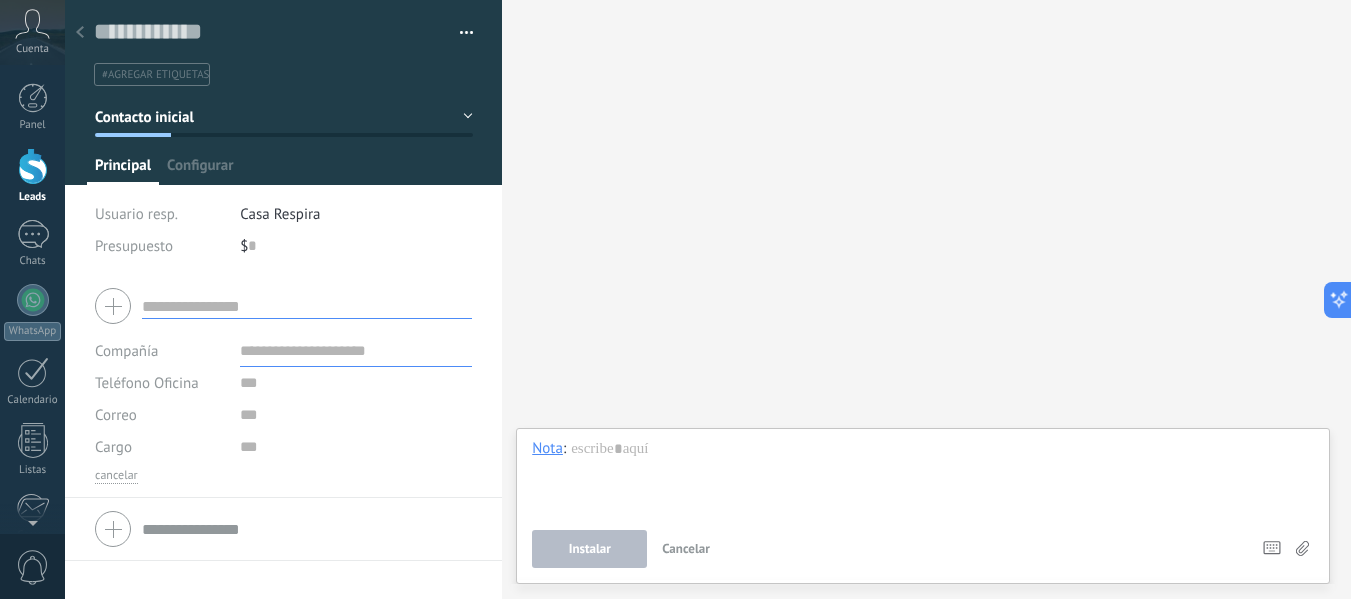 scroll, scrollTop: 0, scrollLeft: 37, axis: horizontal 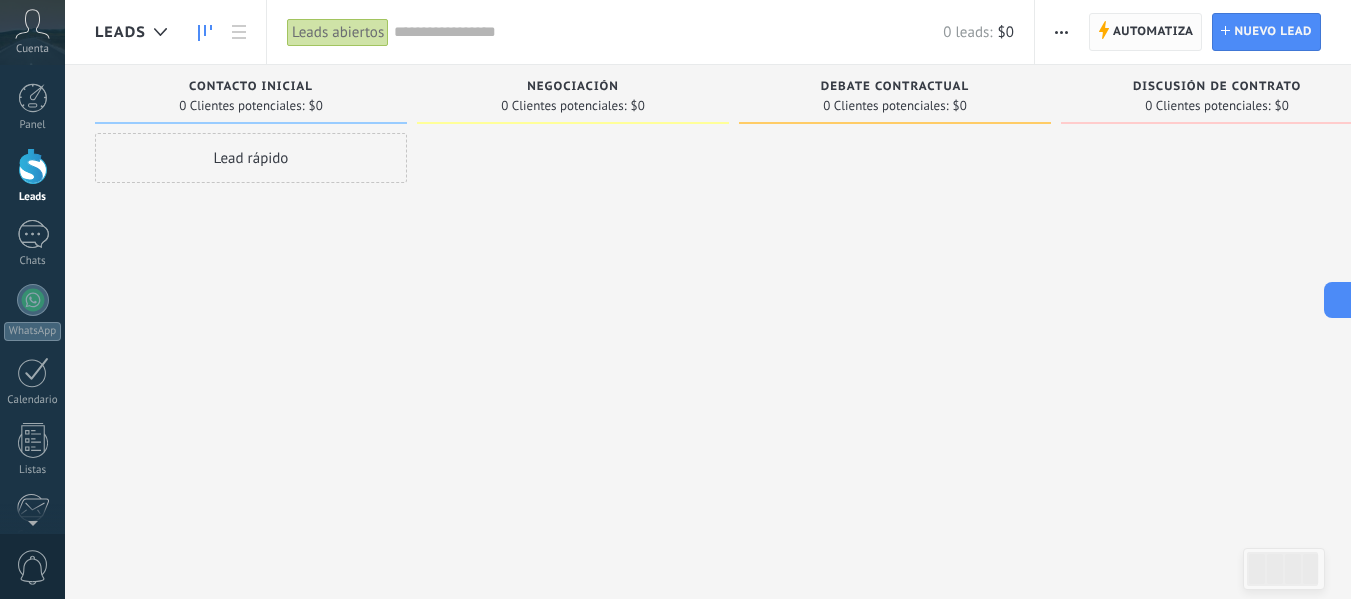 click on "Automatiza" at bounding box center (1153, 32) 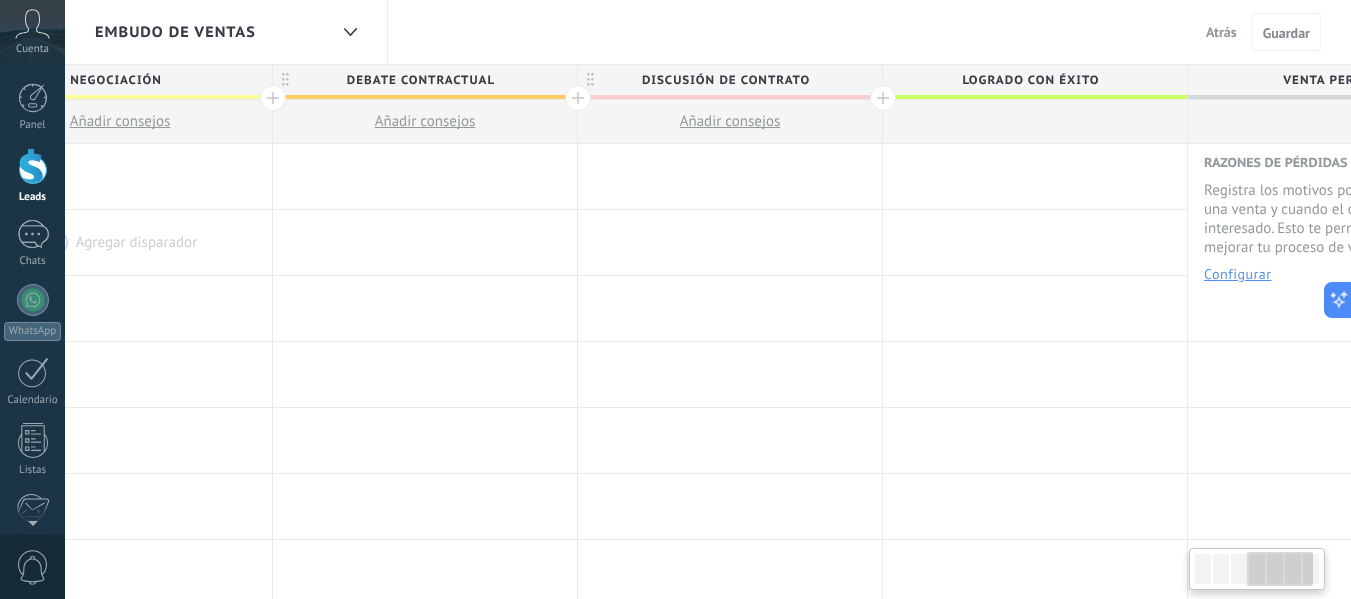 drag, startPoint x: 1255, startPoint y: 270, endPoint x: 237, endPoint y: 248, distance: 1018.2377 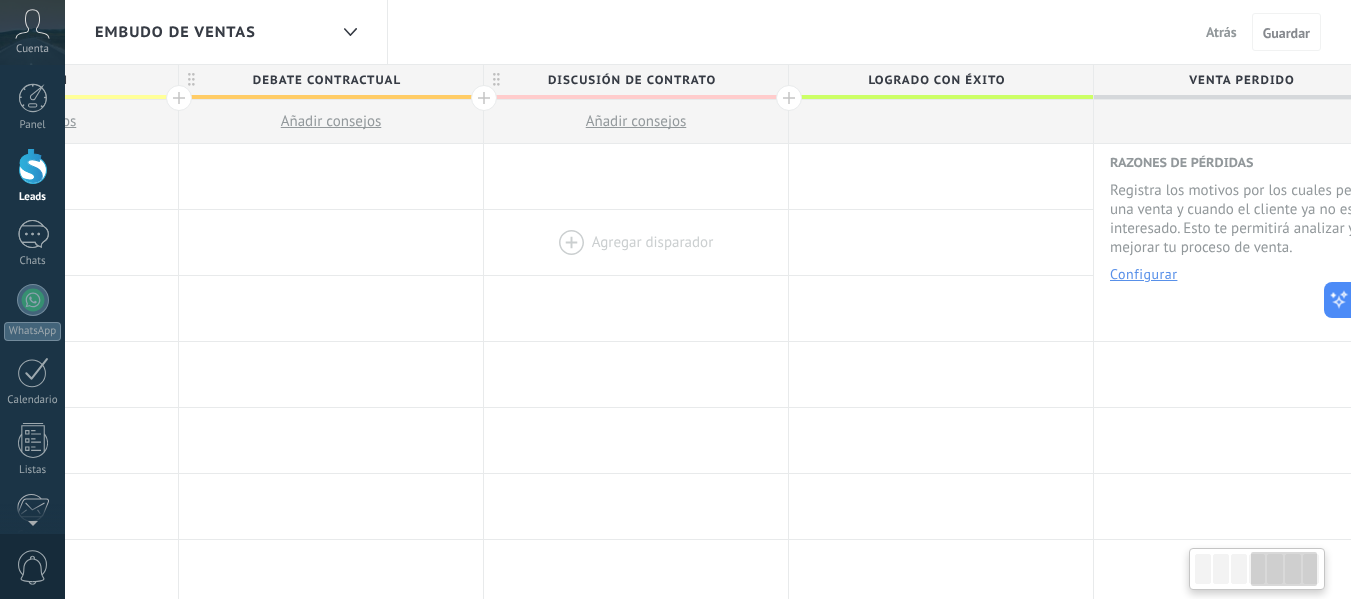 scroll, scrollTop: 0, scrollLeft: 1172, axis: horizontal 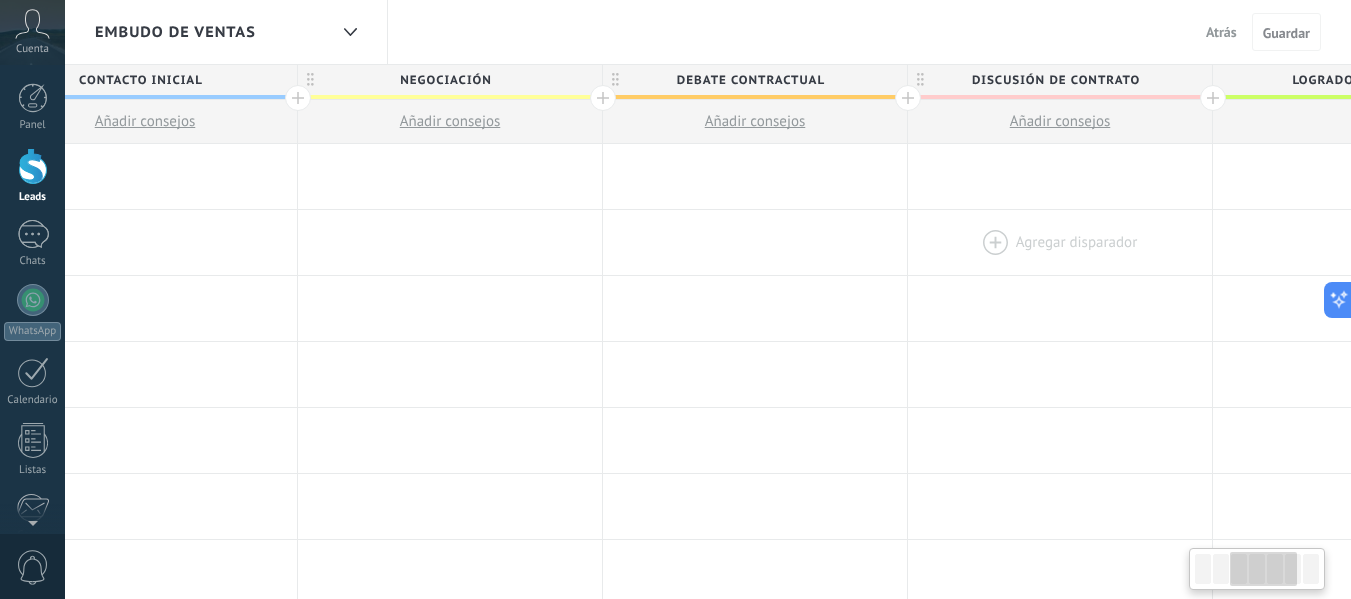 drag, startPoint x: 1028, startPoint y: 211, endPoint x: 1092, endPoint y: 252, distance: 76.00658 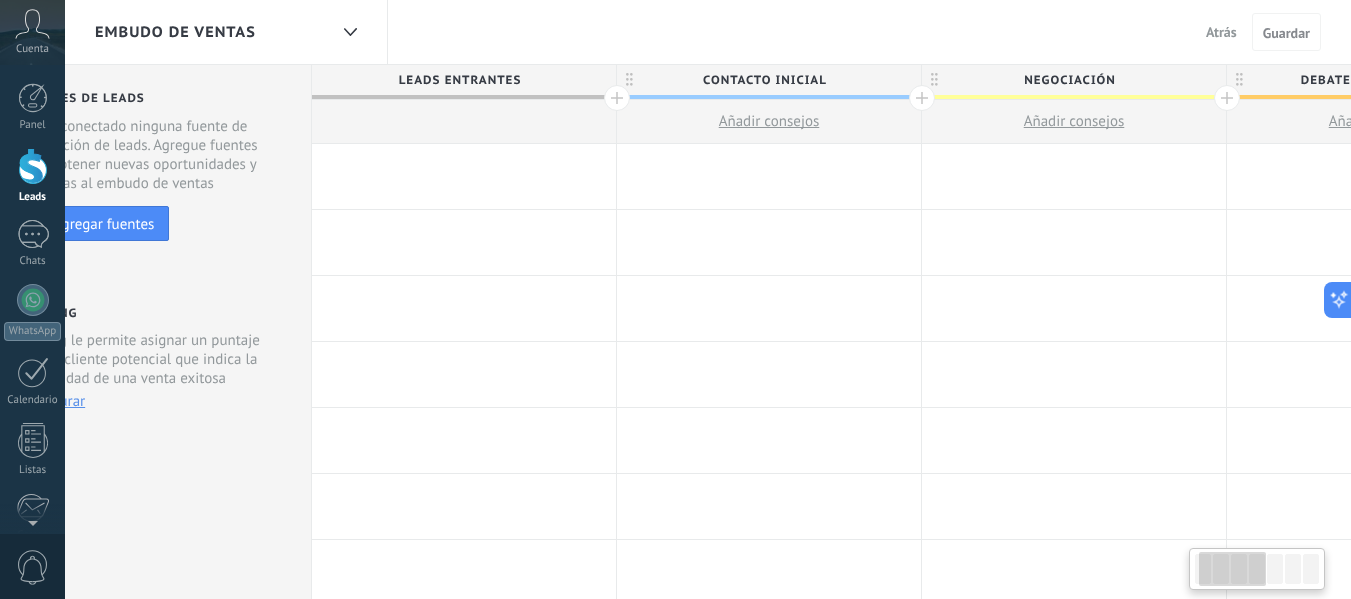 scroll, scrollTop: 0, scrollLeft: 63, axis: horizontal 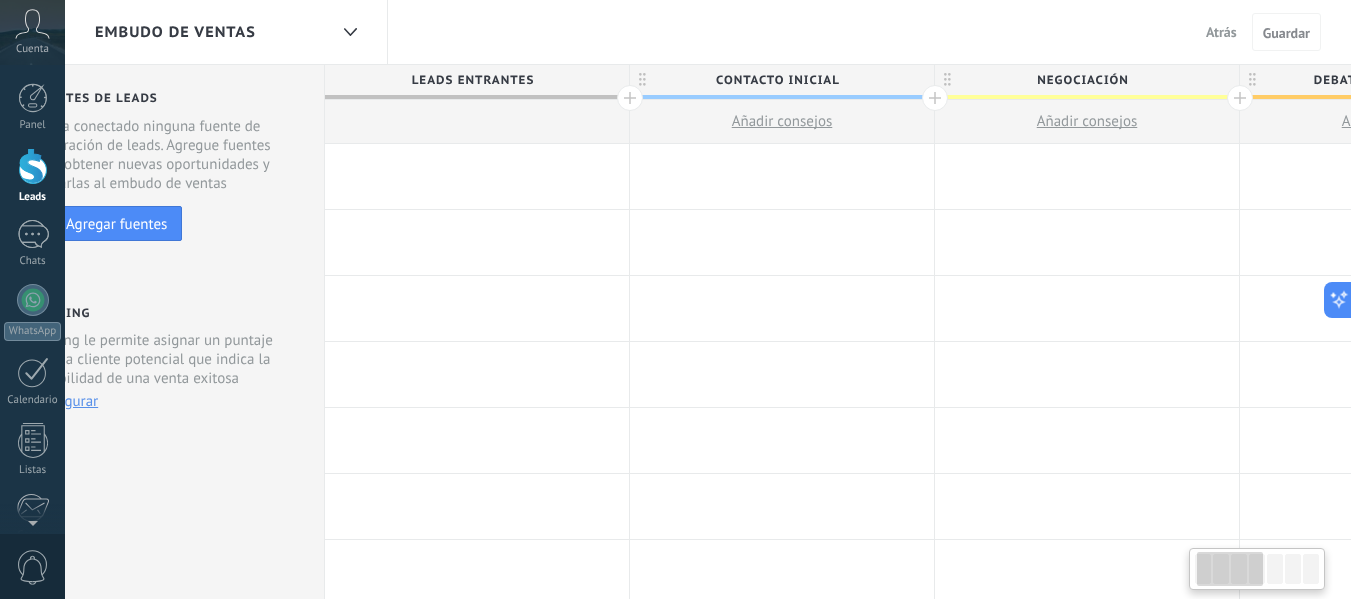 drag, startPoint x: 633, startPoint y: 257, endPoint x: 1262, endPoint y: 275, distance: 629.2575 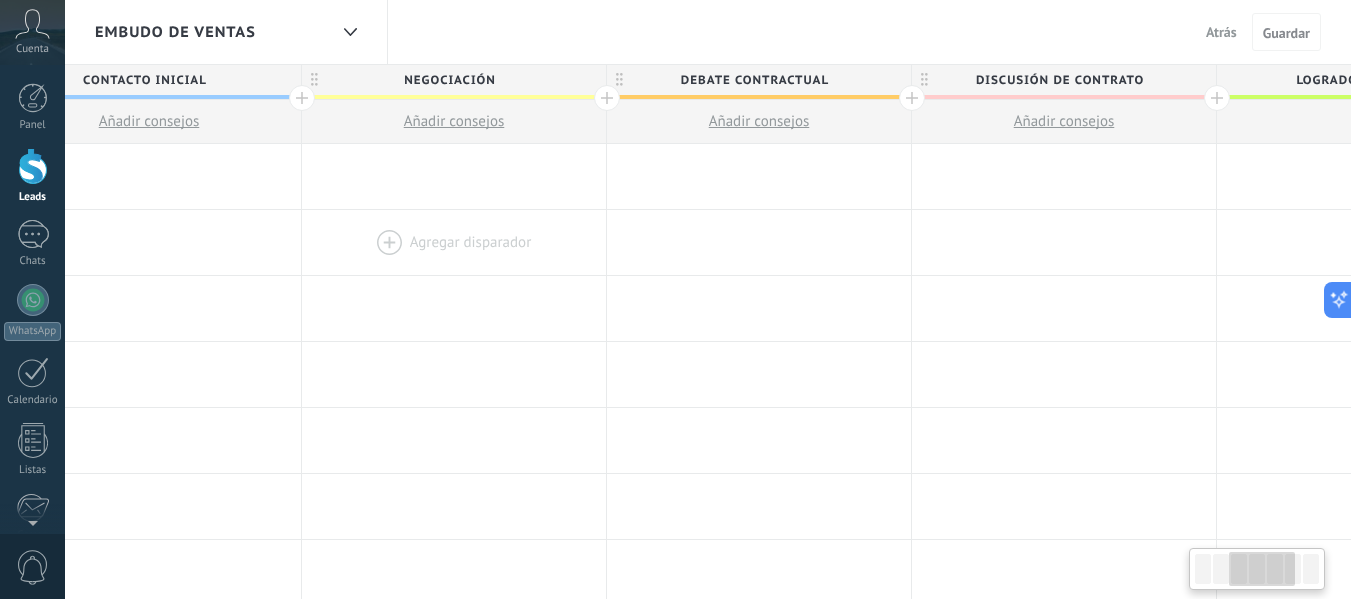 scroll, scrollTop: 0, scrollLeft: 699, axis: horizontal 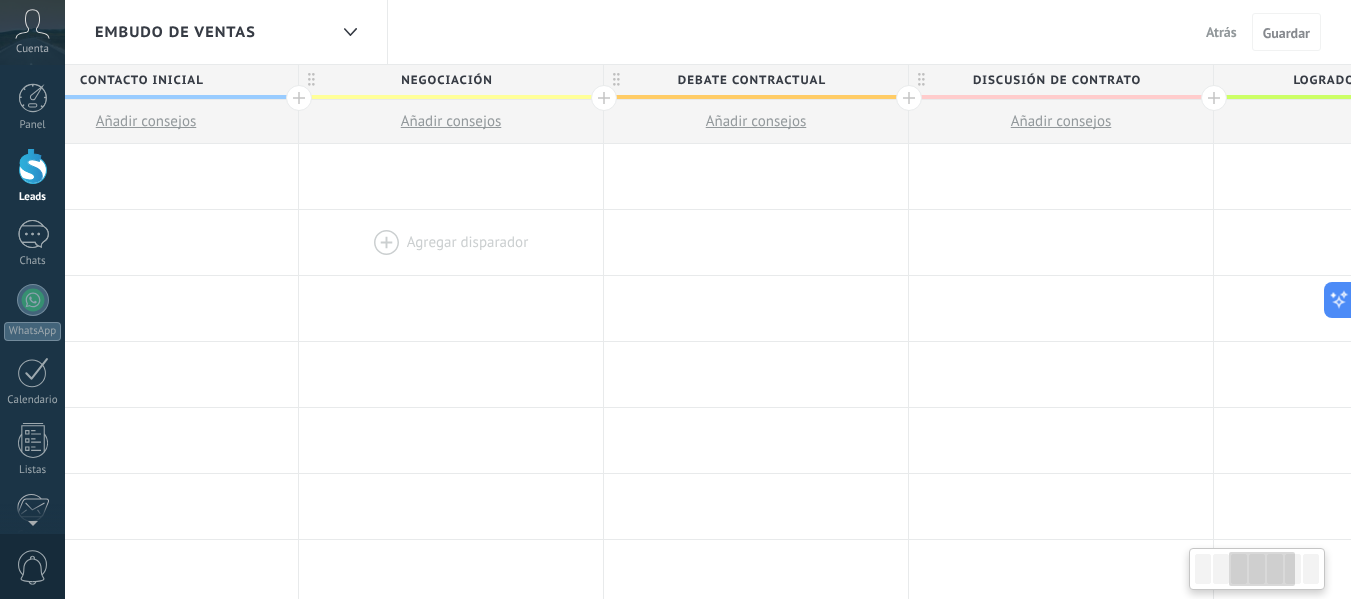 drag, startPoint x: 1226, startPoint y: 228, endPoint x: 590, endPoint y: 221, distance: 636.0385 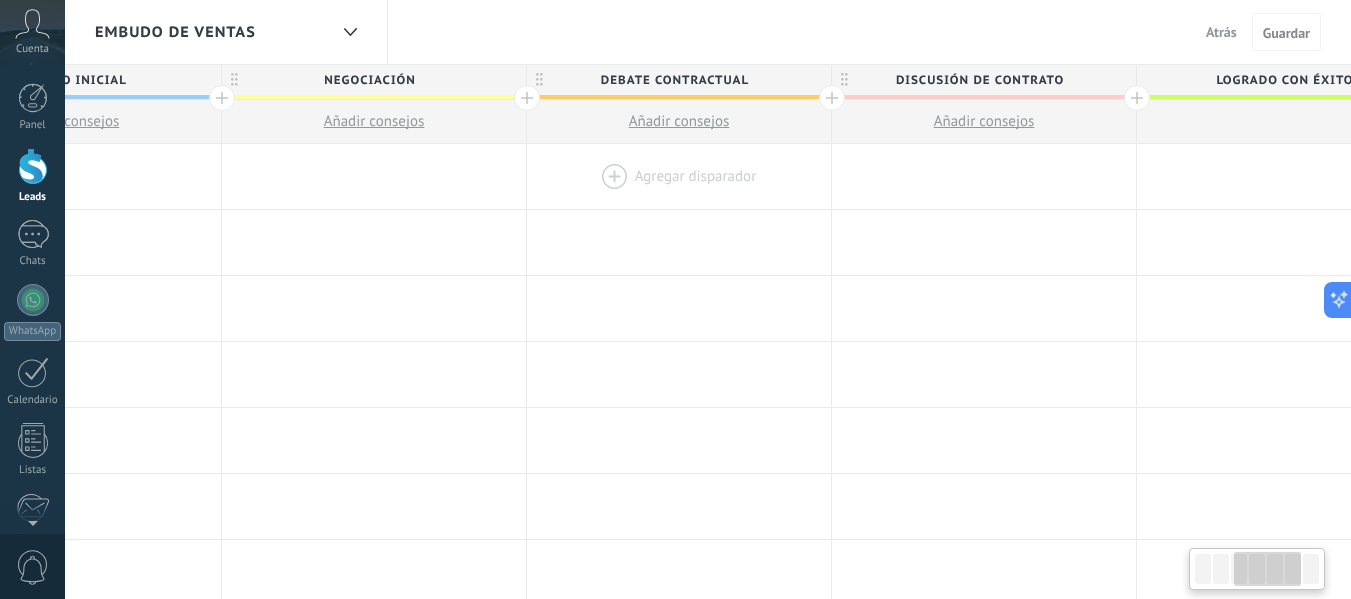 scroll, scrollTop: 0, scrollLeft: 777, axis: horizontal 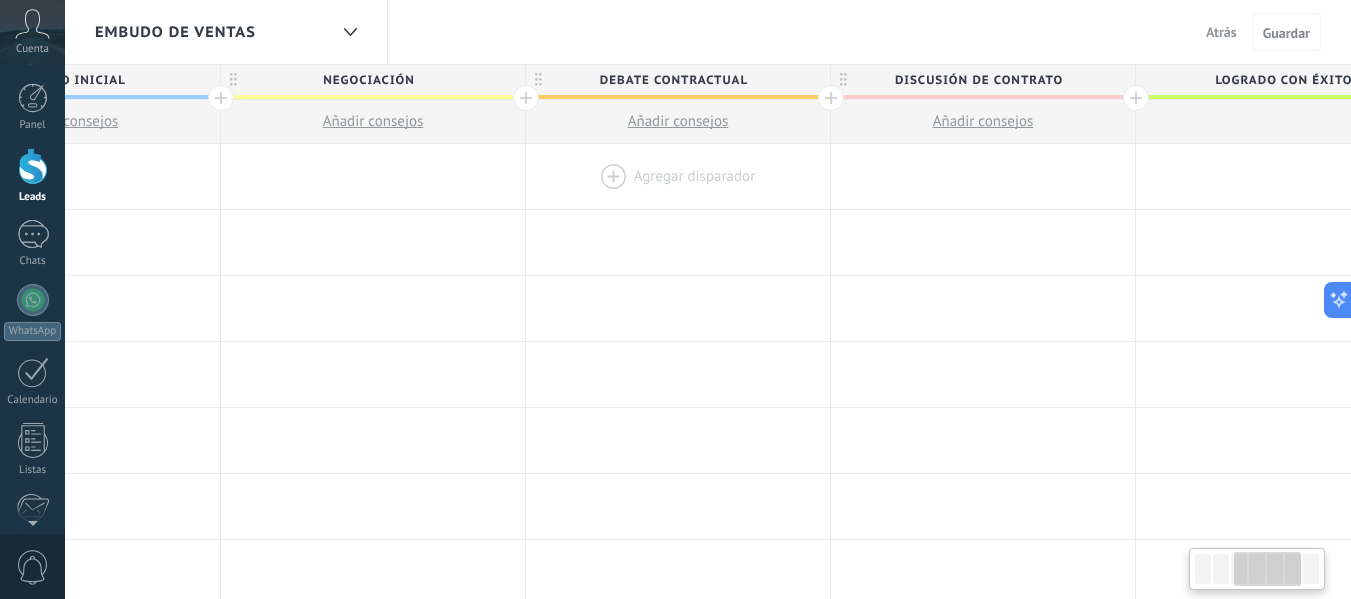 drag, startPoint x: 870, startPoint y: 176, endPoint x: 792, endPoint y: 177, distance: 78.00641 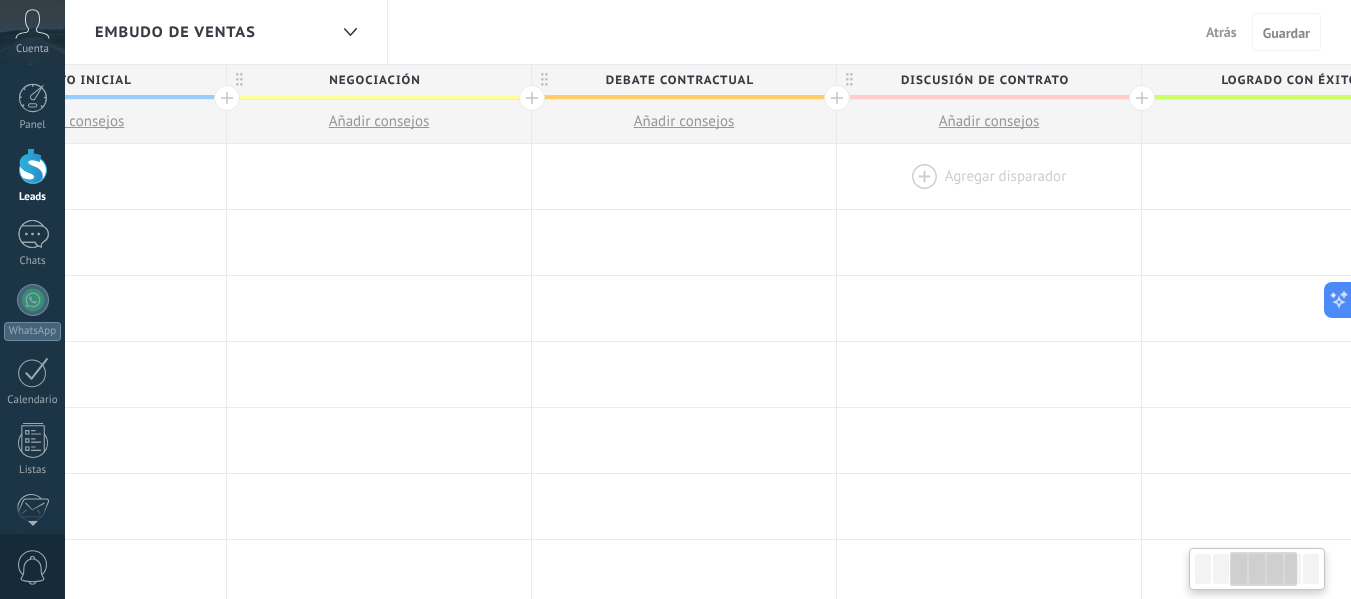 scroll, scrollTop: 0, scrollLeft: 695, axis: horizontal 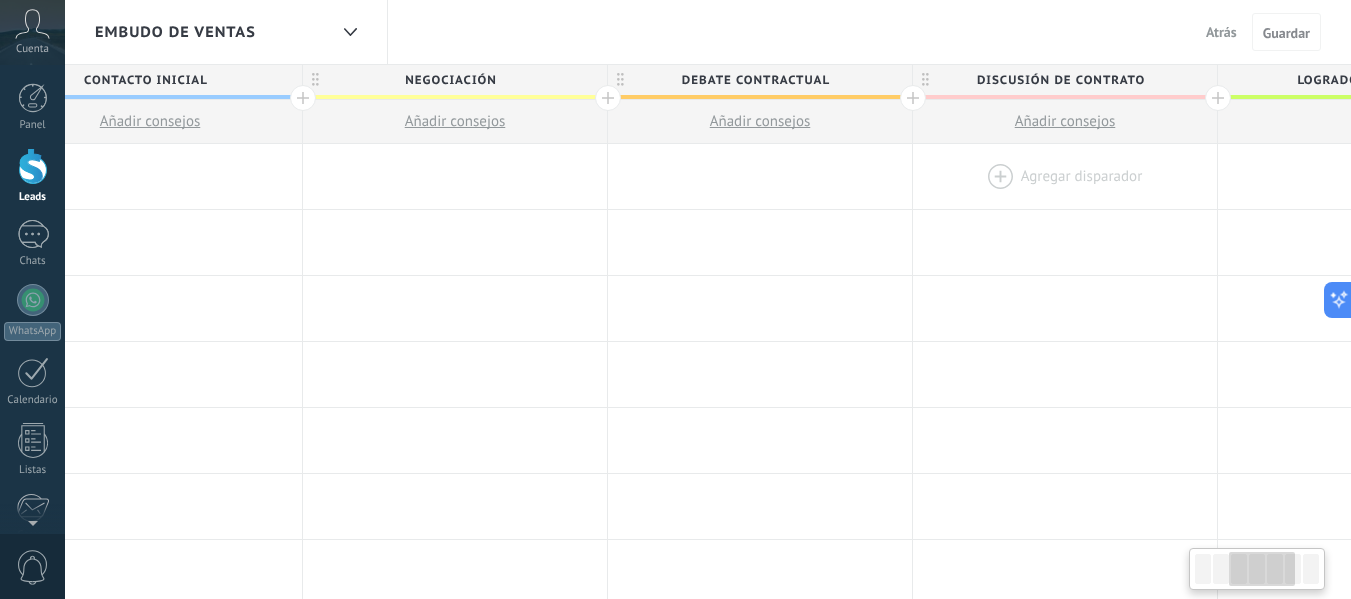 drag, startPoint x: 1029, startPoint y: 217, endPoint x: 921, endPoint y: 188, distance: 111.82576 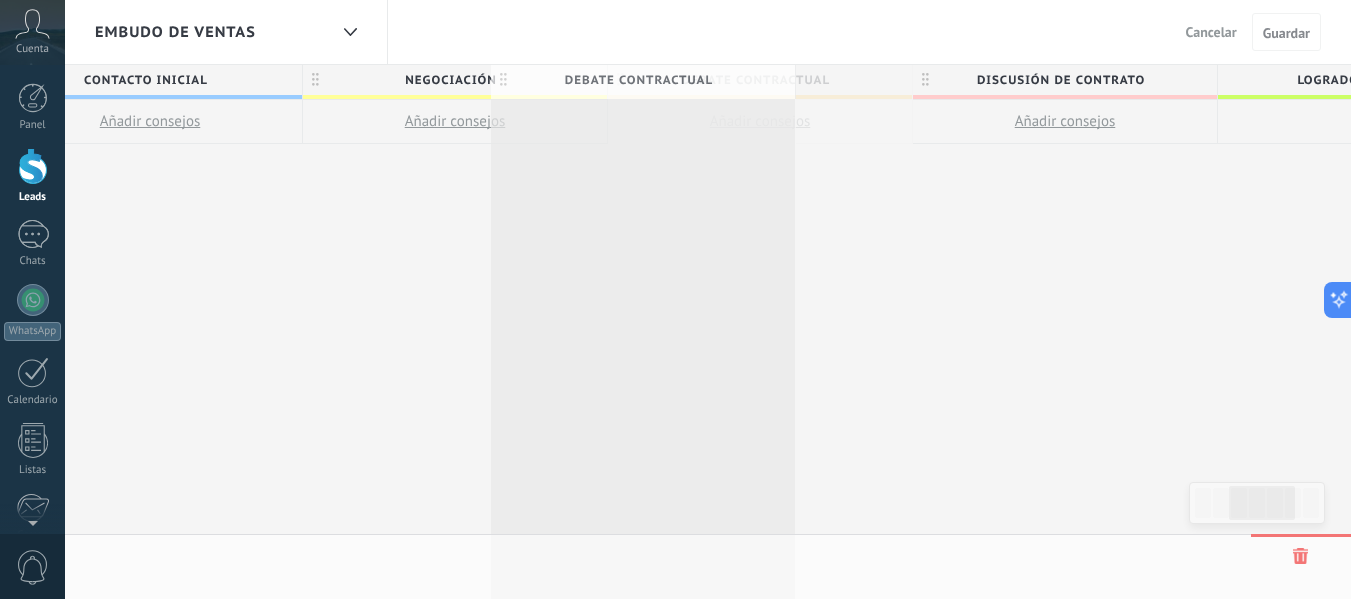 scroll, scrollTop: 0, scrollLeft: 698, axis: horizontal 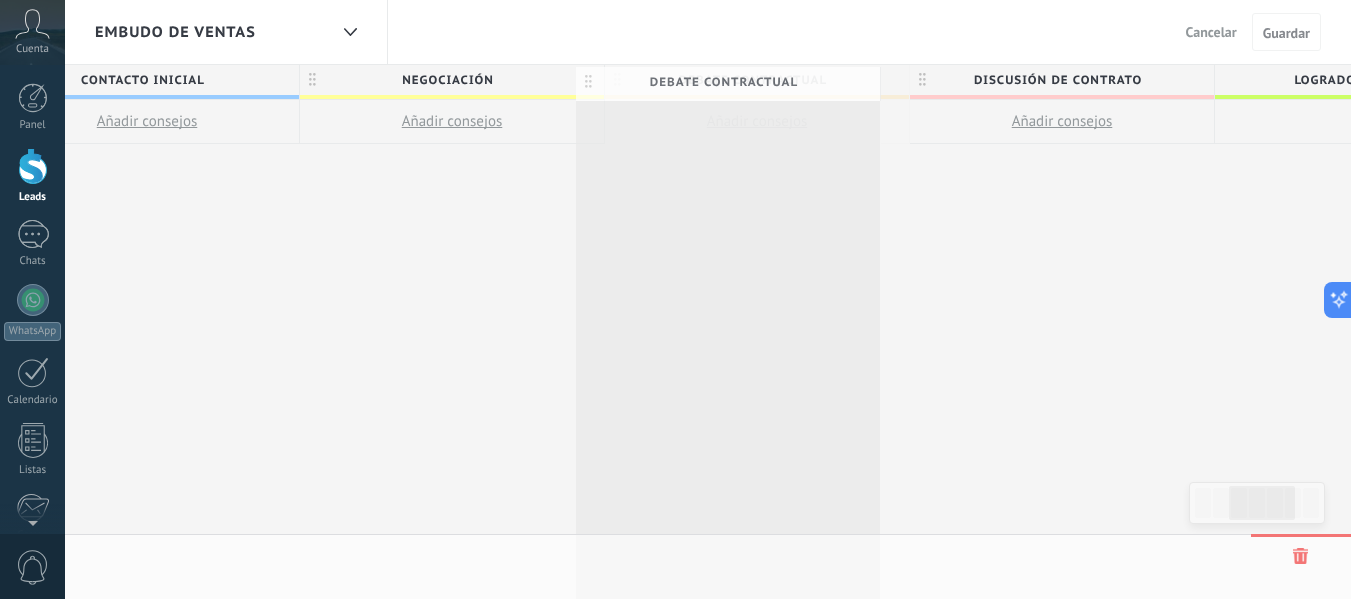 drag, startPoint x: 837, startPoint y: 77, endPoint x: 818, endPoint y: 79, distance: 19.104973 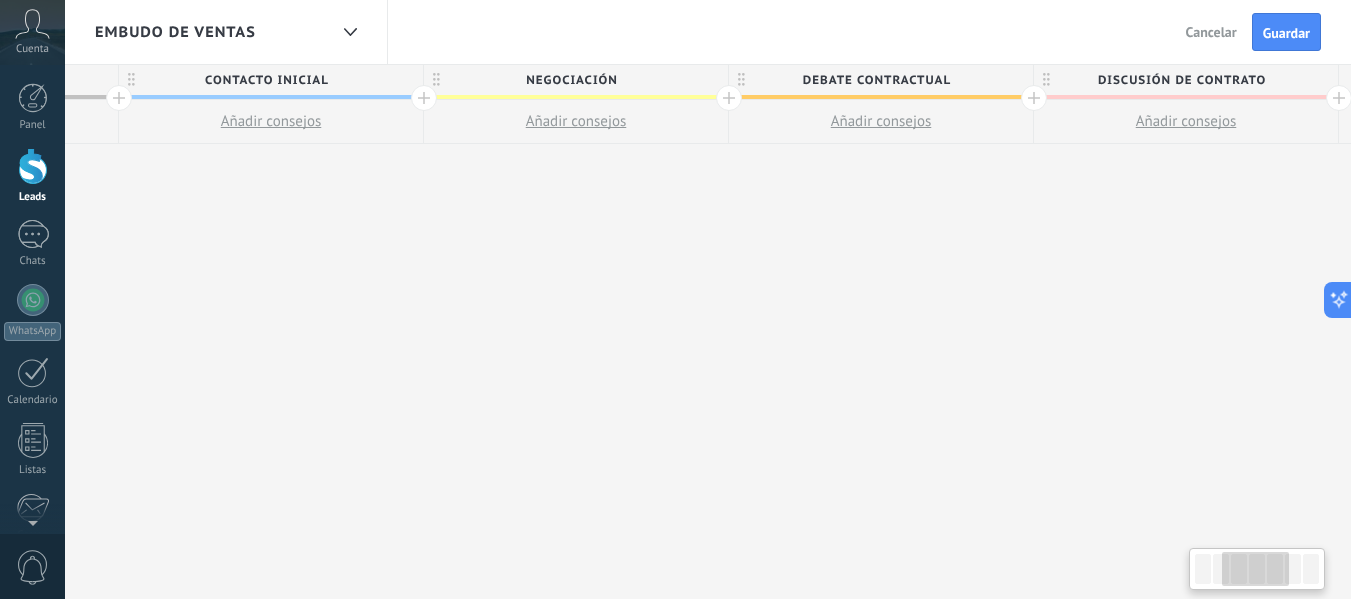 drag, startPoint x: 210, startPoint y: 271, endPoint x: 327, endPoint y: 268, distance: 117.03845 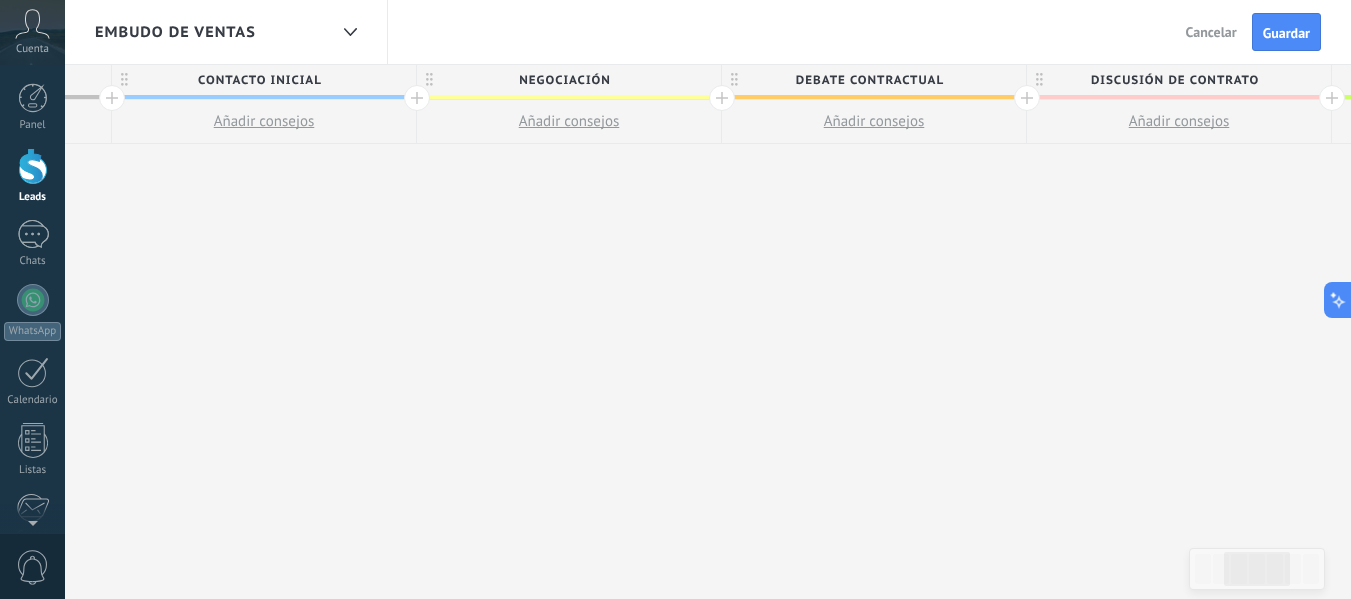click on "Negociación" at bounding box center (564, 80) 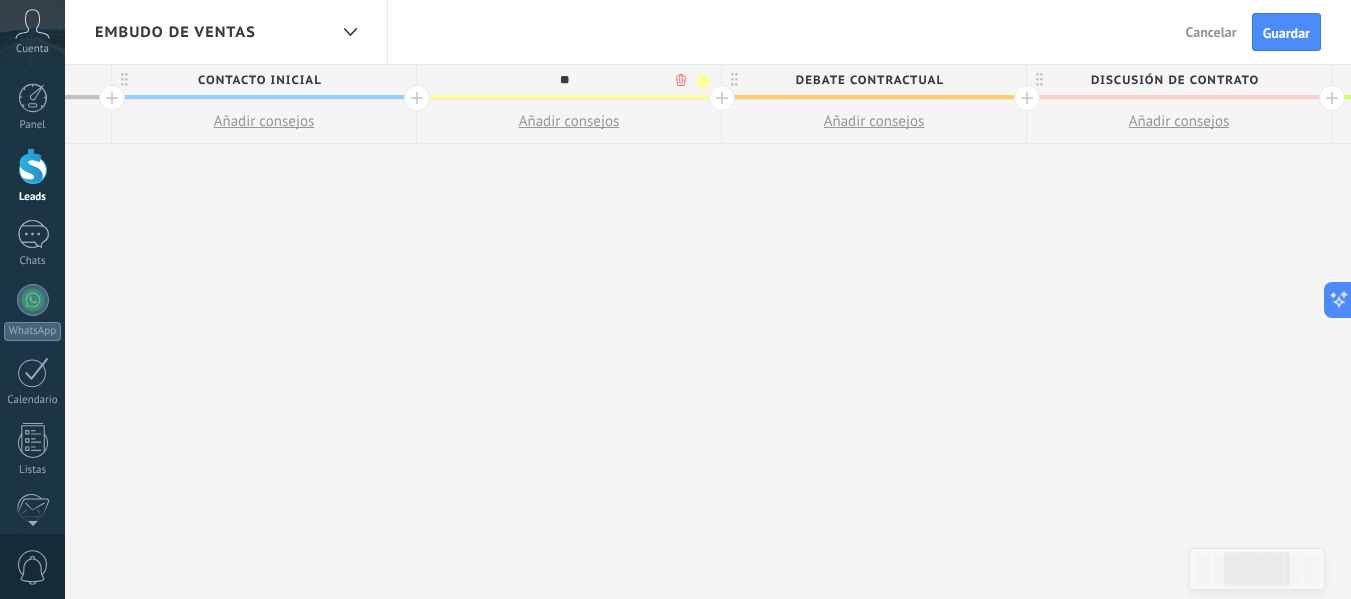 type on "*" 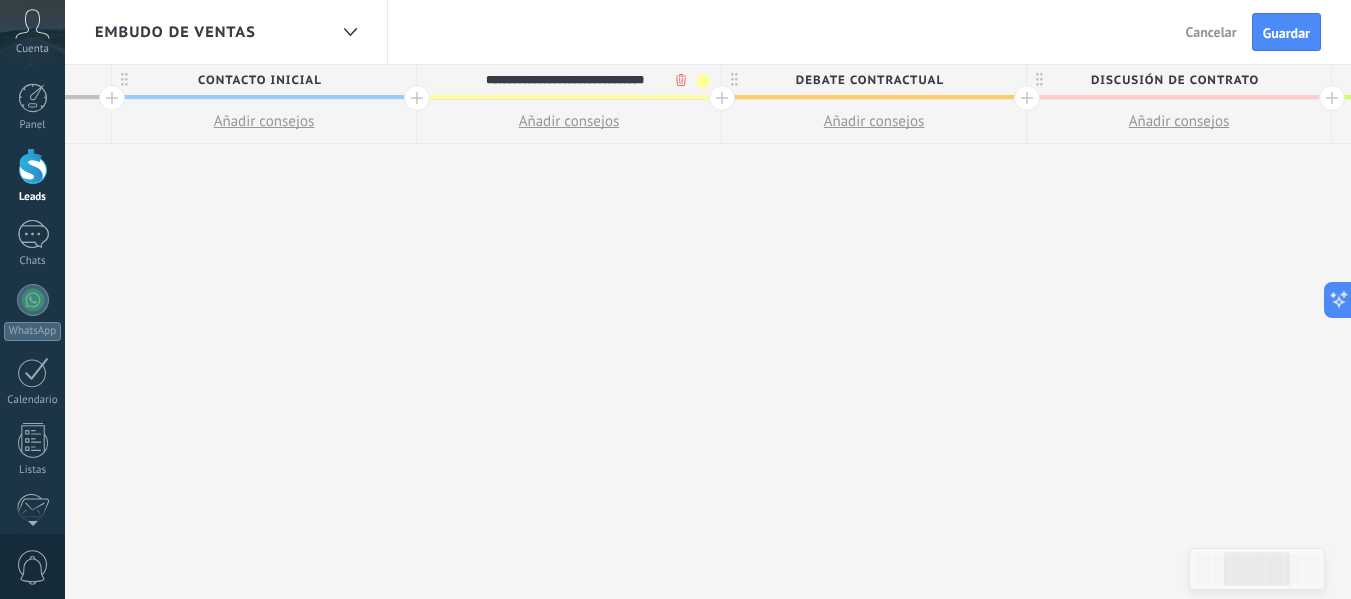 type on "**********" 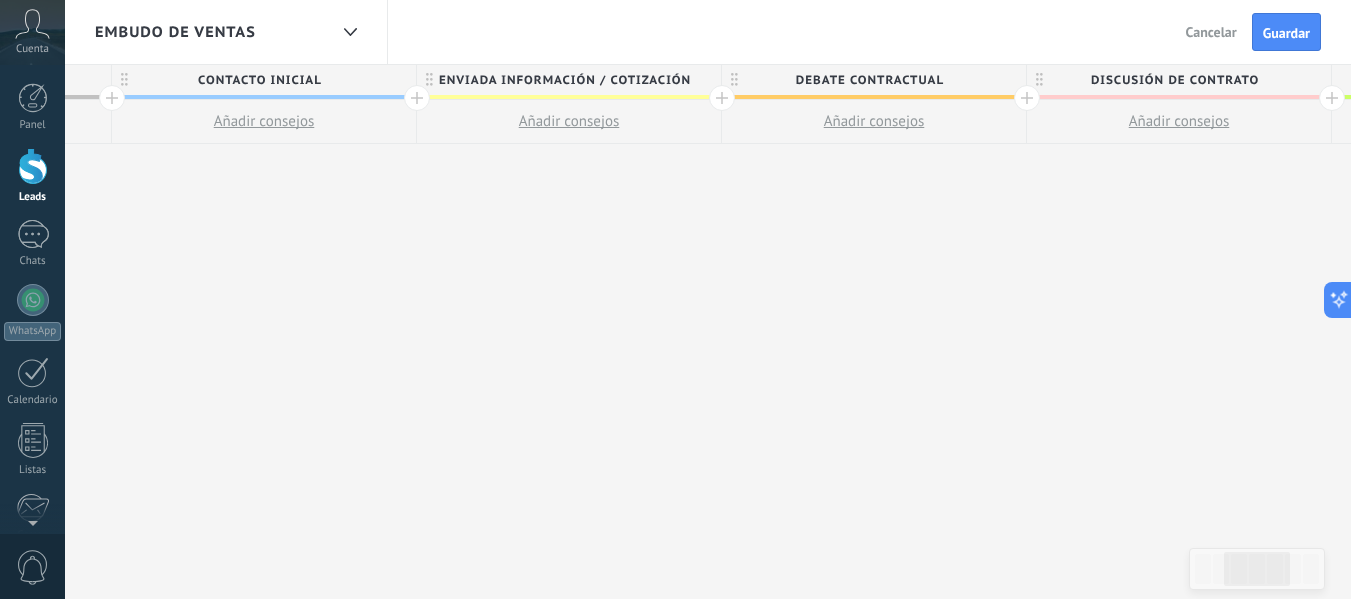 click on "Debate contractual" at bounding box center (869, 80) 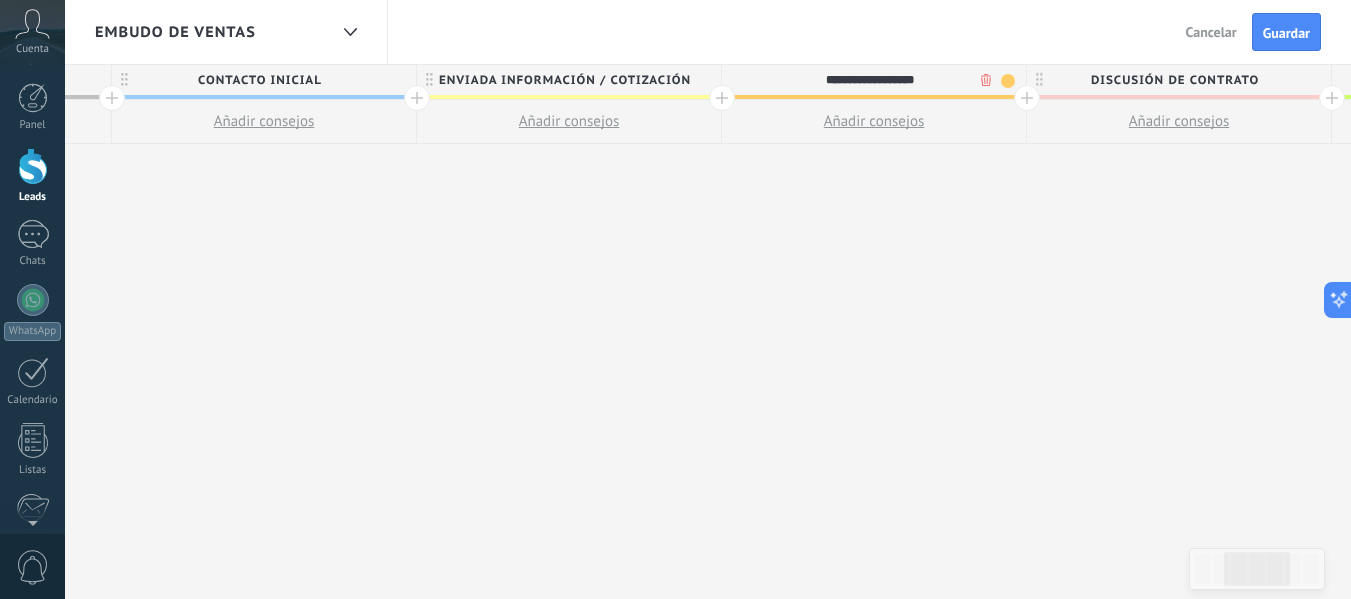 drag, startPoint x: 954, startPoint y: 78, endPoint x: 789, endPoint y: 68, distance: 165.30275 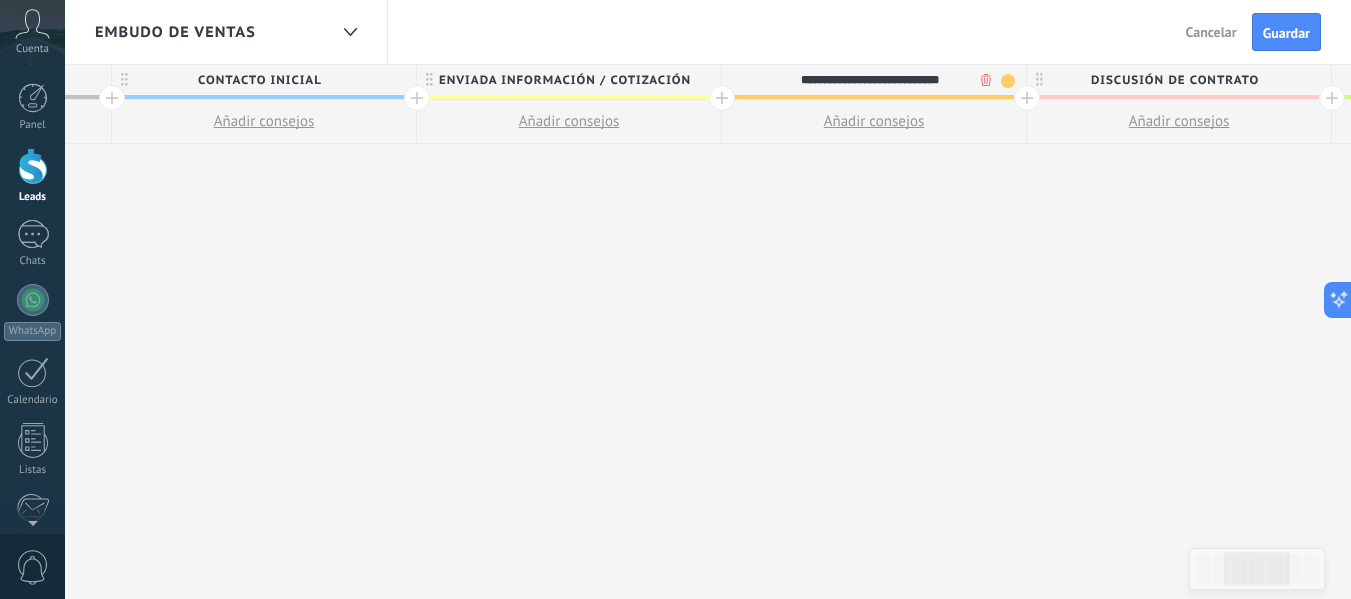 type on "**********" 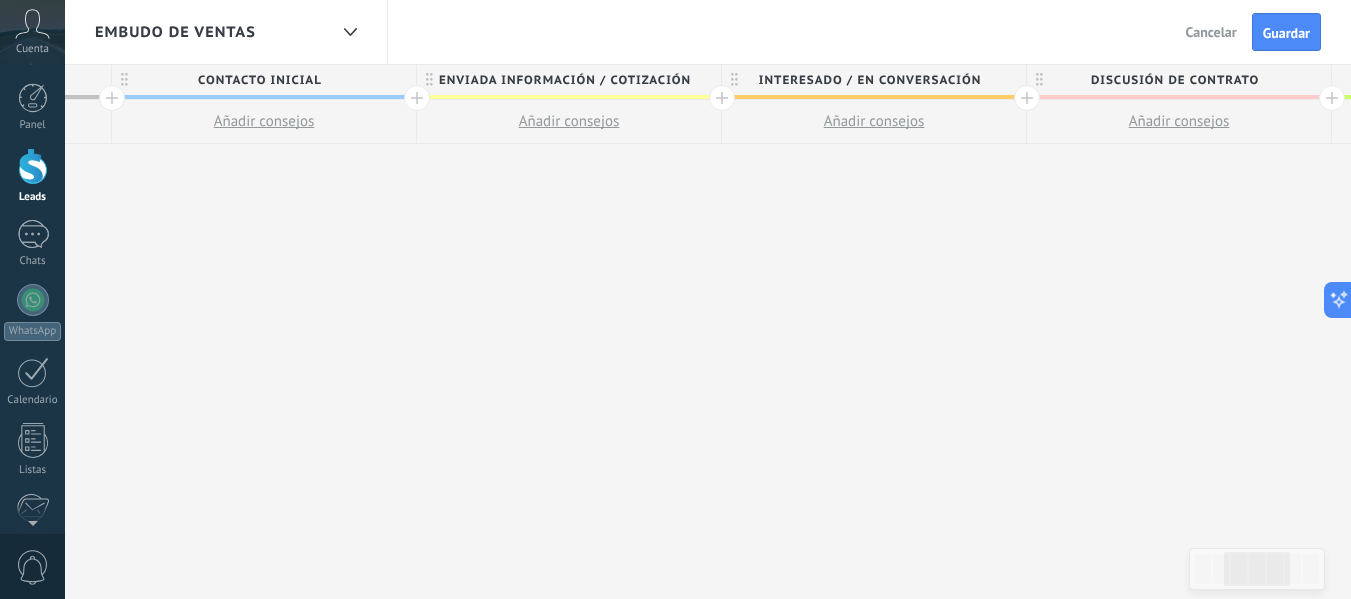 click on "Contacto inicial" at bounding box center [259, 80] 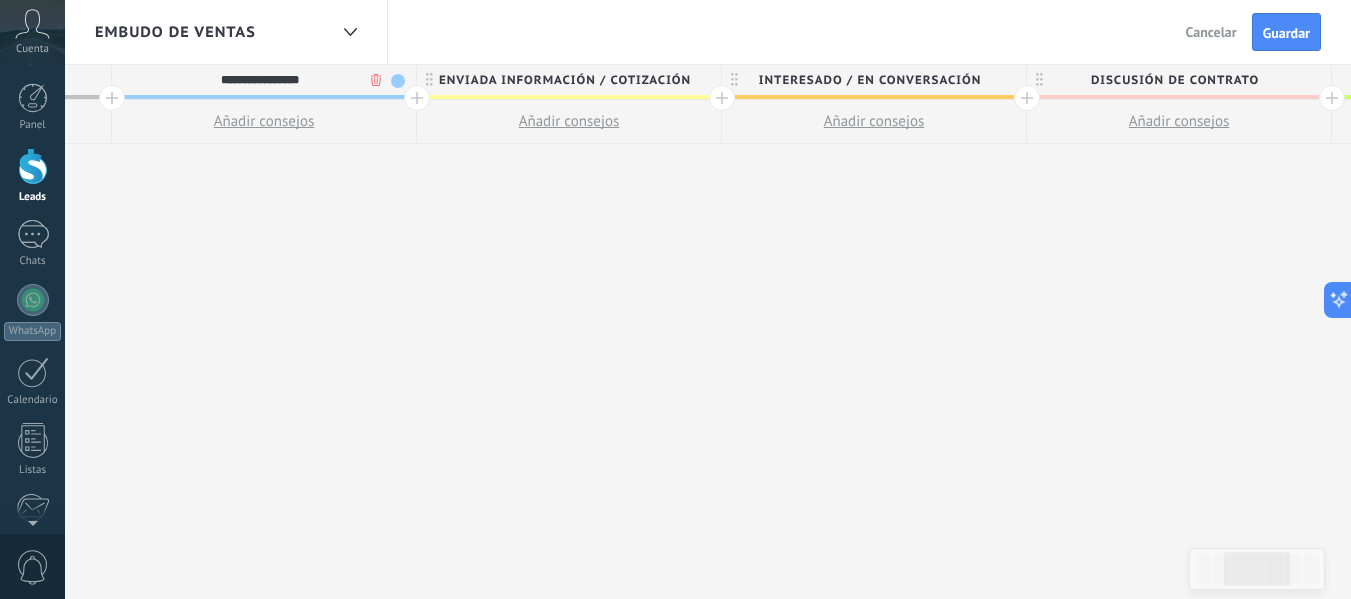 click on "**********" at bounding box center (259, 80) 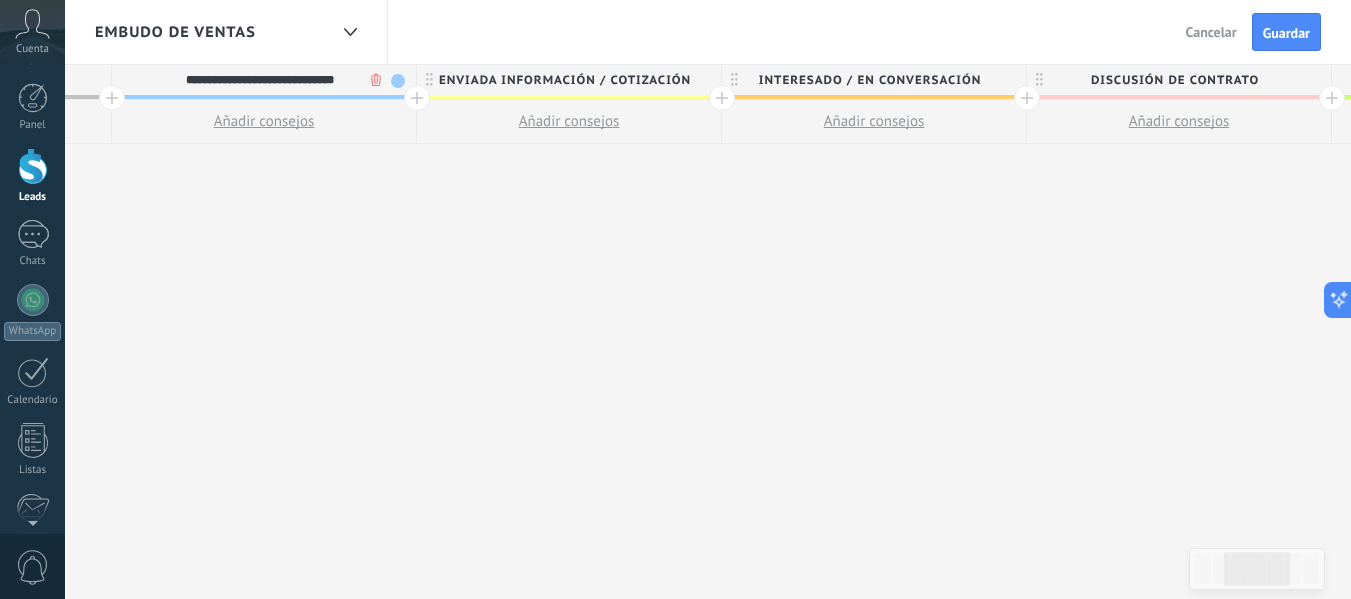 click on "**********" at bounding box center (259, 80) 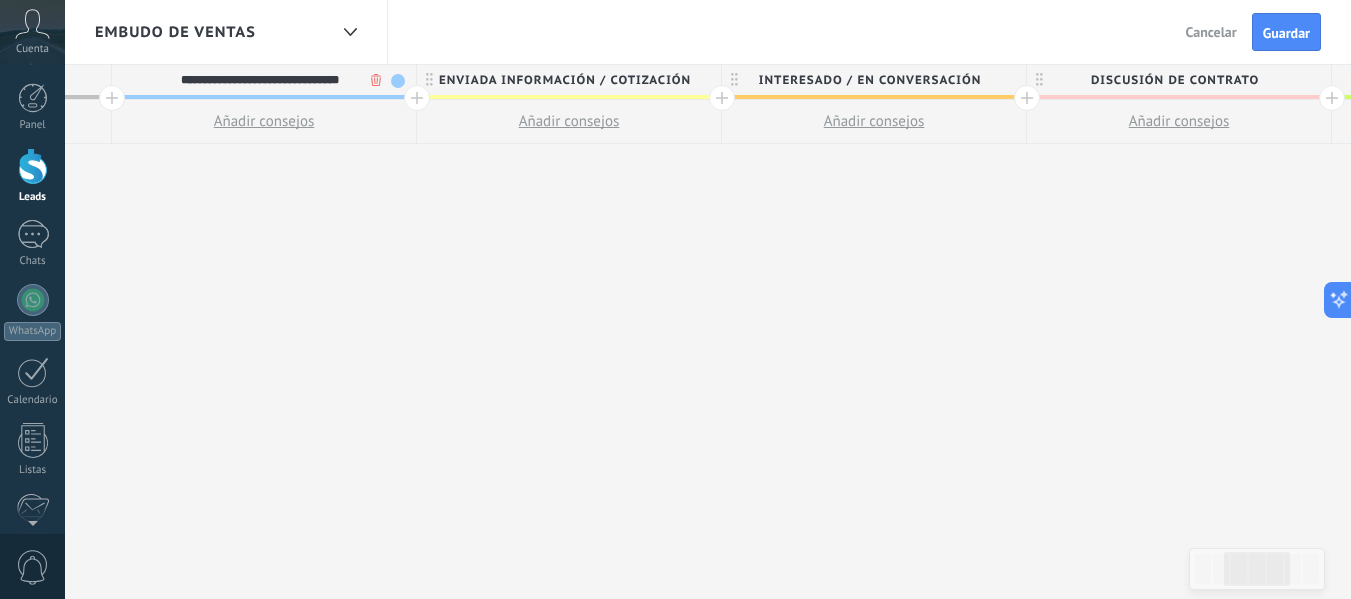 type on "**********" 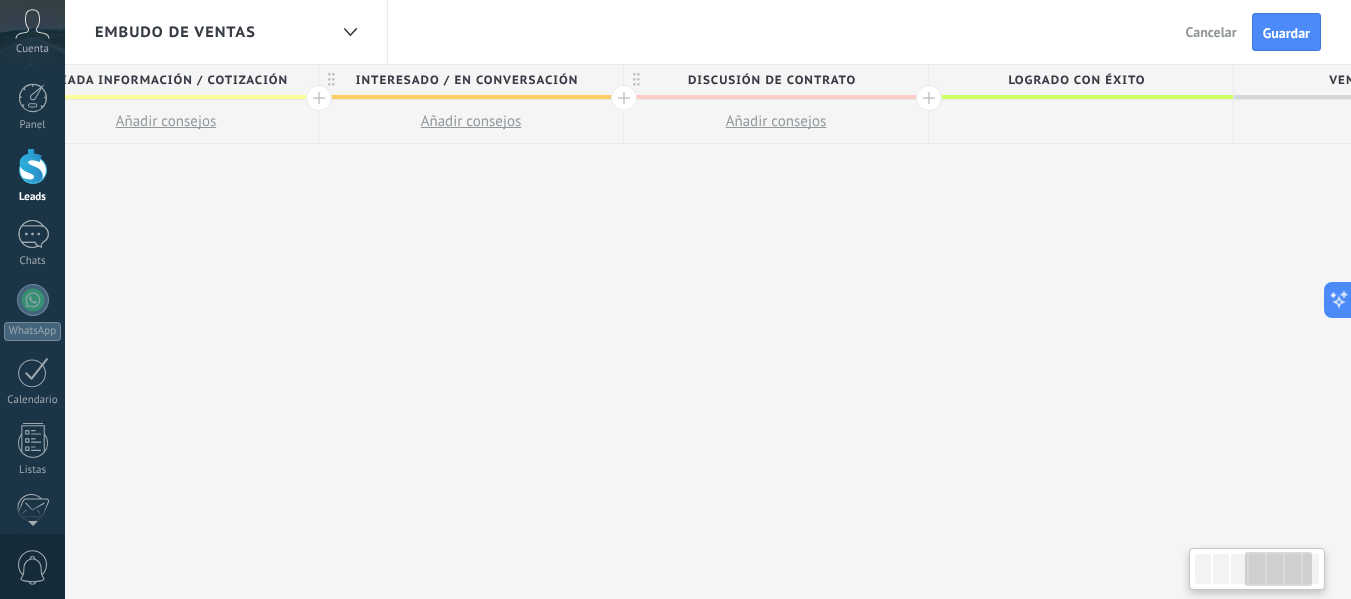scroll, scrollTop: 0, scrollLeft: 1038, axis: horizontal 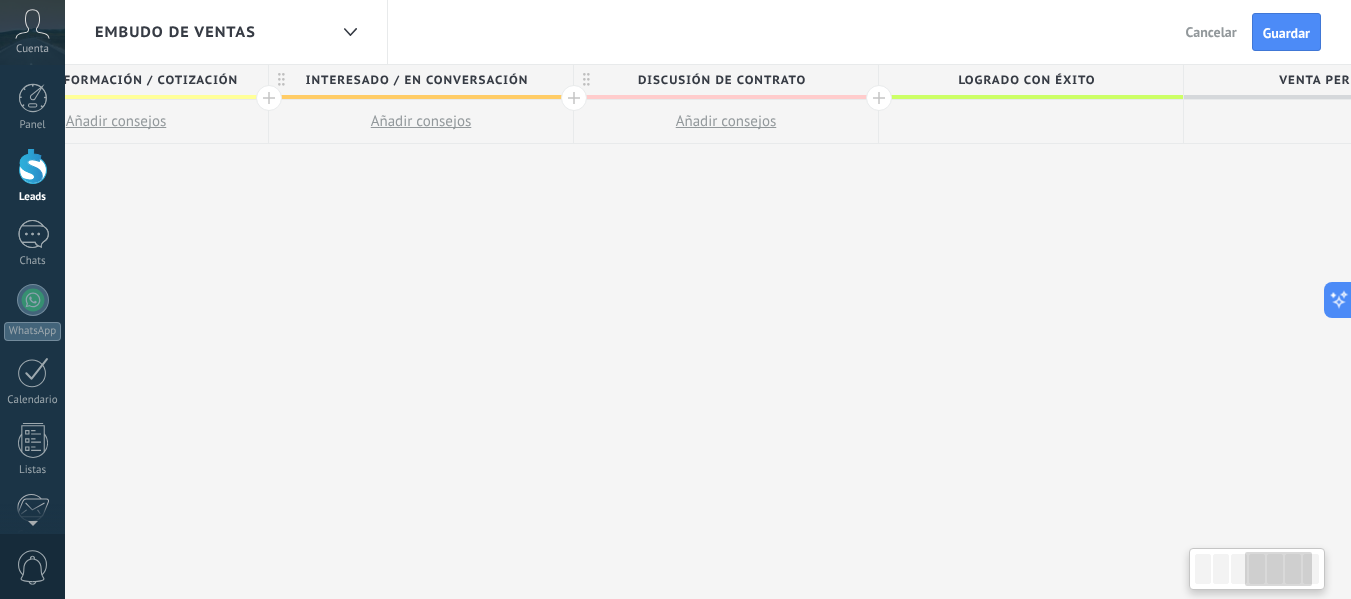 drag, startPoint x: 1113, startPoint y: 245, endPoint x: 684, endPoint y: 219, distance: 429.78717 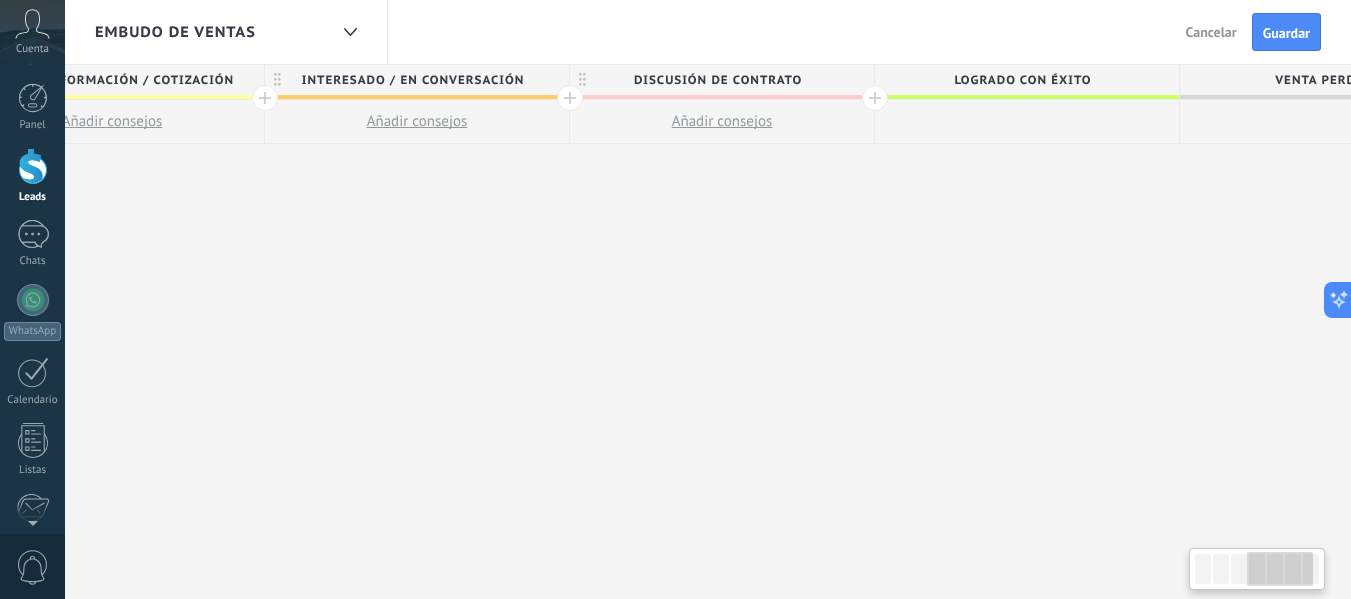 click on "Discusión de contrato" at bounding box center [717, 80] 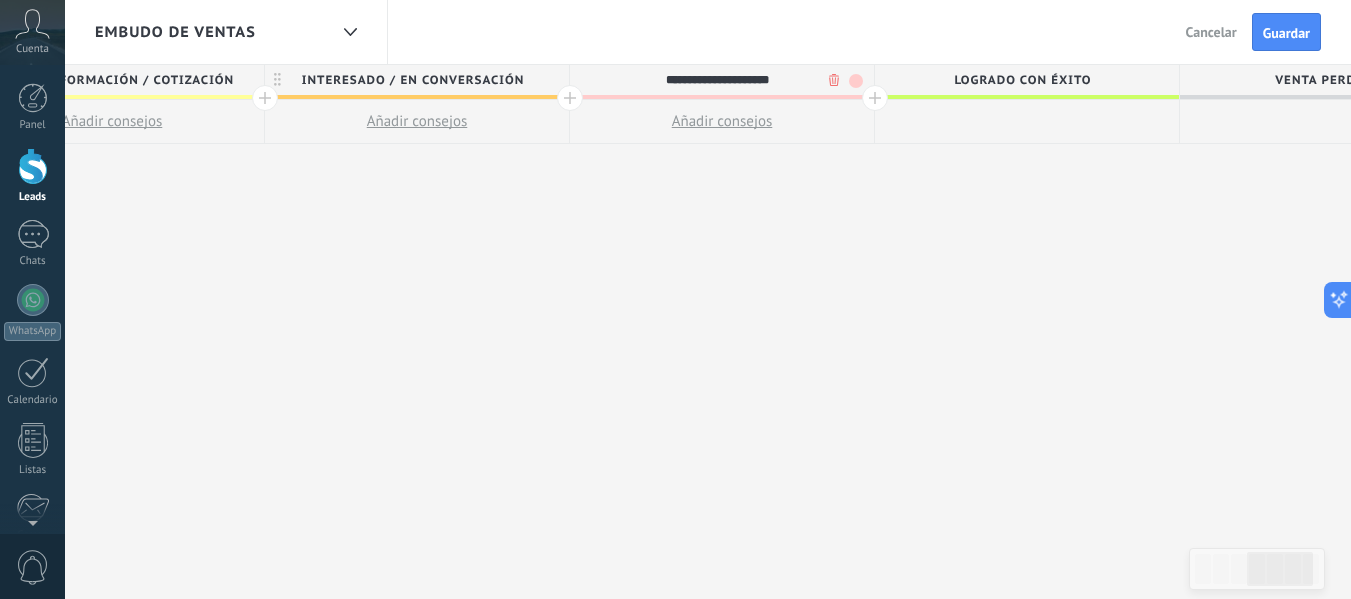 drag, startPoint x: 813, startPoint y: 80, endPoint x: 627, endPoint y: 80, distance: 186 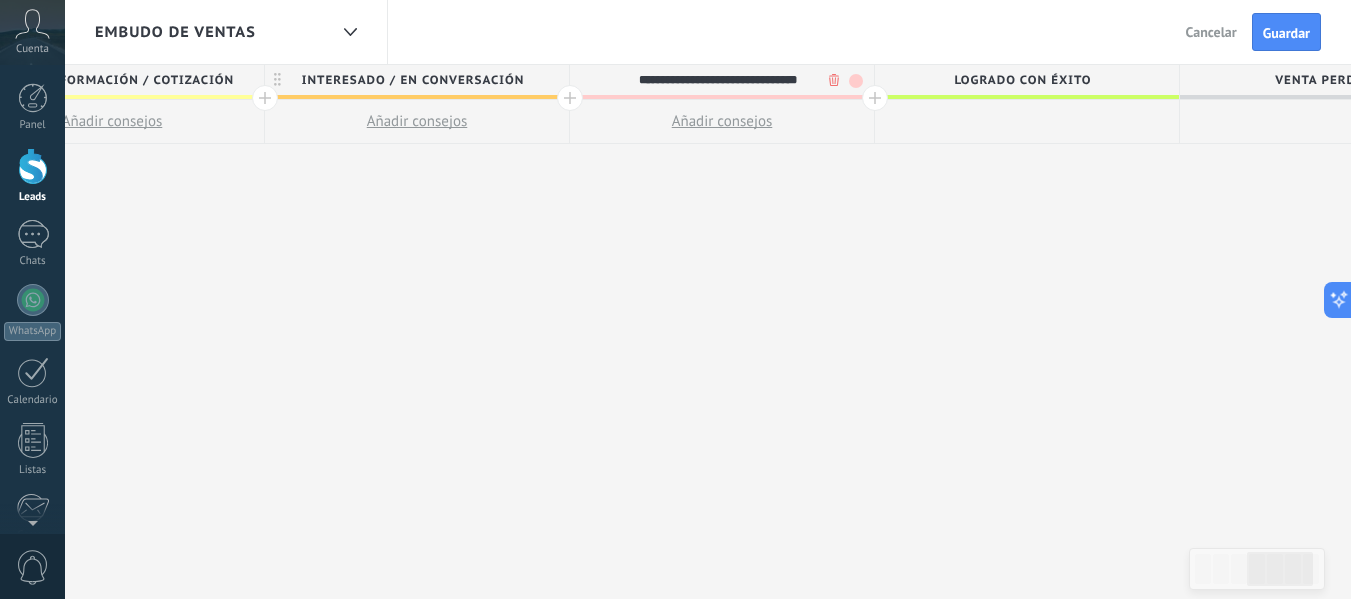 type on "**********" 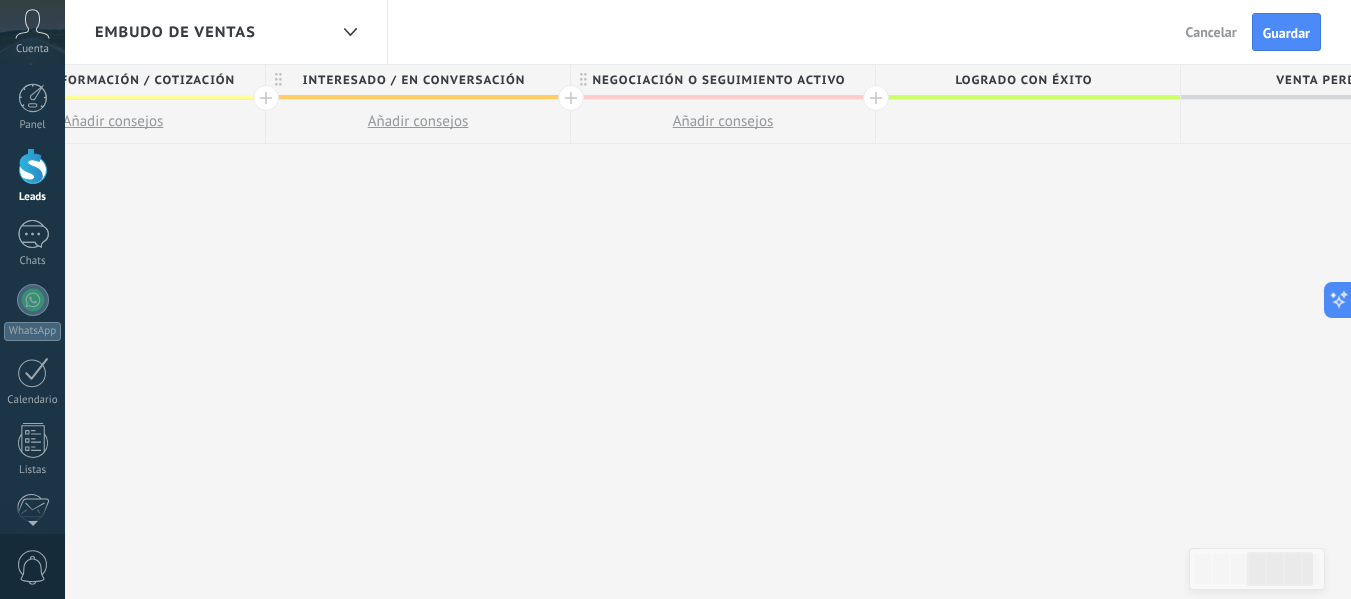 click on "Logrado con éxito" at bounding box center (1023, 80) 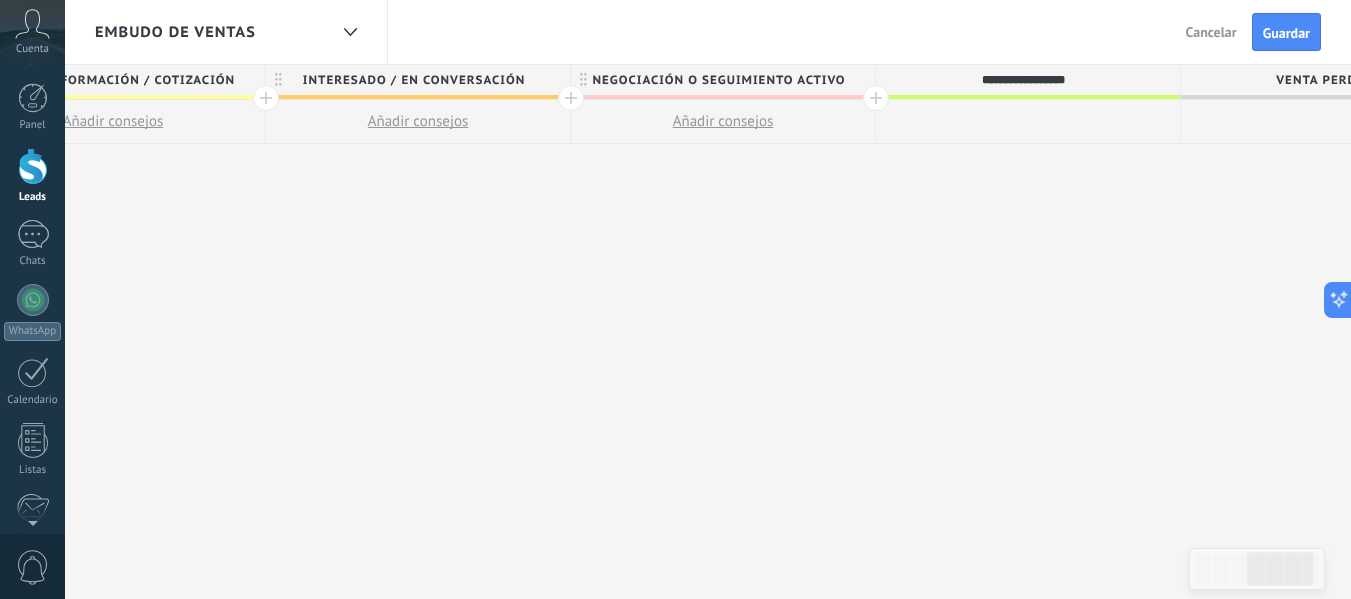 drag, startPoint x: 1090, startPoint y: 81, endPoint x: 939, endPoint y: 83, distance: 151.01324 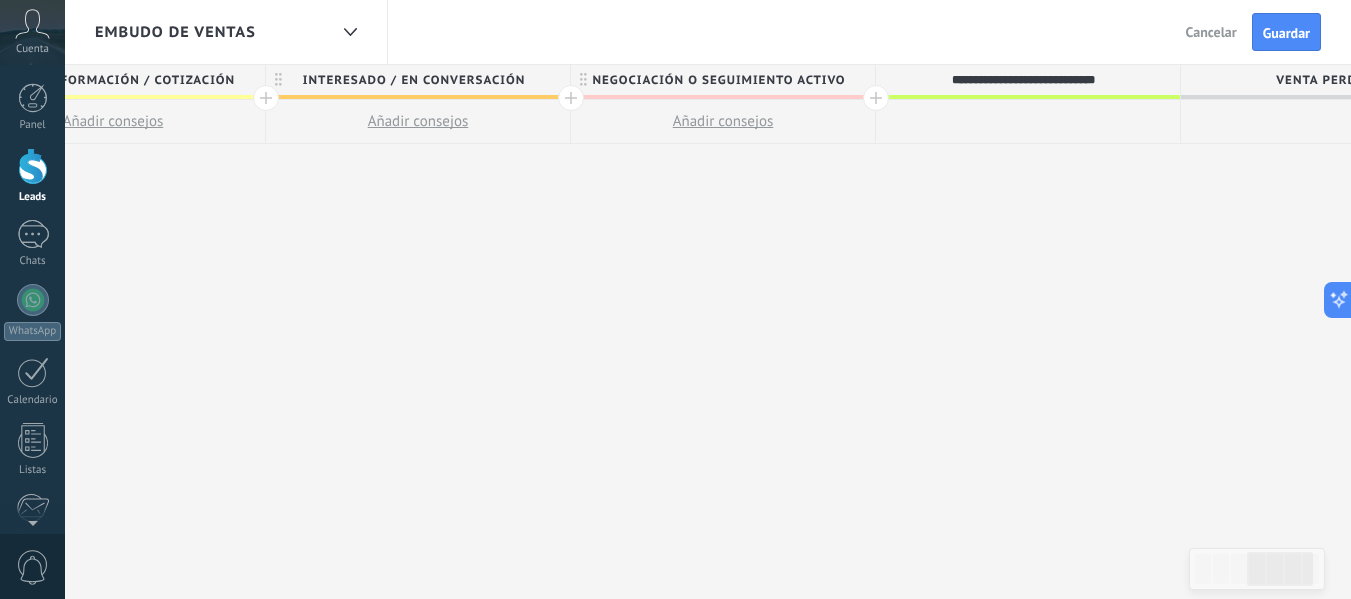 type on "**********" 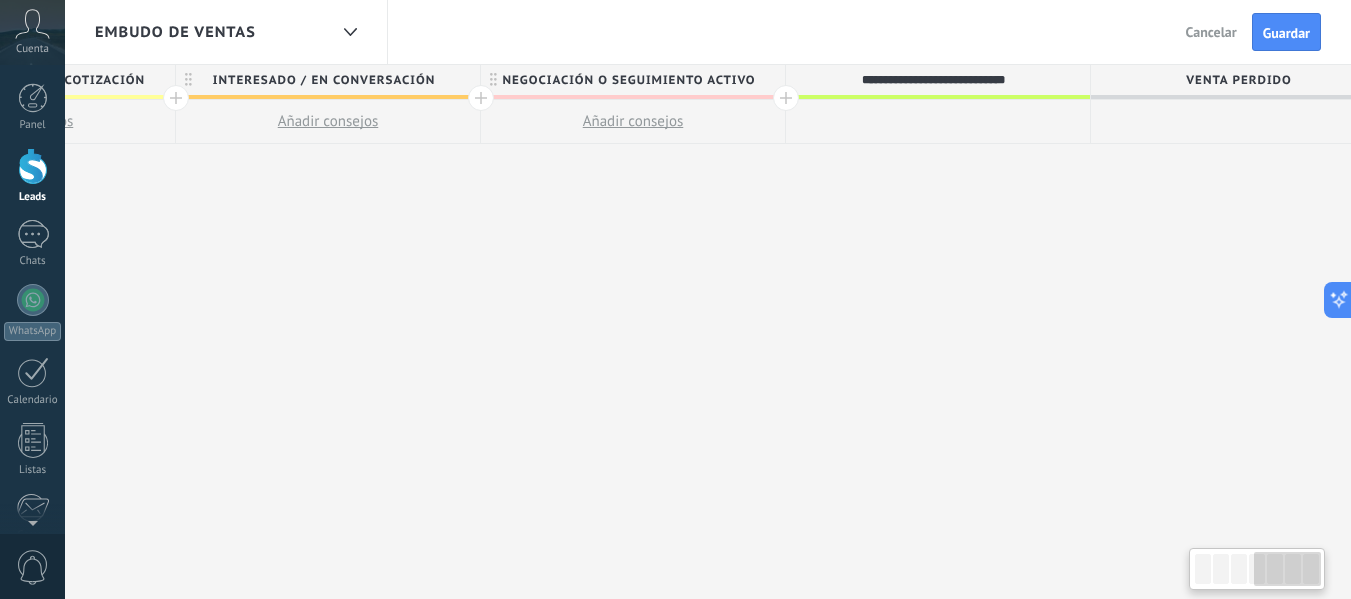 scroll, scrollTop: 0, scrollLeft: 1172, axis: horizontal 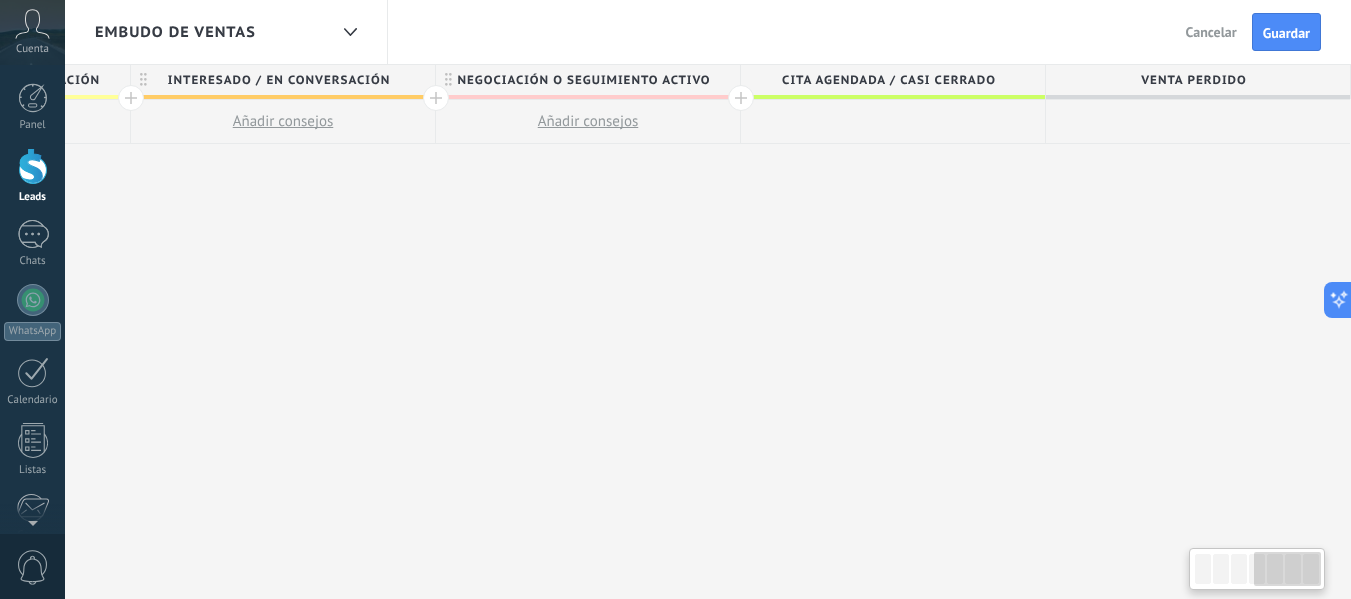 drag, startPoint x: 1282, startPoint y: 248, endPoint x: 674, endPoint y: 211, distance: 609.12476 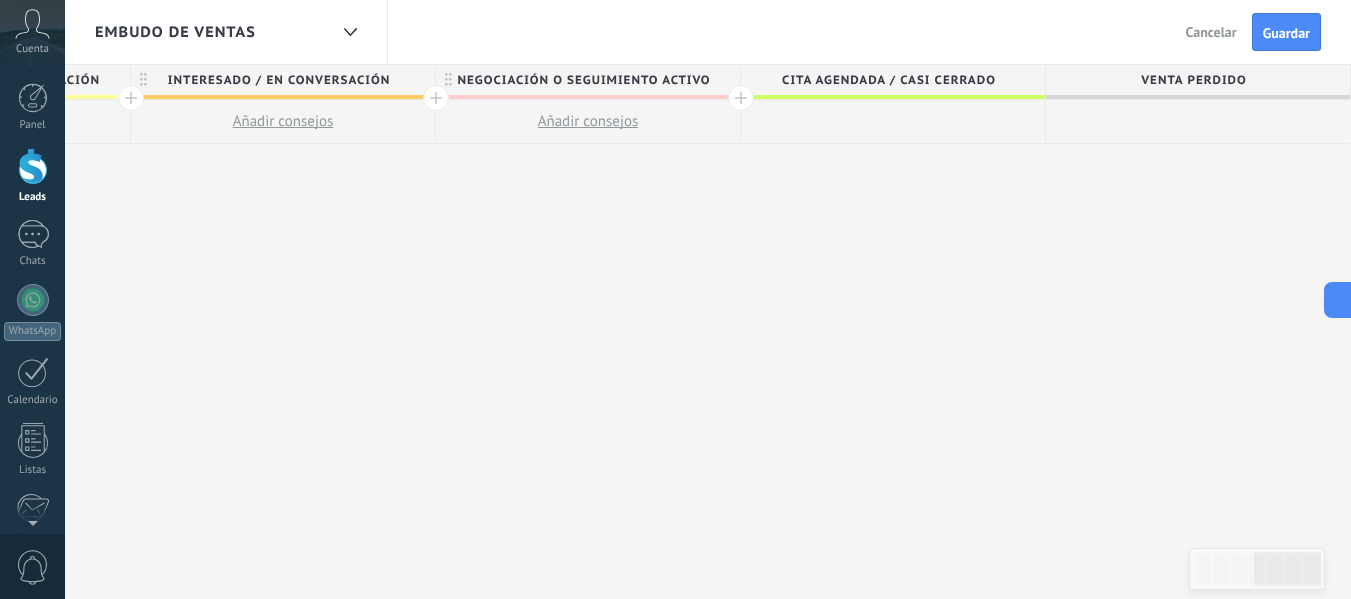 click on "Venta Perdido" at bounding box center (1193, 80) 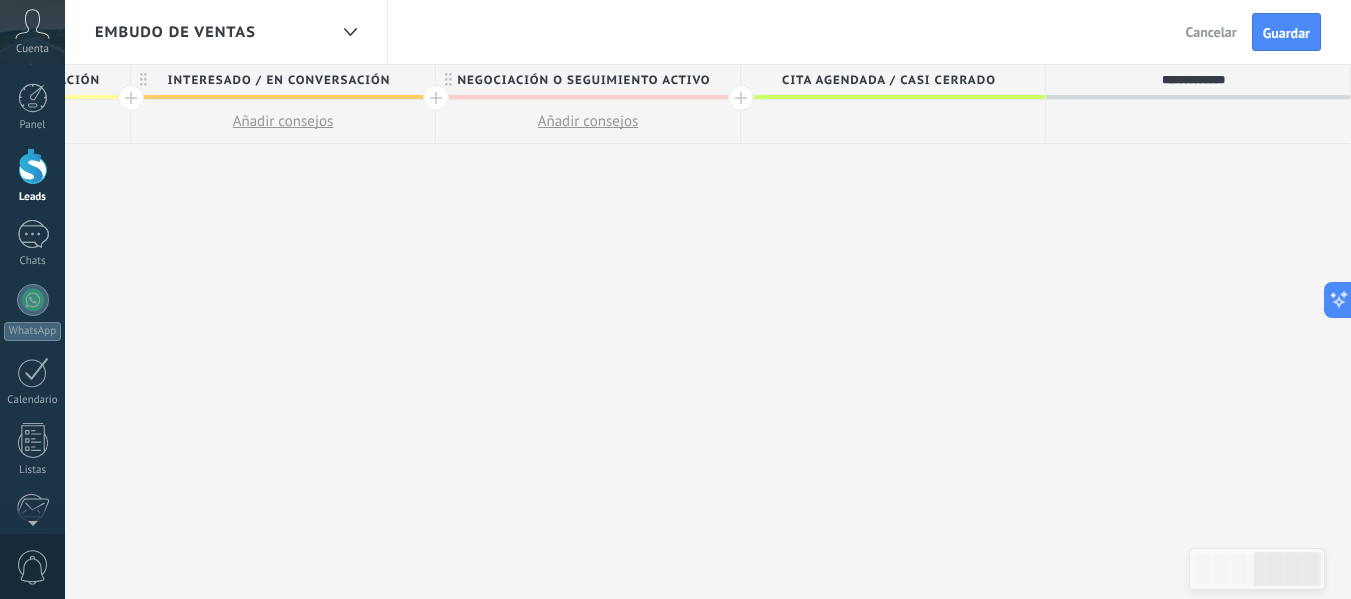 drag, startPoint x: 1274, startPoint y: 81, endPoint x: 1119, endPoint y: 76, distance: 155.08063 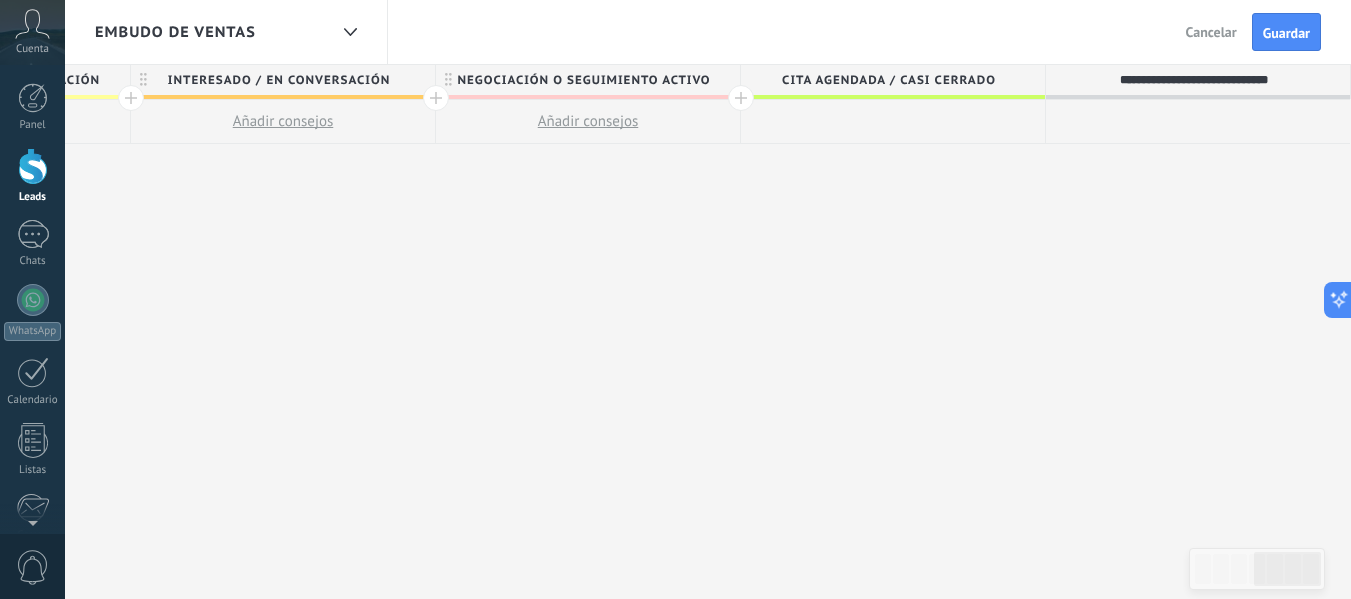 type on "**********" 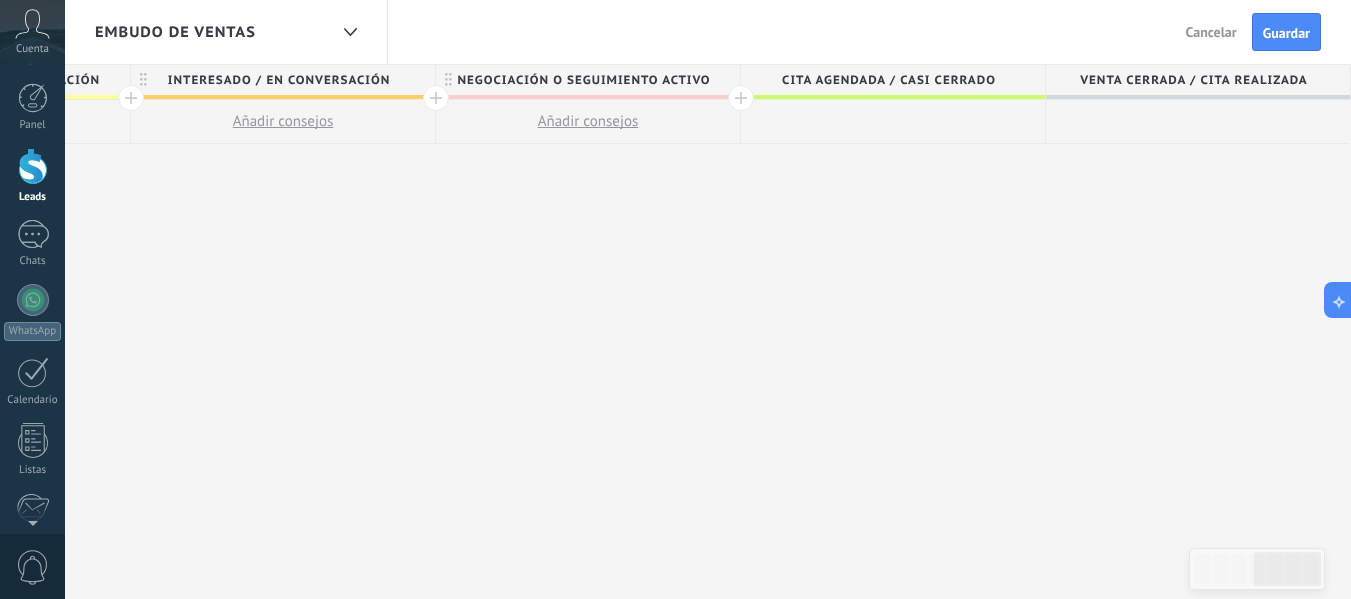 click at bounding box center (741, 98) 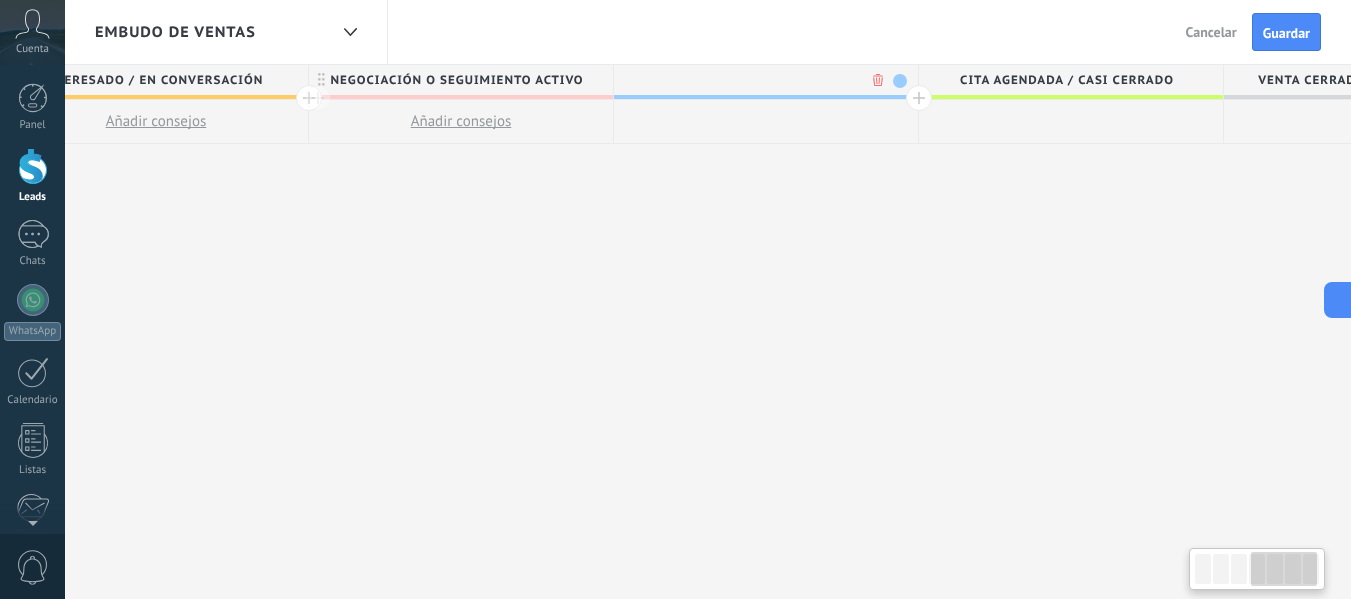 scroll, scrollTop: 0, scrollLeft: 1320, axis: horizontal 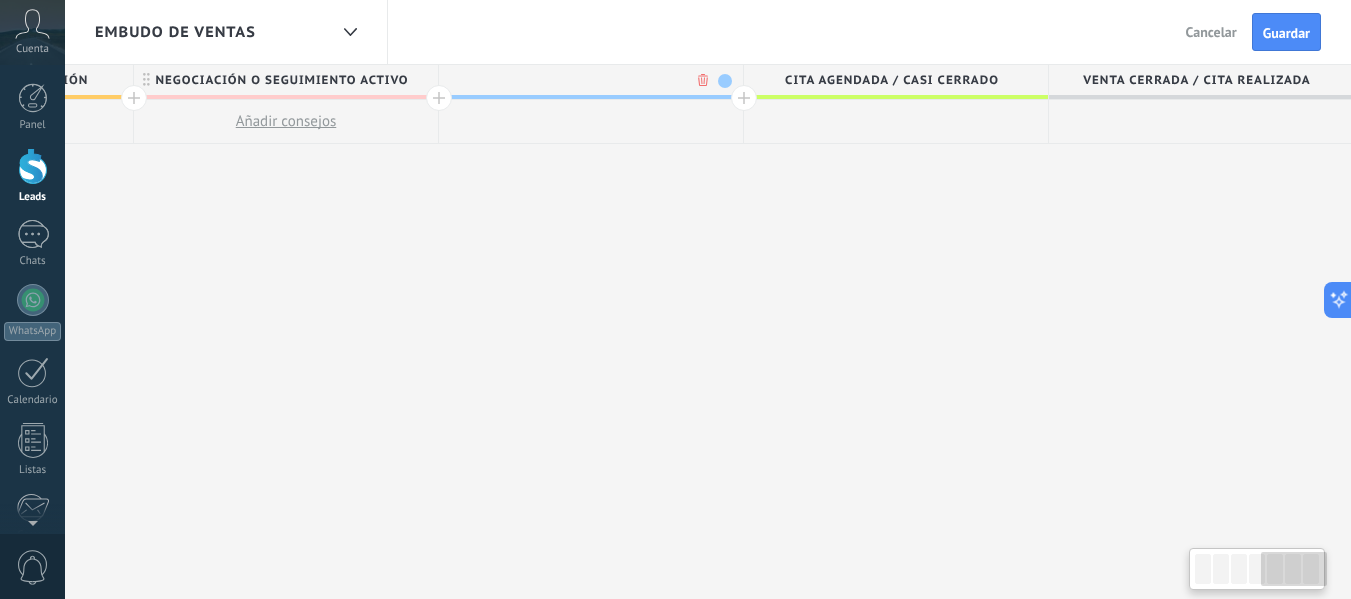 drag, startPoint x: 983, startPoint y: 216, endPoint x: 840, endPoint y: 204, distance: 143.50261 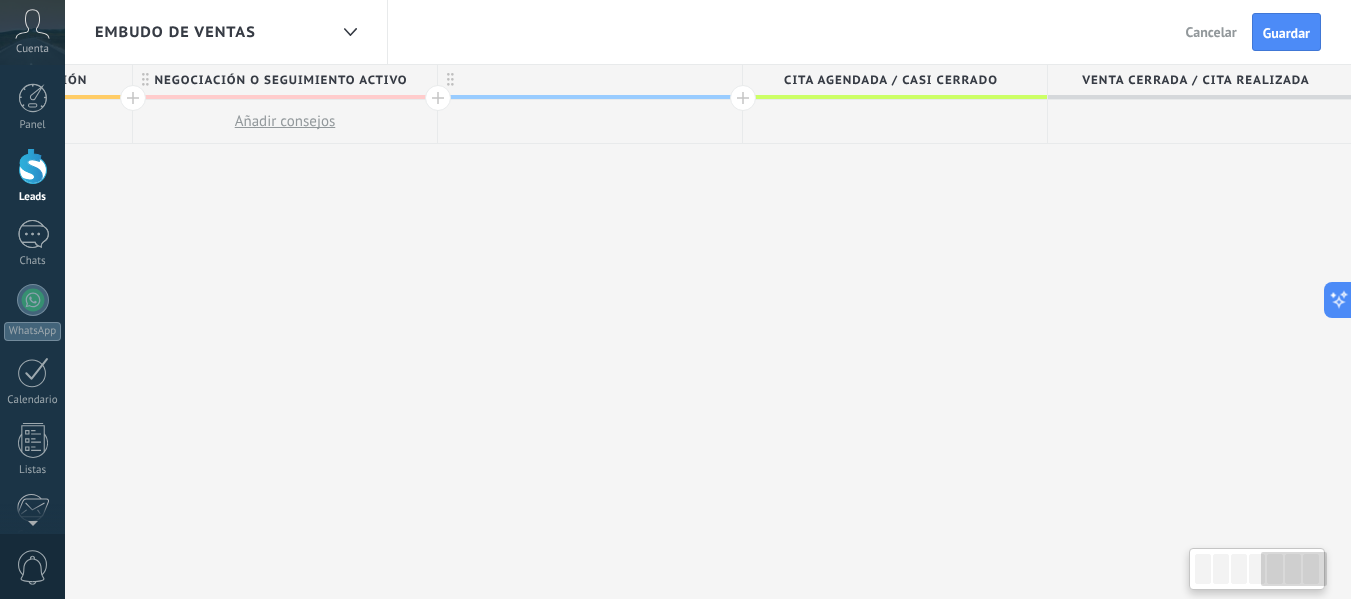 click on "Venta Cerrada / Cita Realizada" at bounding box center [1195, 80] 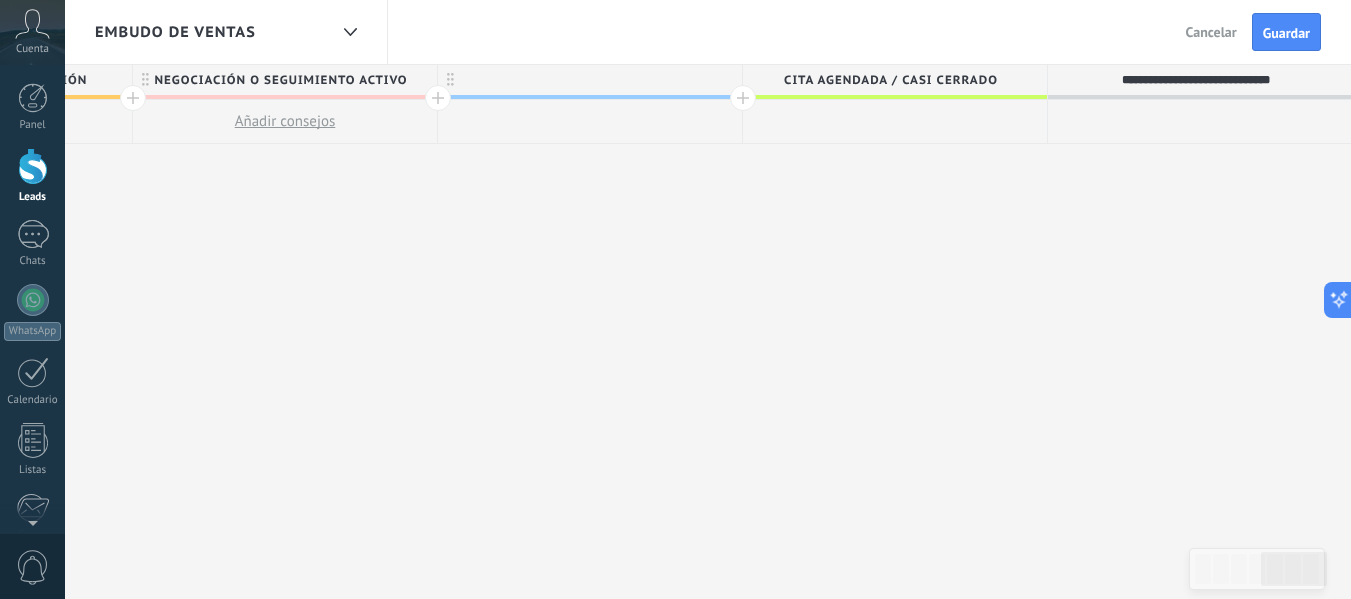 drag, startPoint x: 1316, startPoint y: 75, endPoint x: 1086, endPoint y: 77, distance: 230.0087 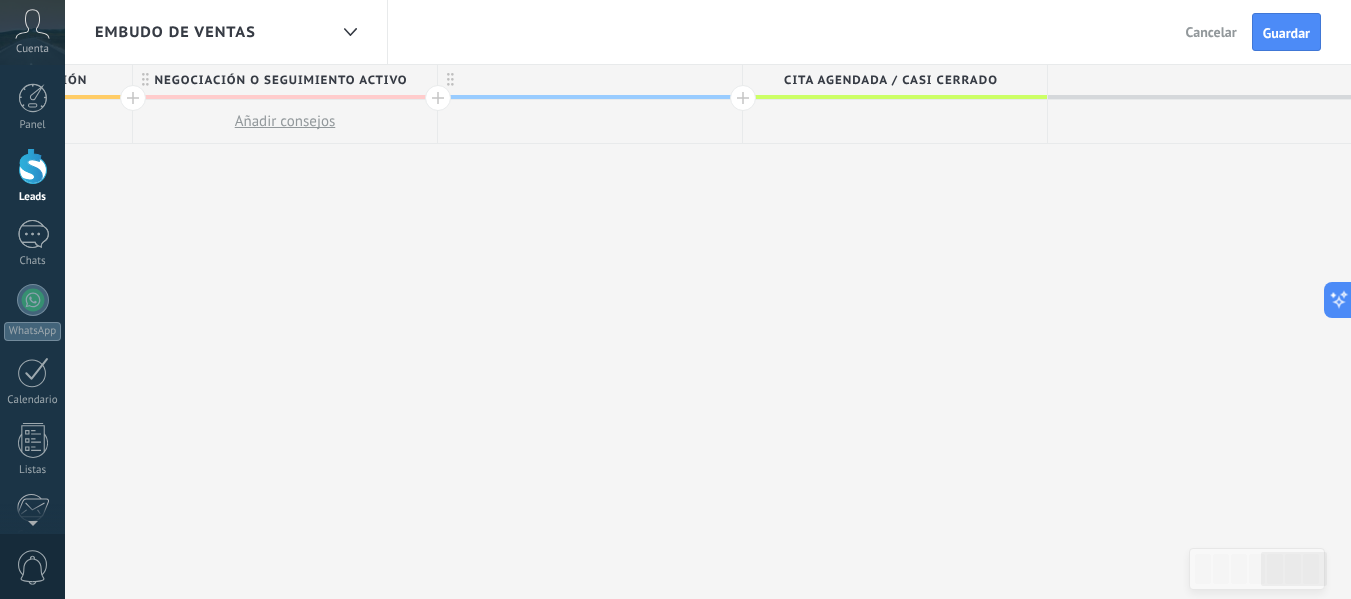 type 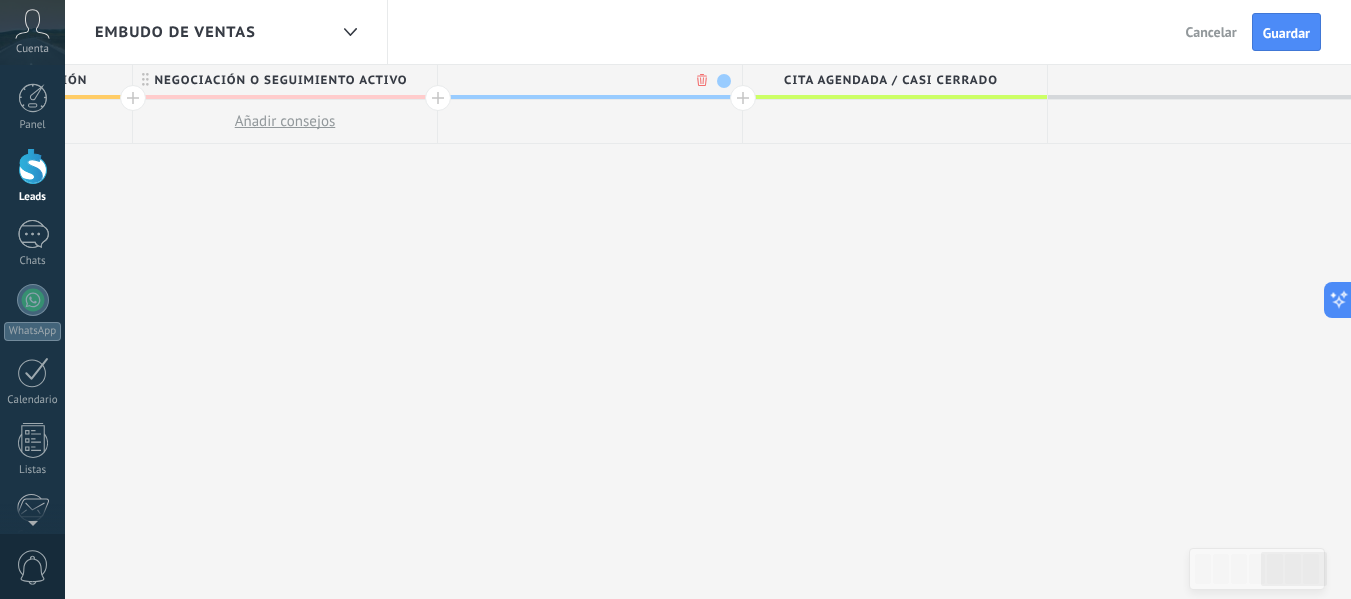 click at bounding box center [585, 80] 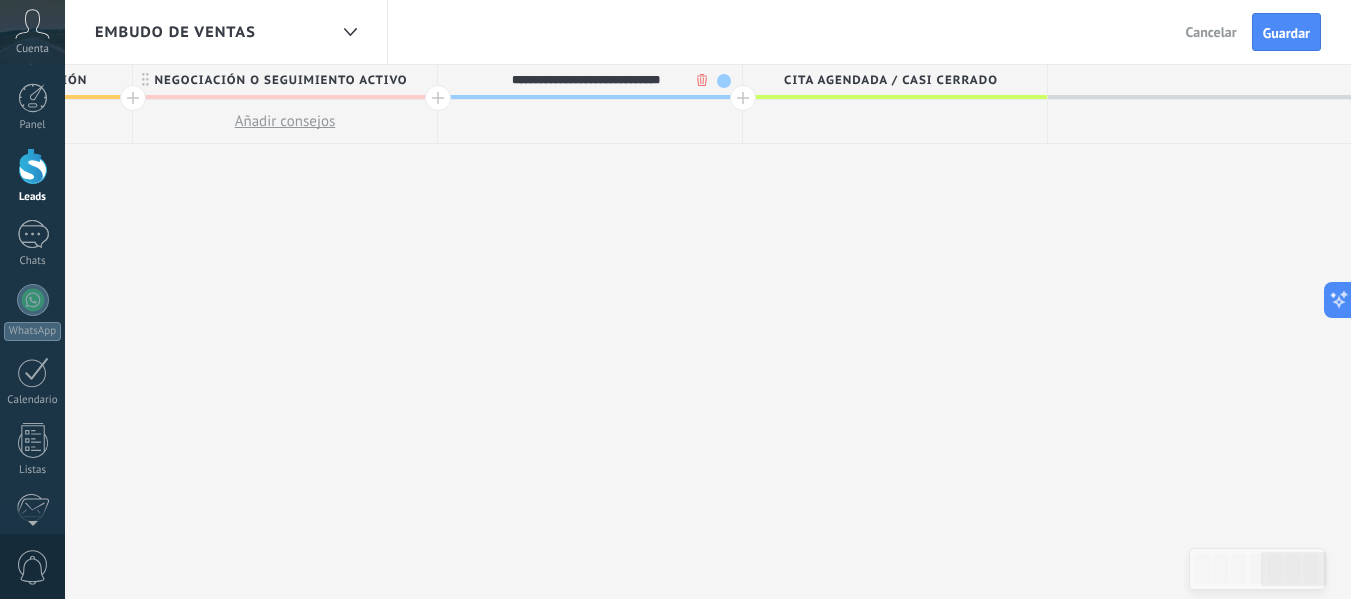 type on "**********" 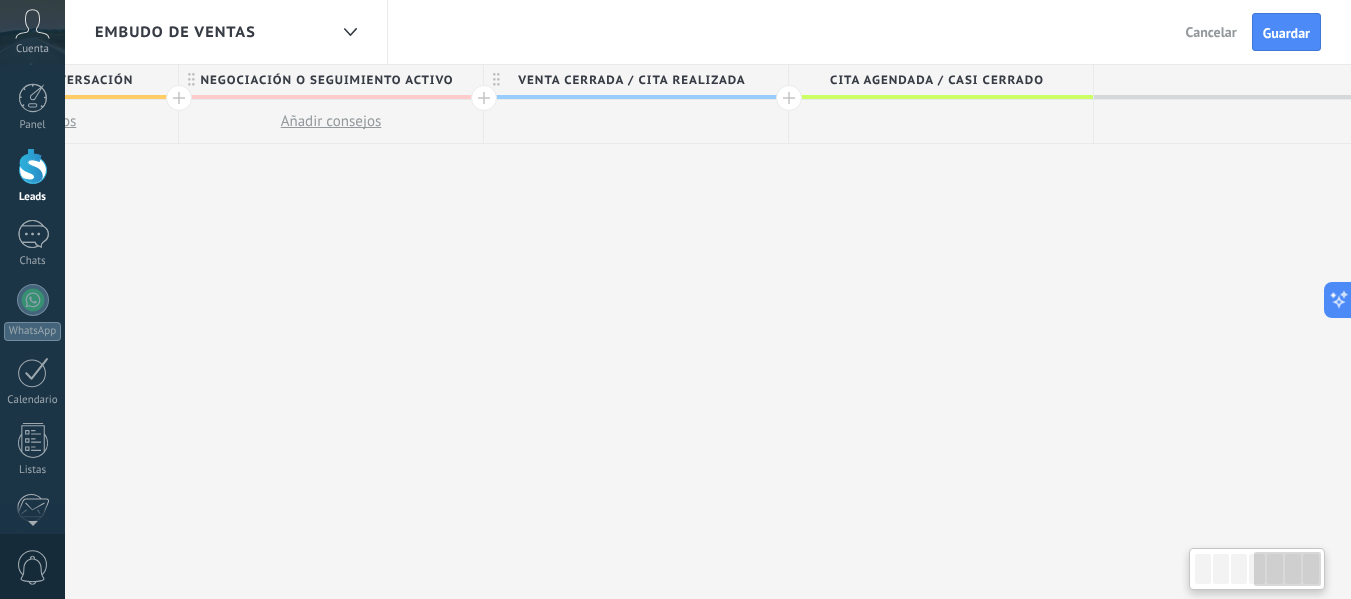 drag, startPoint x: 508, startPoint y: 121, endPoint x: 539, endPoint y: 127, distance: 31.575306 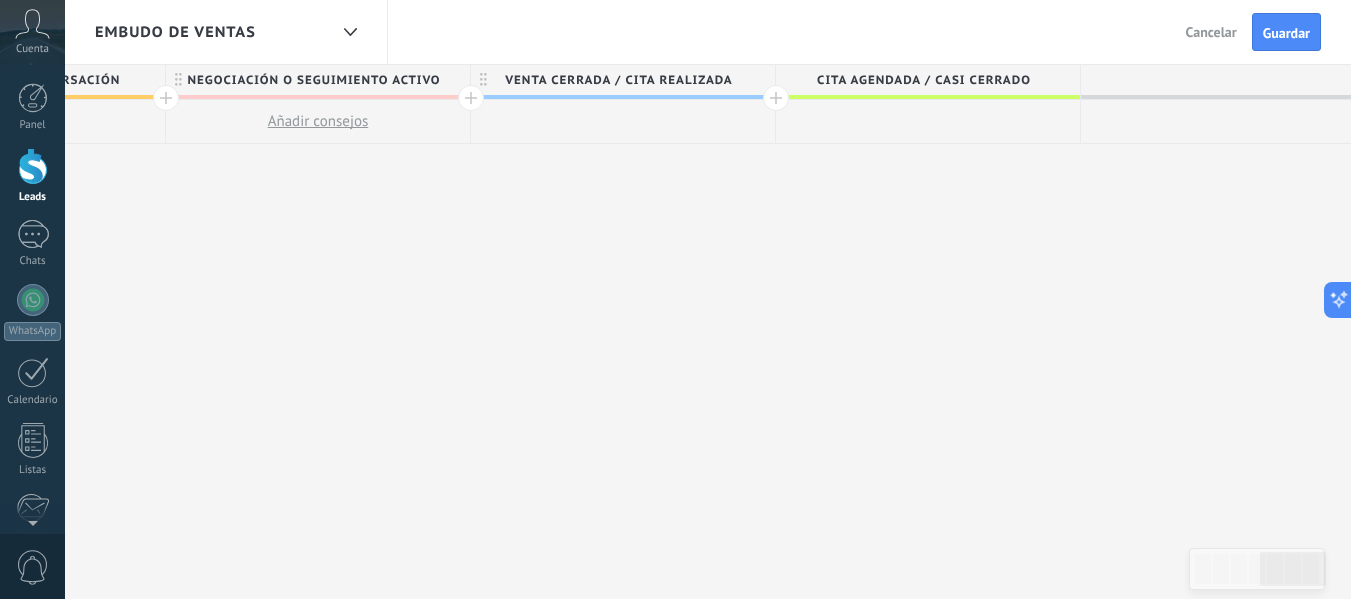 scroll, scrollTop: 0, scrollLeft: 1477, axis: horizontal 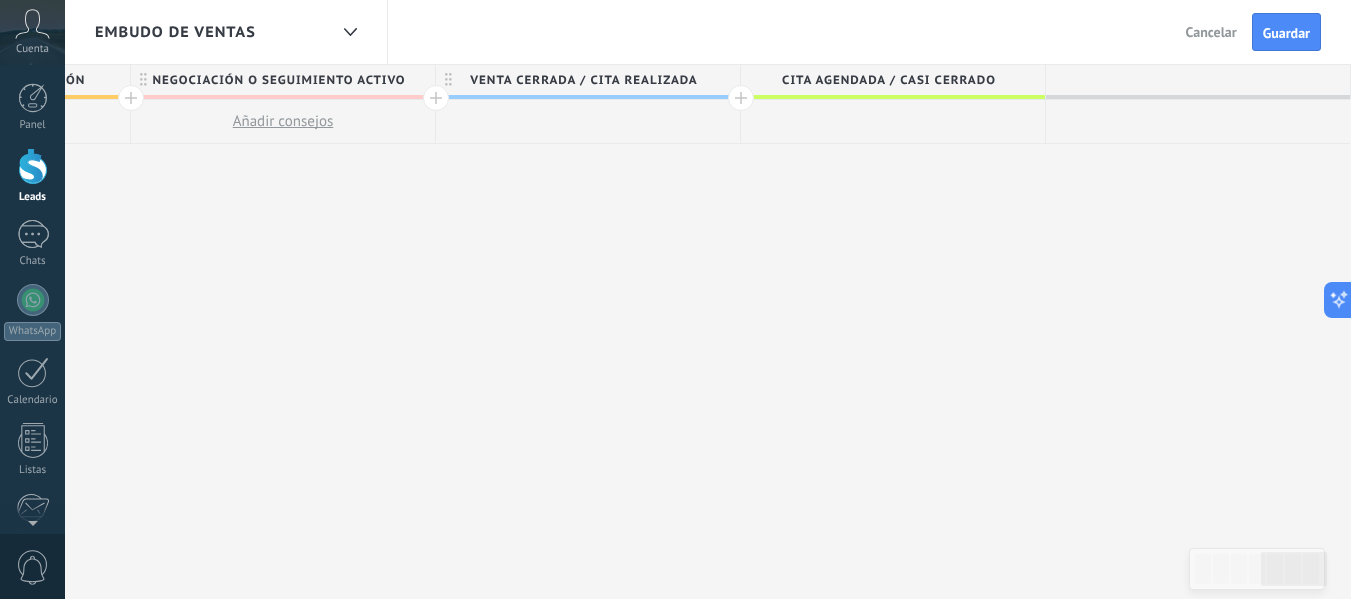 drag, startPoint x: 894, startPoint y: 113, endPoint x: 637, endPoint y: 112, distance: 257.00195 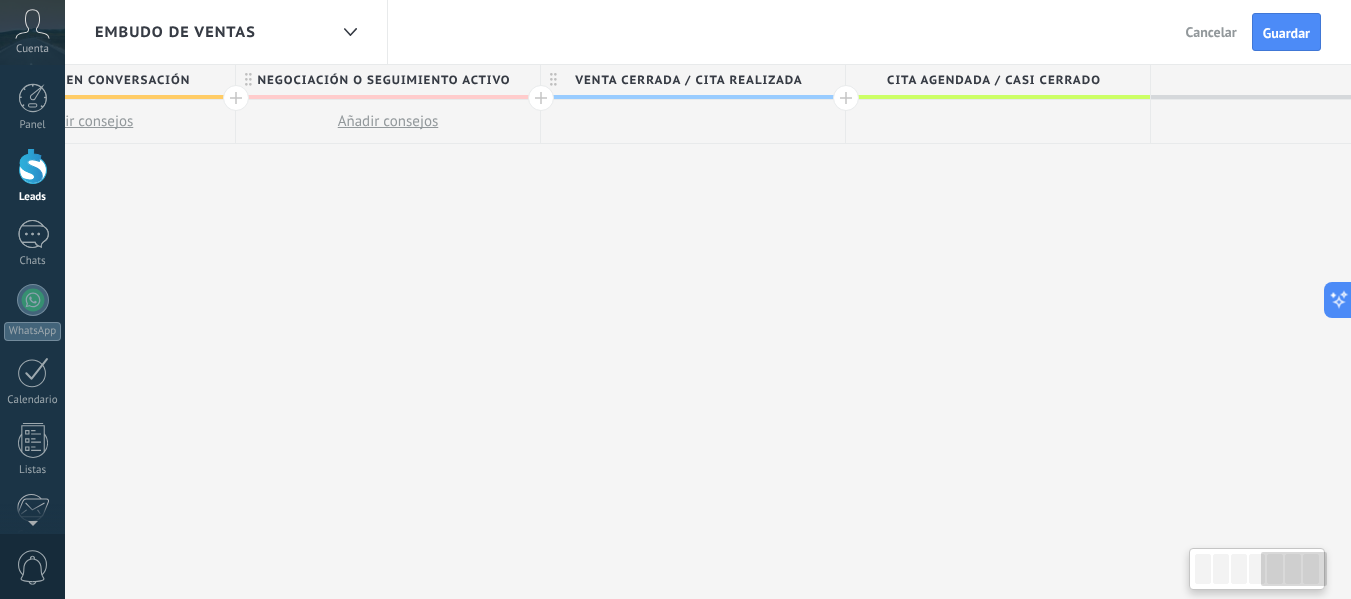 scroll, scrollTop: 0, scrollLeft: 1477, axis: horizontal 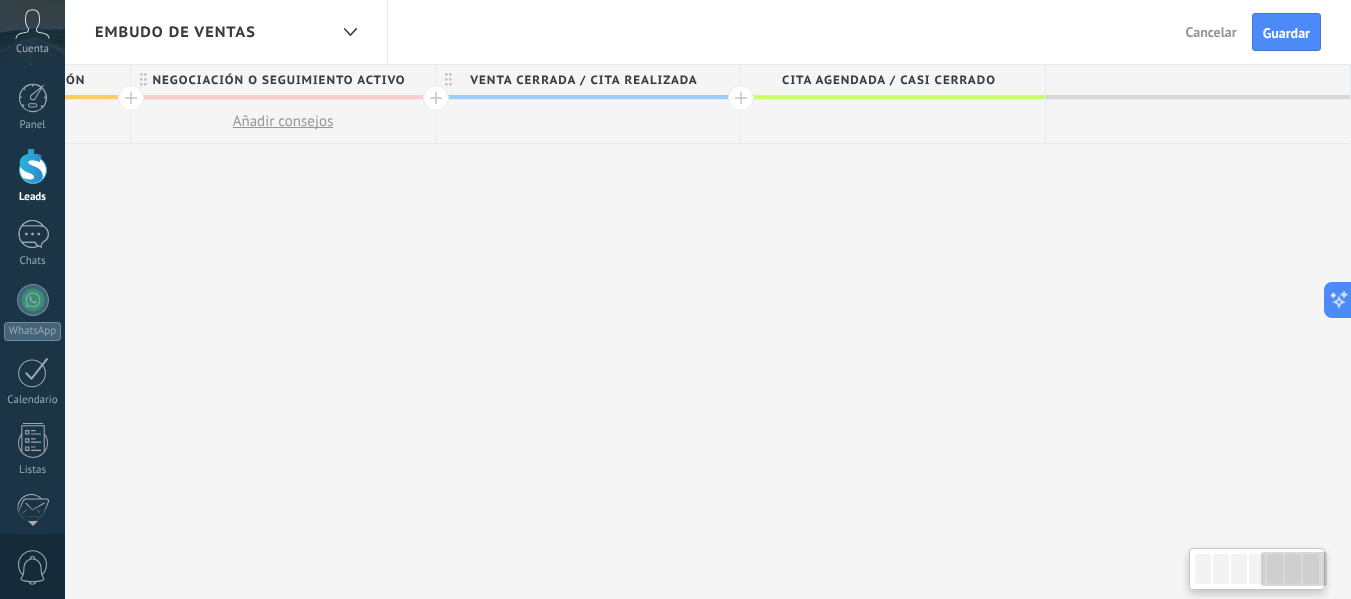 drag, startPoint x: 485, startPoint y: 111, endPoint x: 347, endPoint y: 119, distance: 138.23169 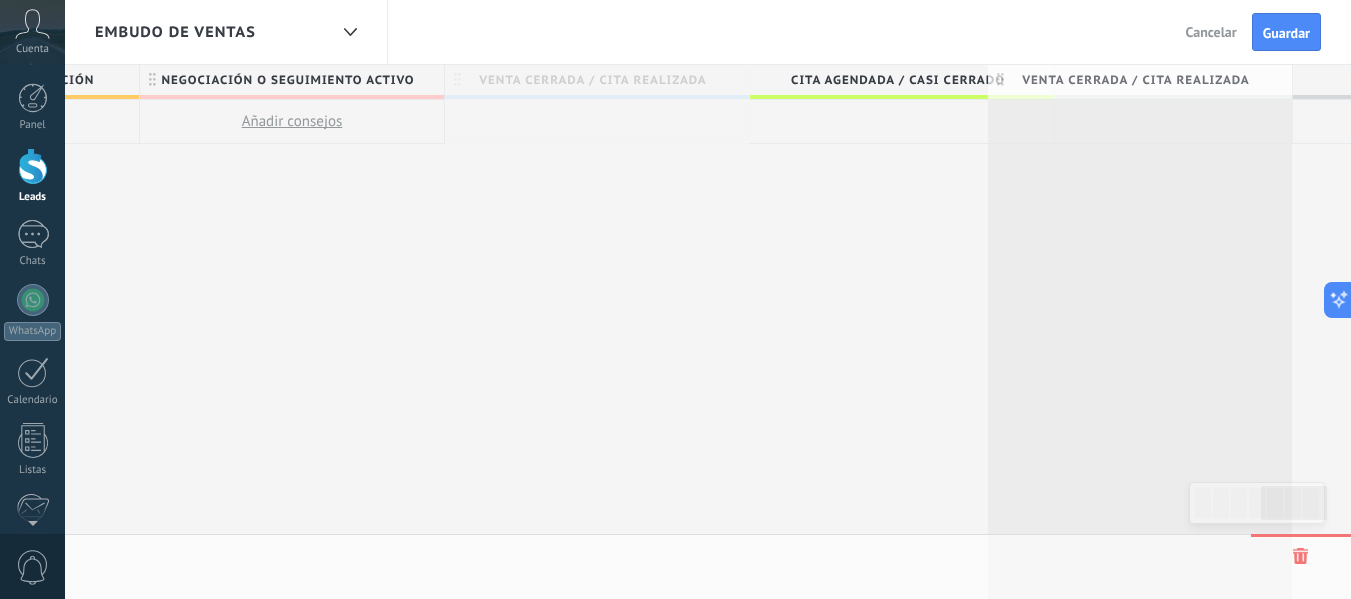 scroll, scrollTop: 0, scrollLeft: 1477, axis: horizontal 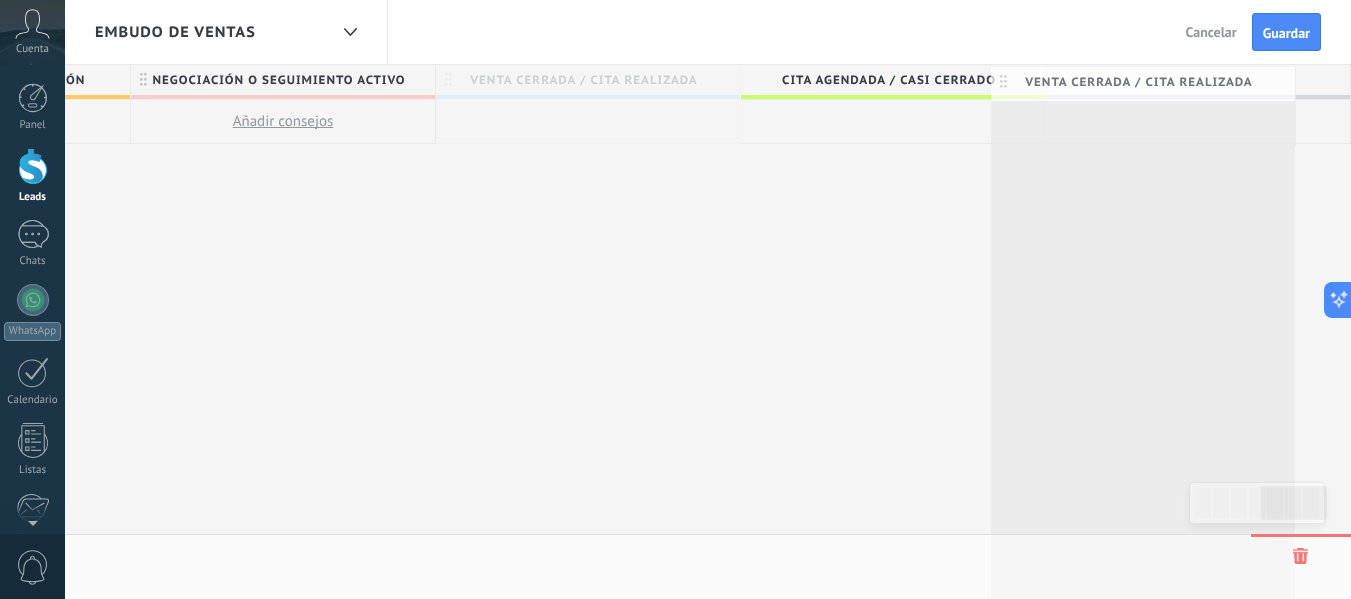 drag, startPoint x: 450, startPoint y: 79, endPoint x: 1005, endPoint y: 81, distance: 555.0036 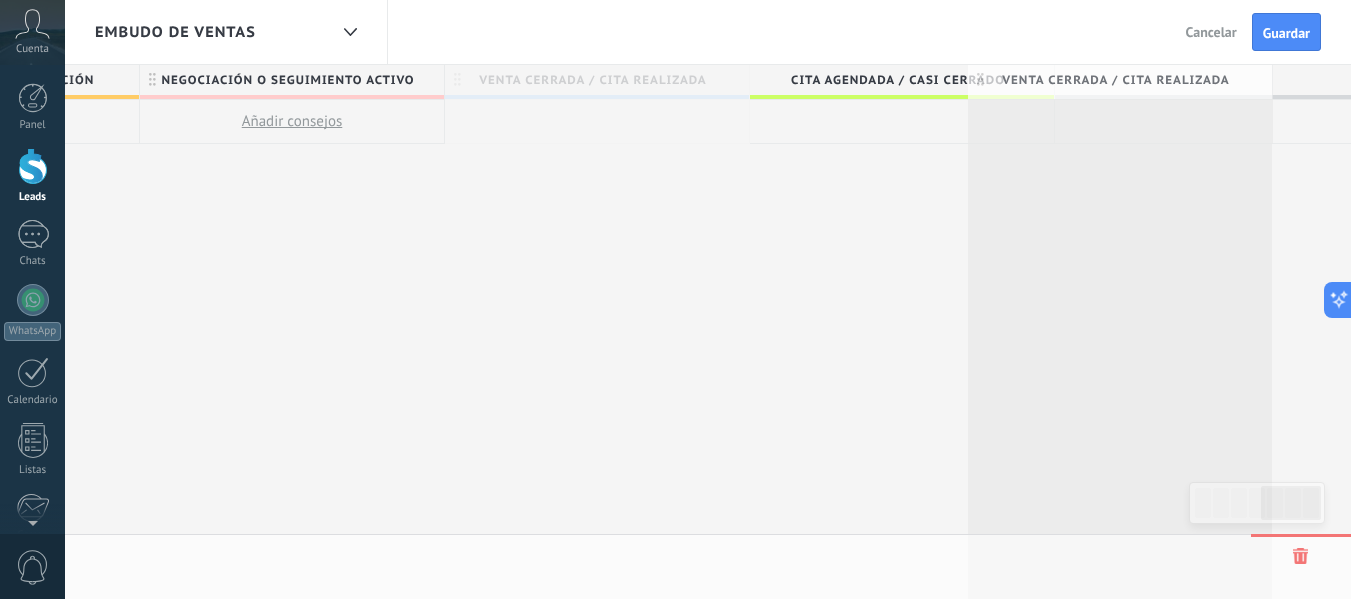 scroll, scrollTop: 0, scrollLeft: 1477, axis: horizontal 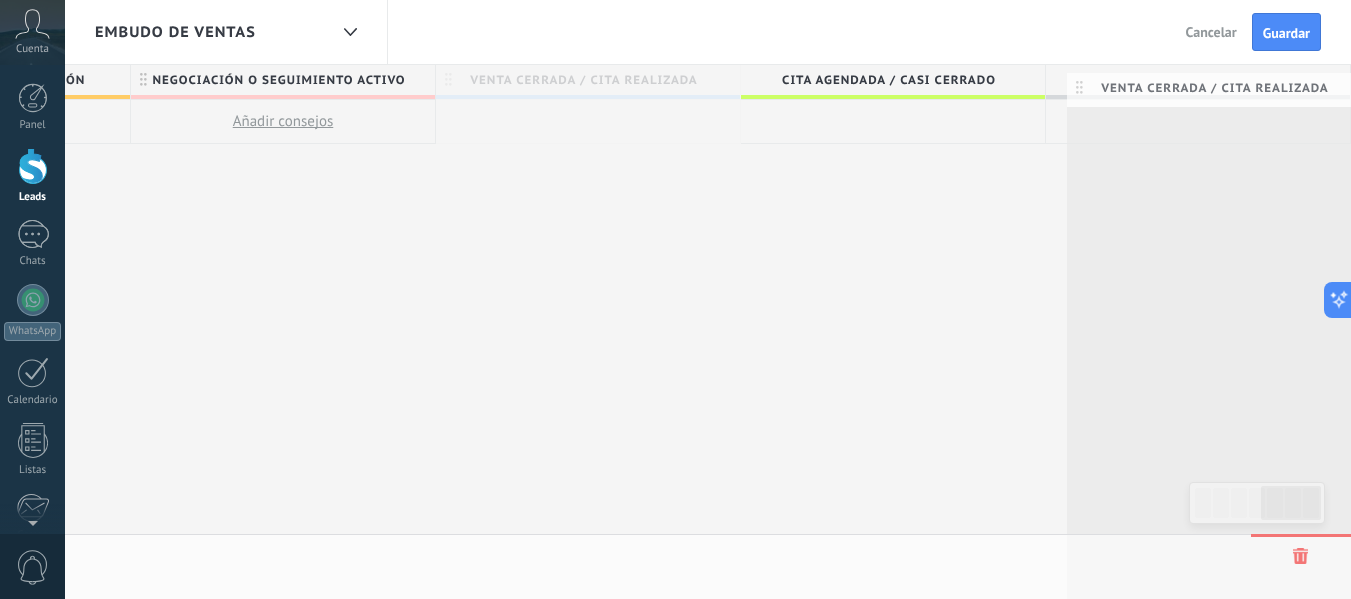 drag, startPoint x: 450, startPoint y: 78, endPoint x: 1081, endPoint y: 86, distance: 631.0507 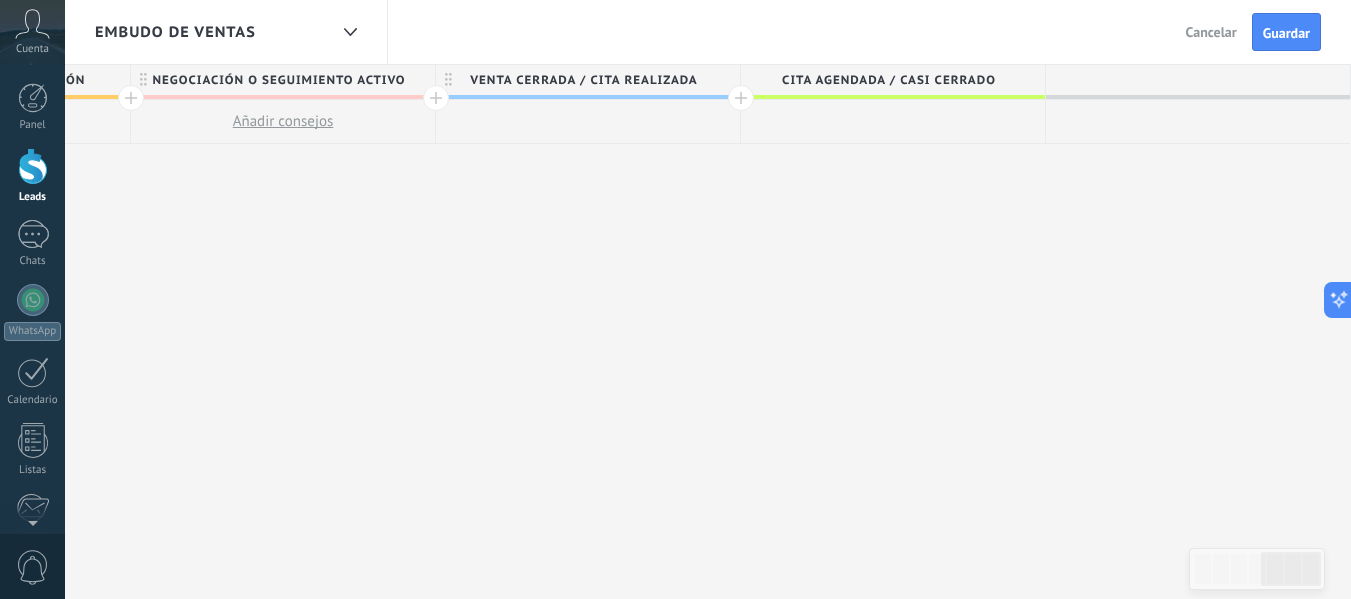 click on "Cita Agendada / Casi Cerrado" at bounding box center [888, 80] 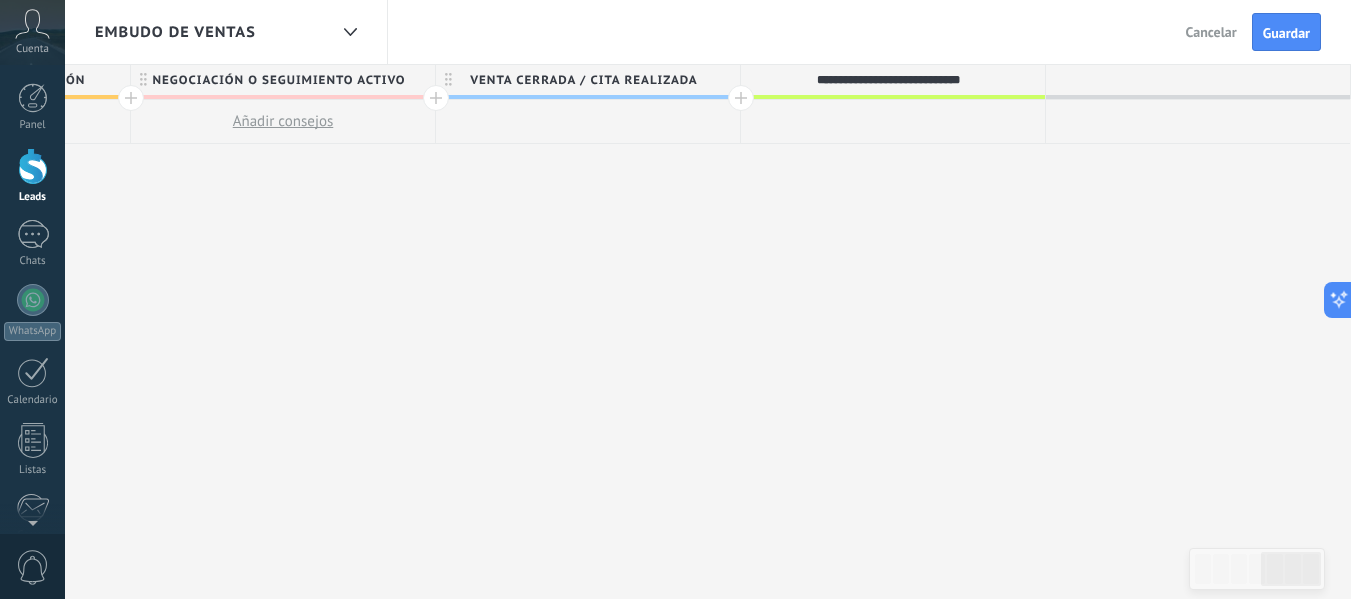 click on "**********" at bounding box center (888, 80) 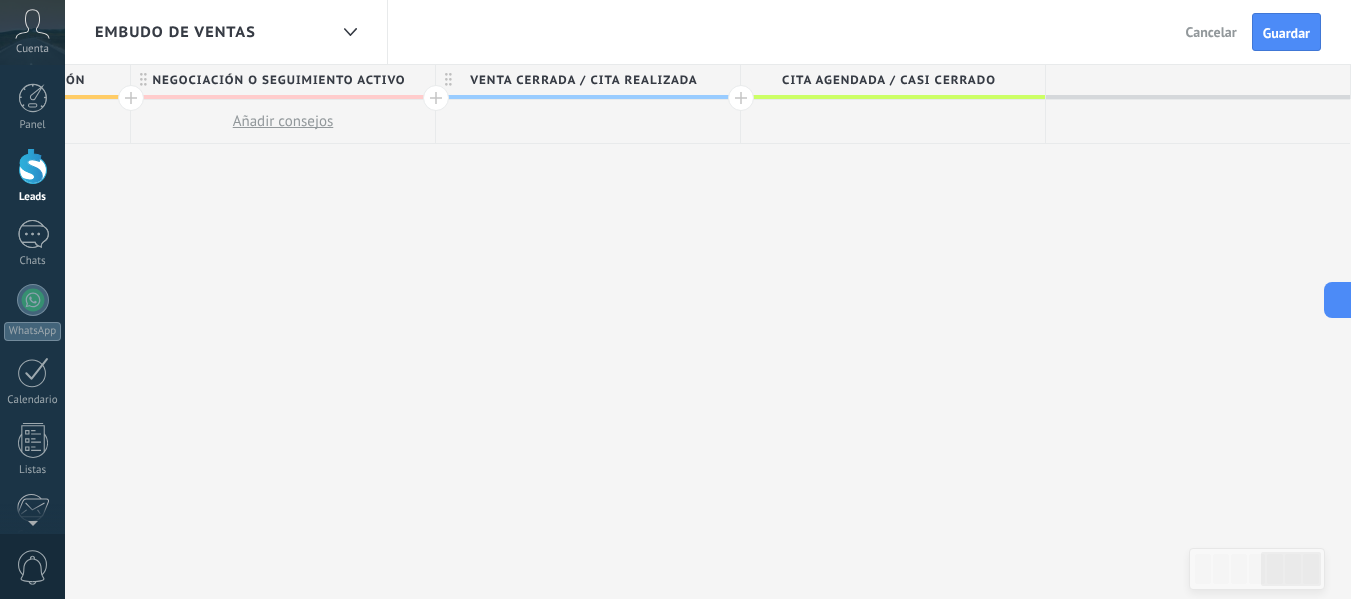 click at bounding box center (1198, 80) 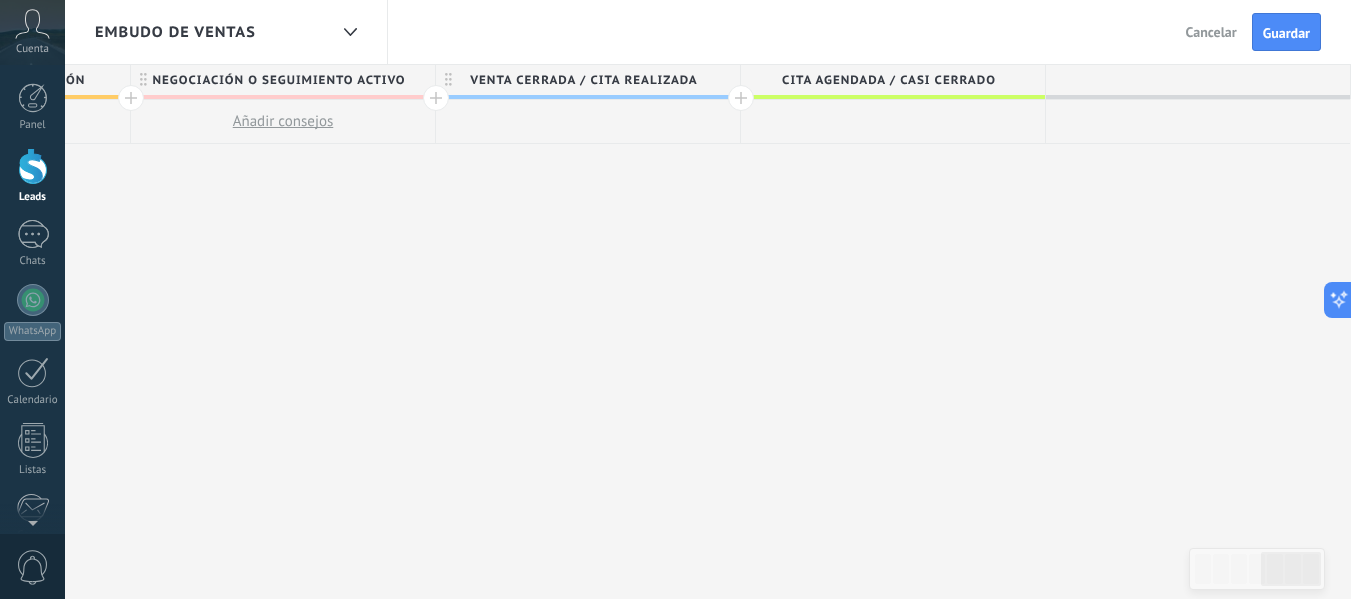 drag, startPoint x: 1091, startPoint y: 181, endPoint x: 875, endPoint y: 174, distance: 216.1134 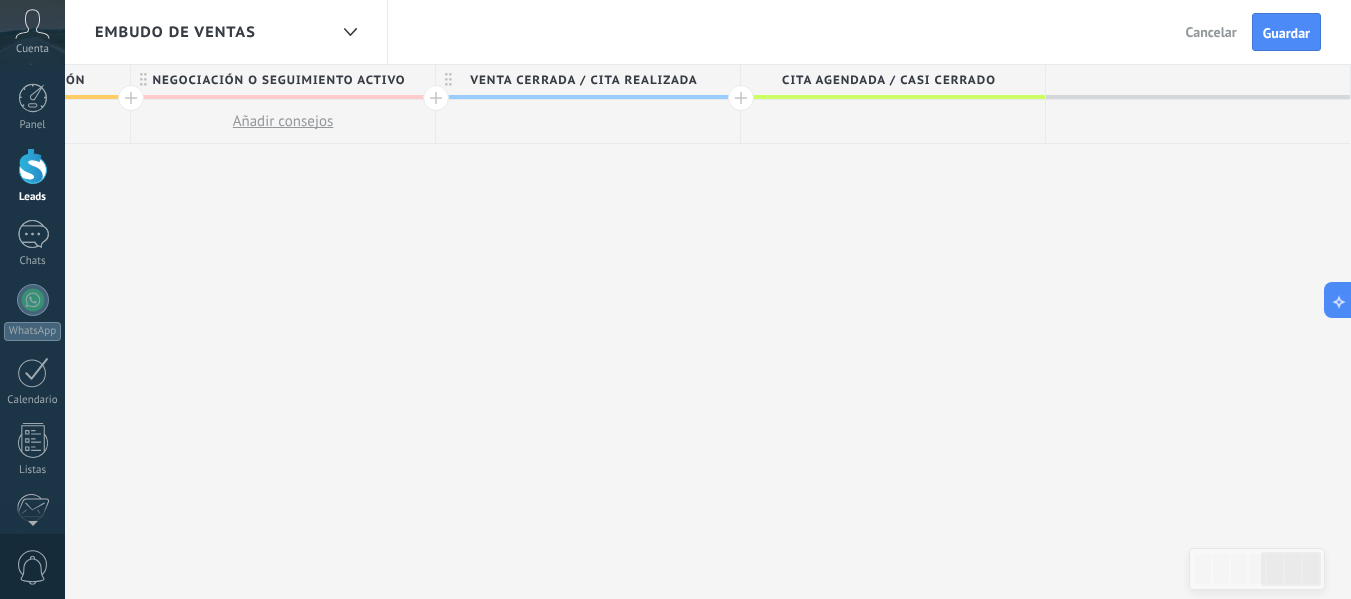 click at bounding box center (1198, 80) 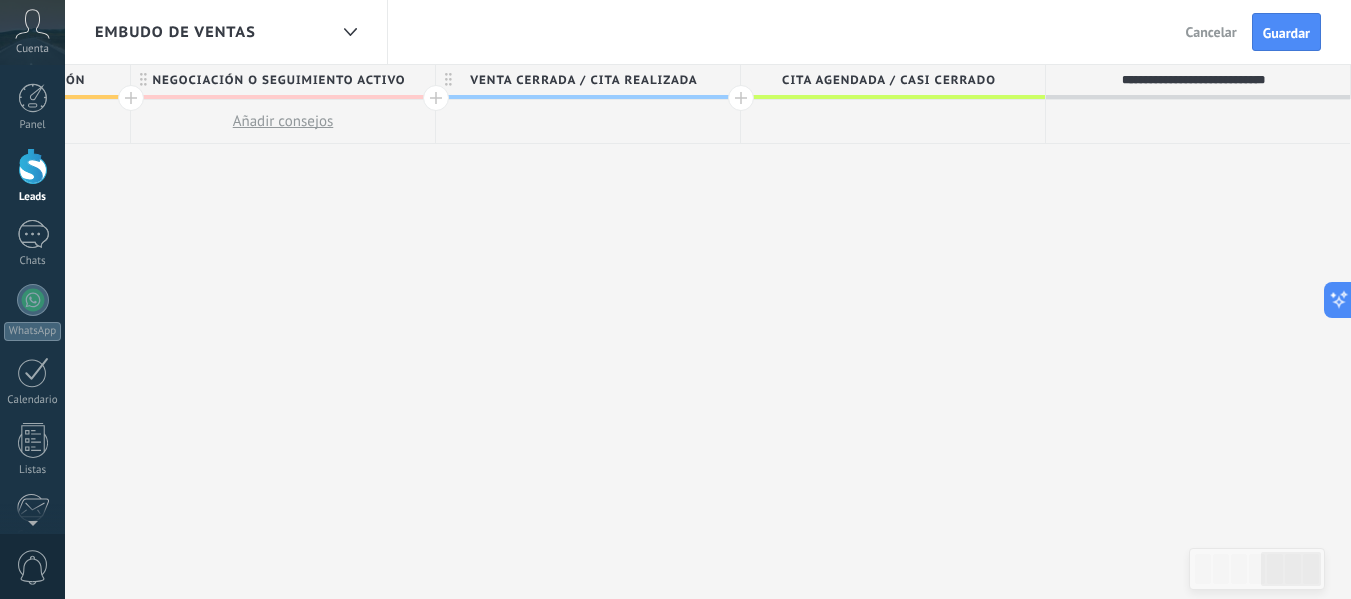 type on "**********" 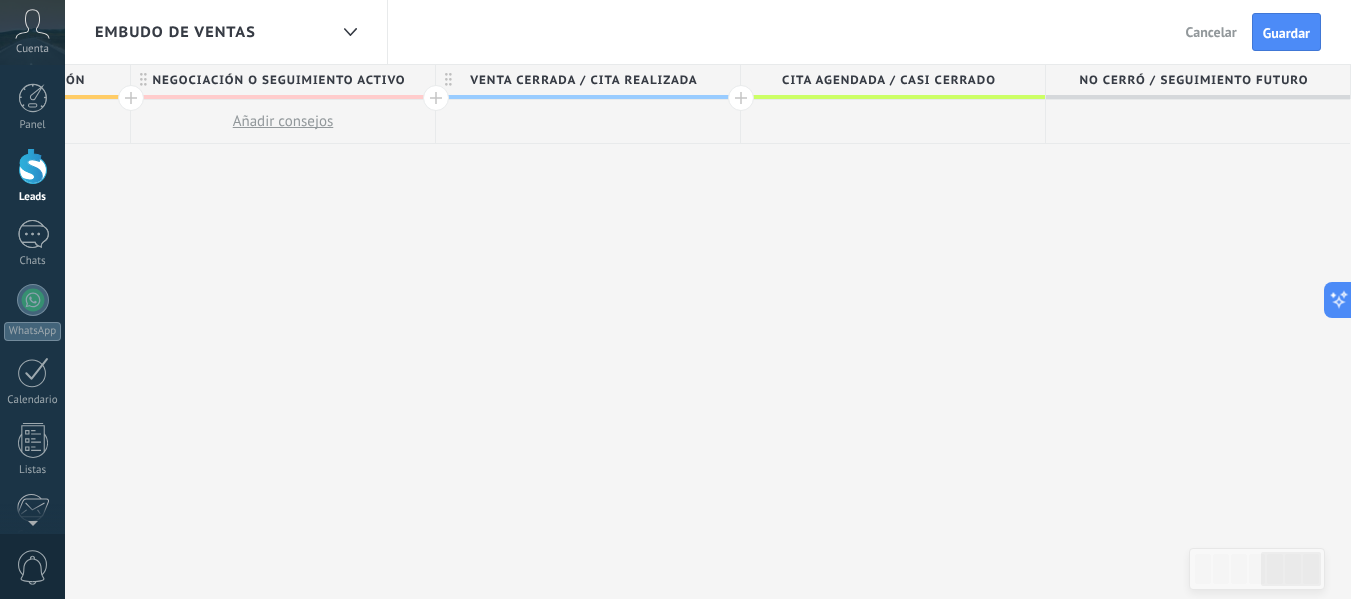 click on "**********" at bounding box center [131, 332] 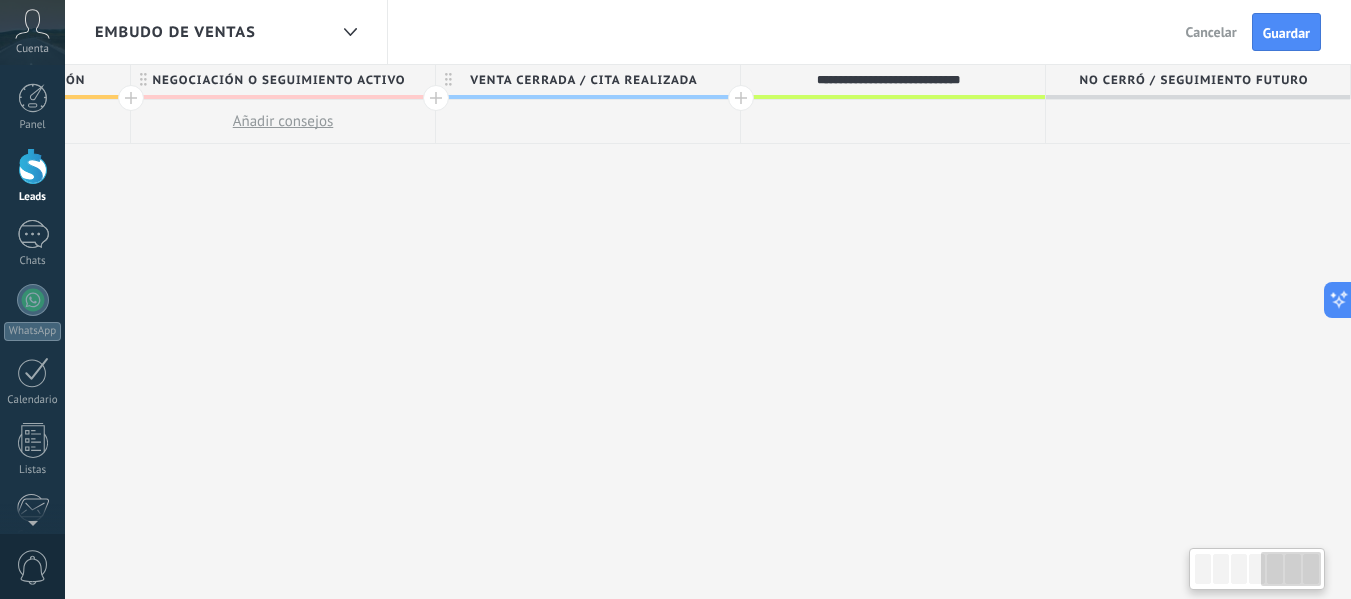 scroll, scrollTop: 0, scrollLeft: 1476, axis: horizontal 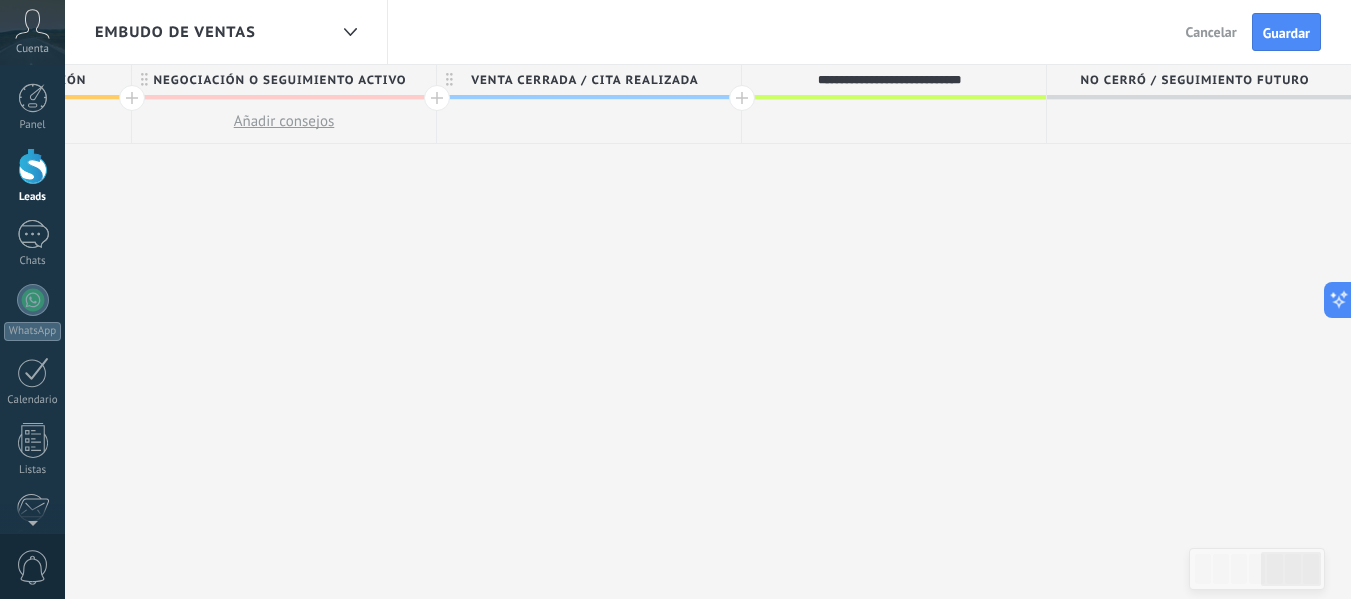 drag, startPoint x: 1006, startPoint y: 81, endPoint x: 777, endPoint y: 76, distance: 229.05458 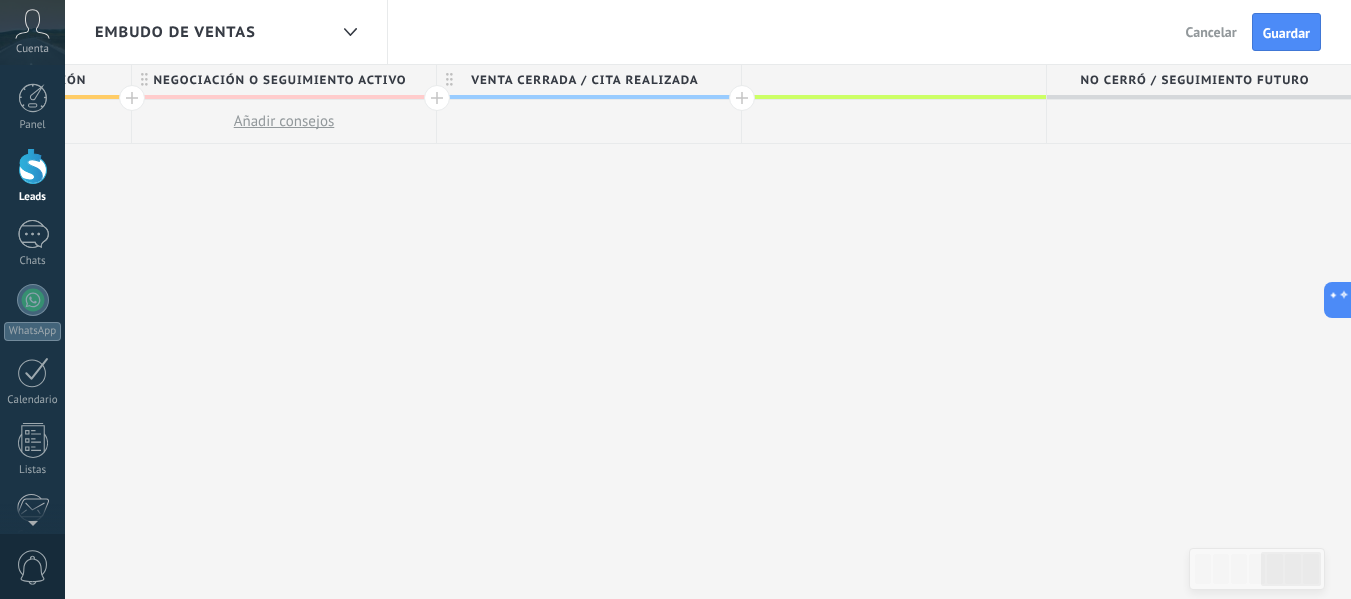 type 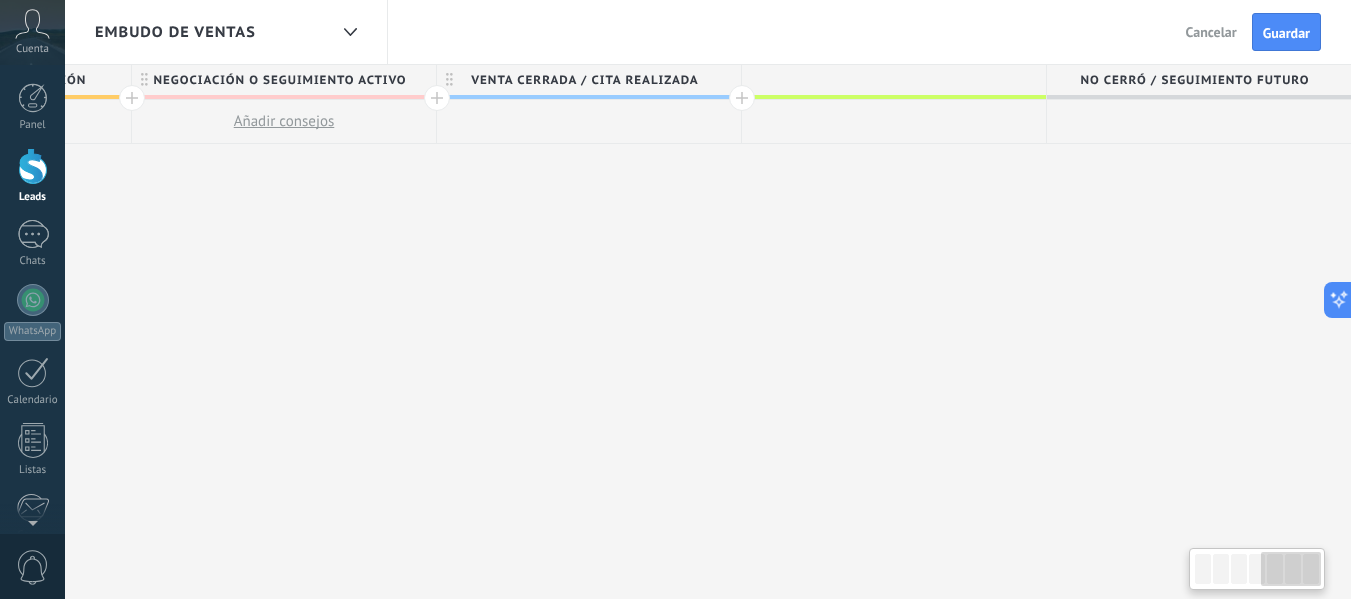 scroll, scrollTop: 0, scrollLeft: 1477, axis: horizontal 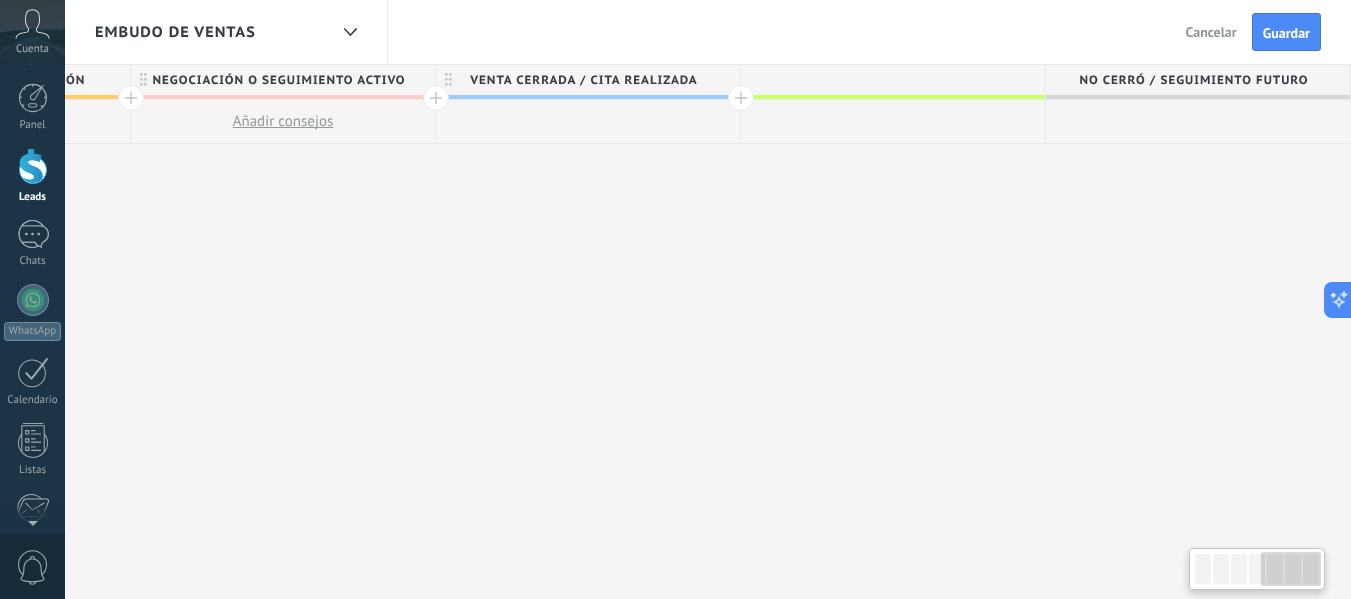 drag, startPoint x: 704, startPoint y: 79, endPoint x: 461, endPoint y: 81, distance: 243.00822 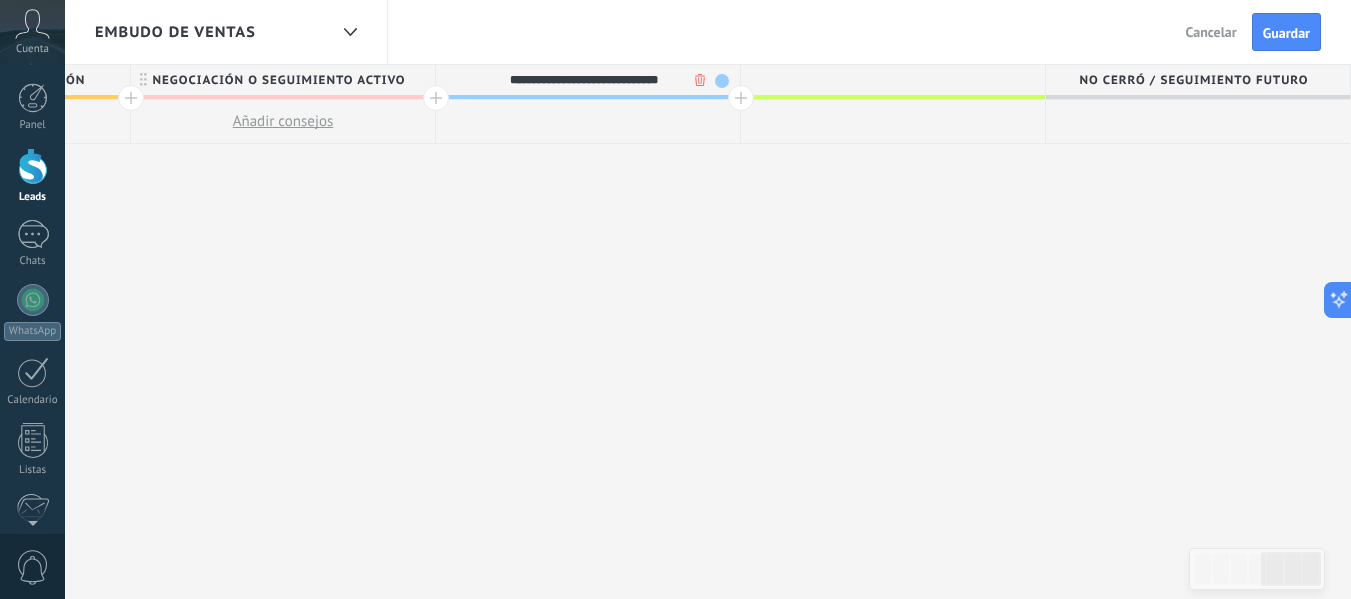 click on "**********" at bounding box center [583, 80] 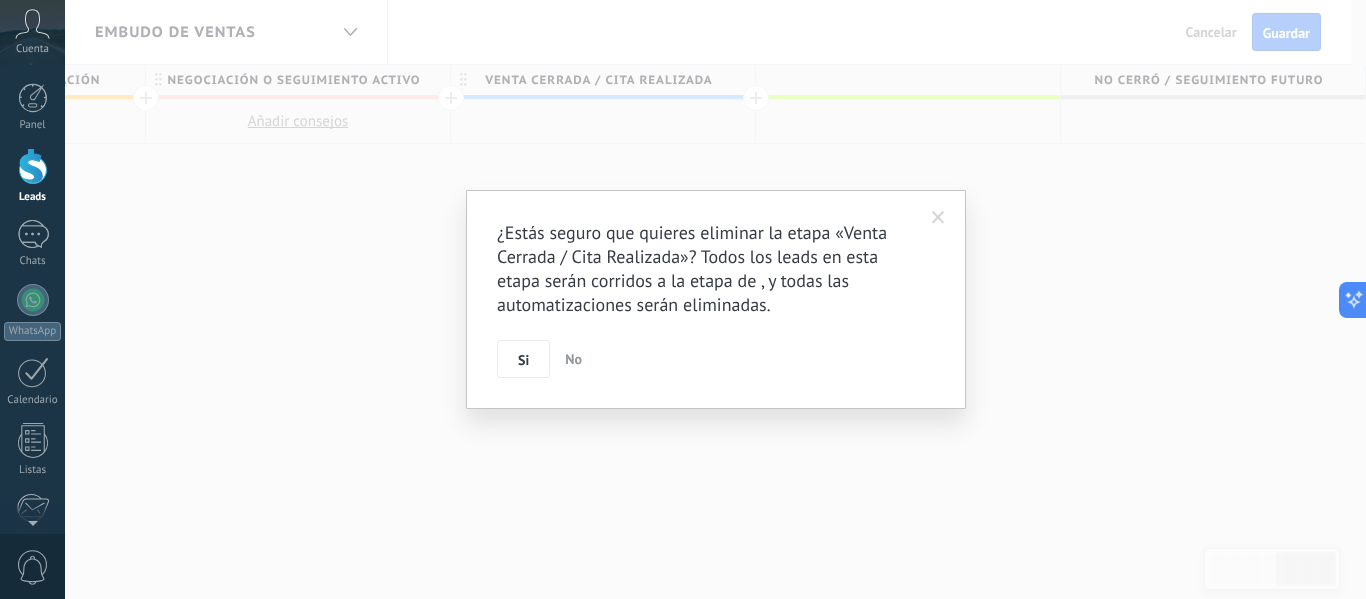 click at bounding box center (938, 218) 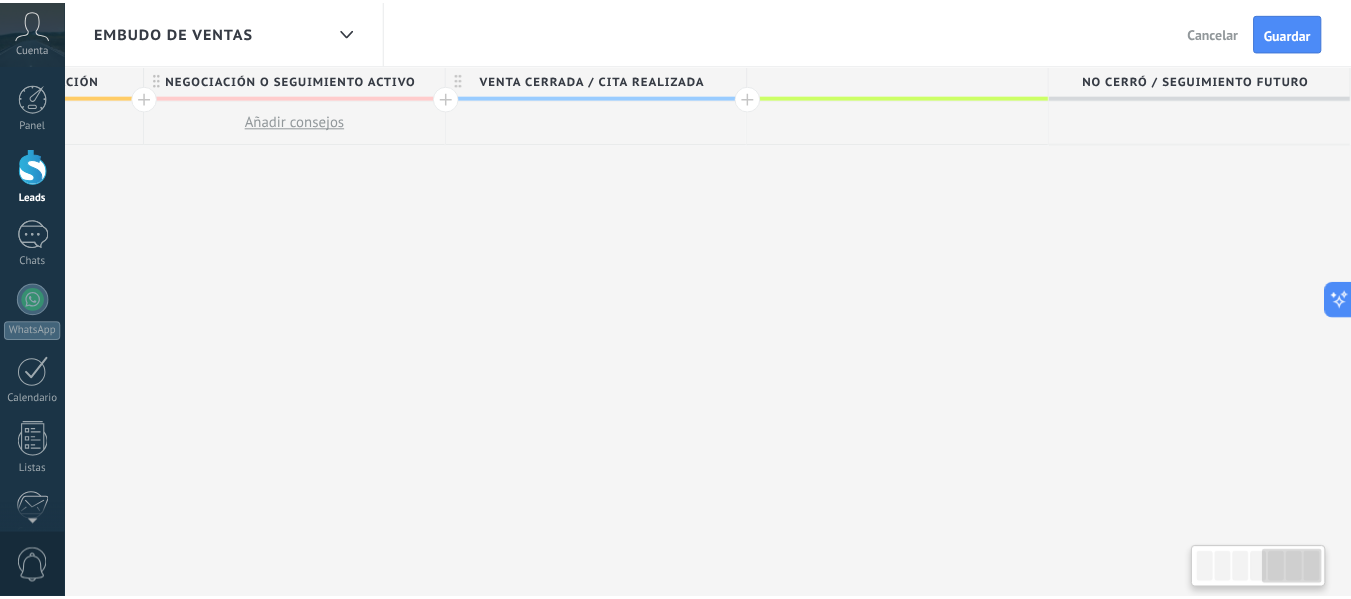 scroll, scrollTop: 0, scrollLeft: 1462, axis: horizontal 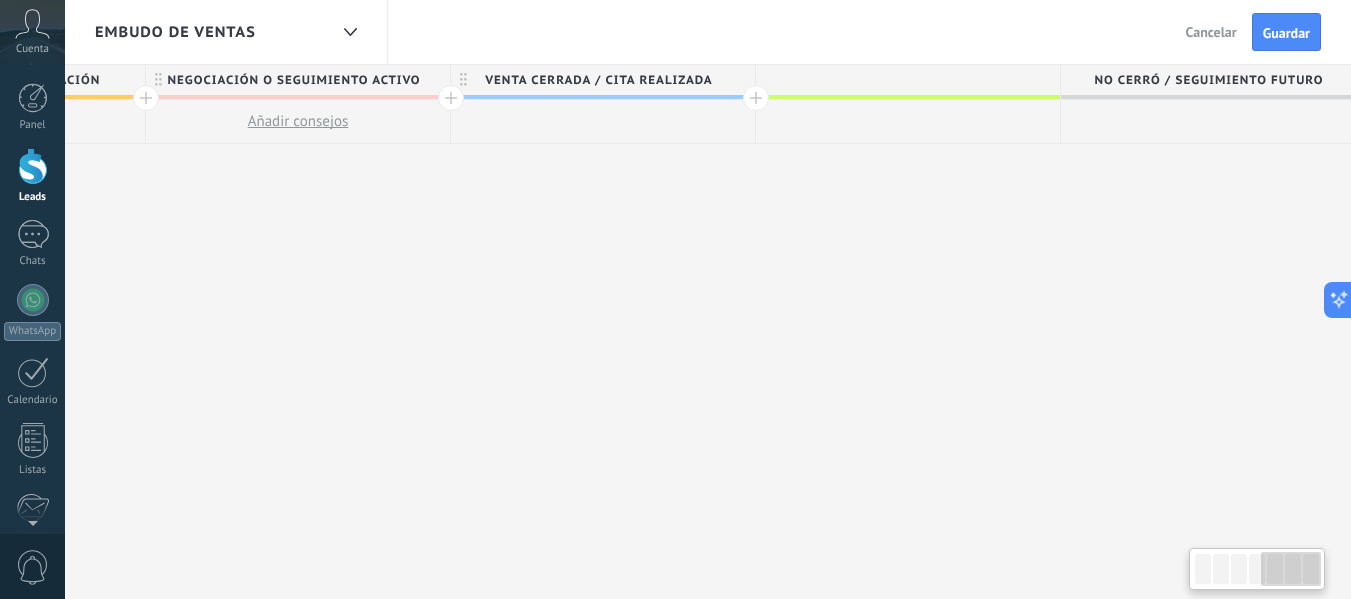 click on "Venta Cerrada / Cita Realizada" at bounding box center (598, 80) 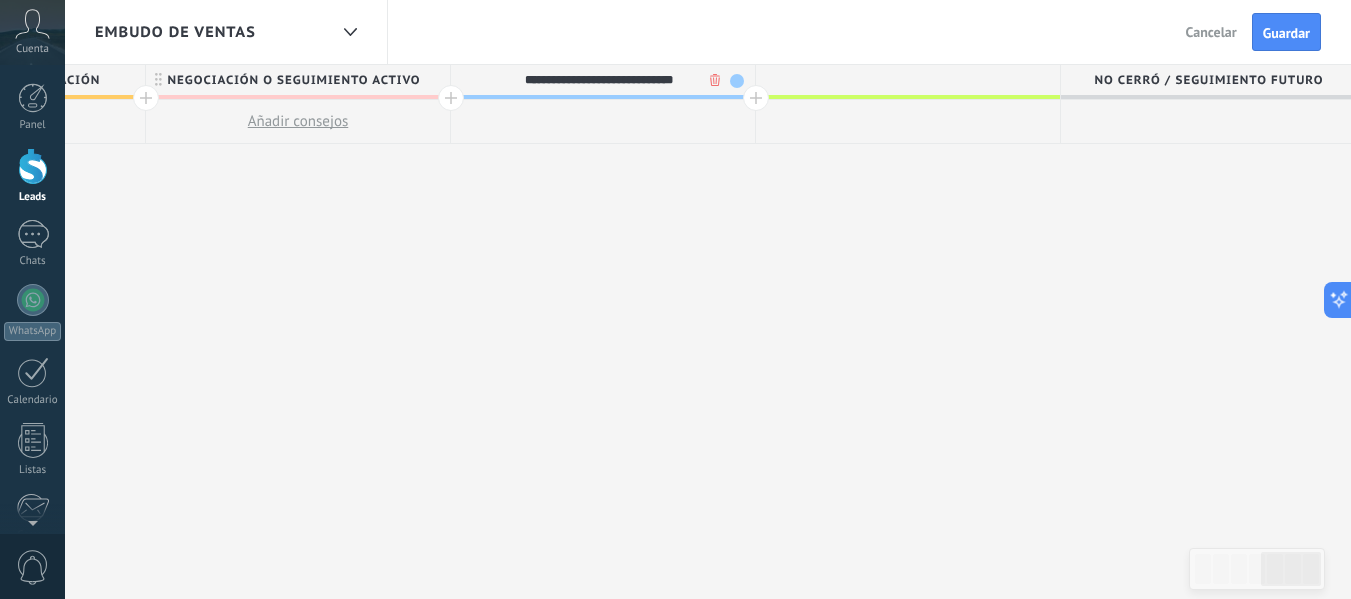 click on "**********" at bounding box center [598, 80] 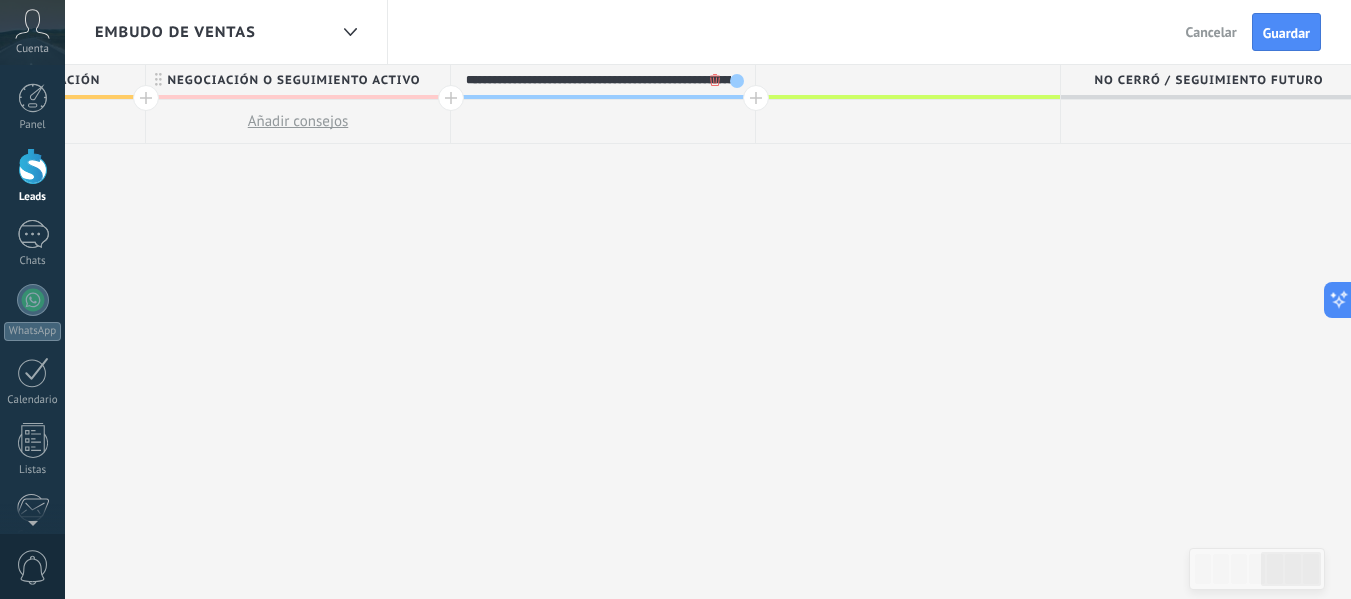 scroll, scrollTop: 1, scrollLeft: 0, axis: vertical 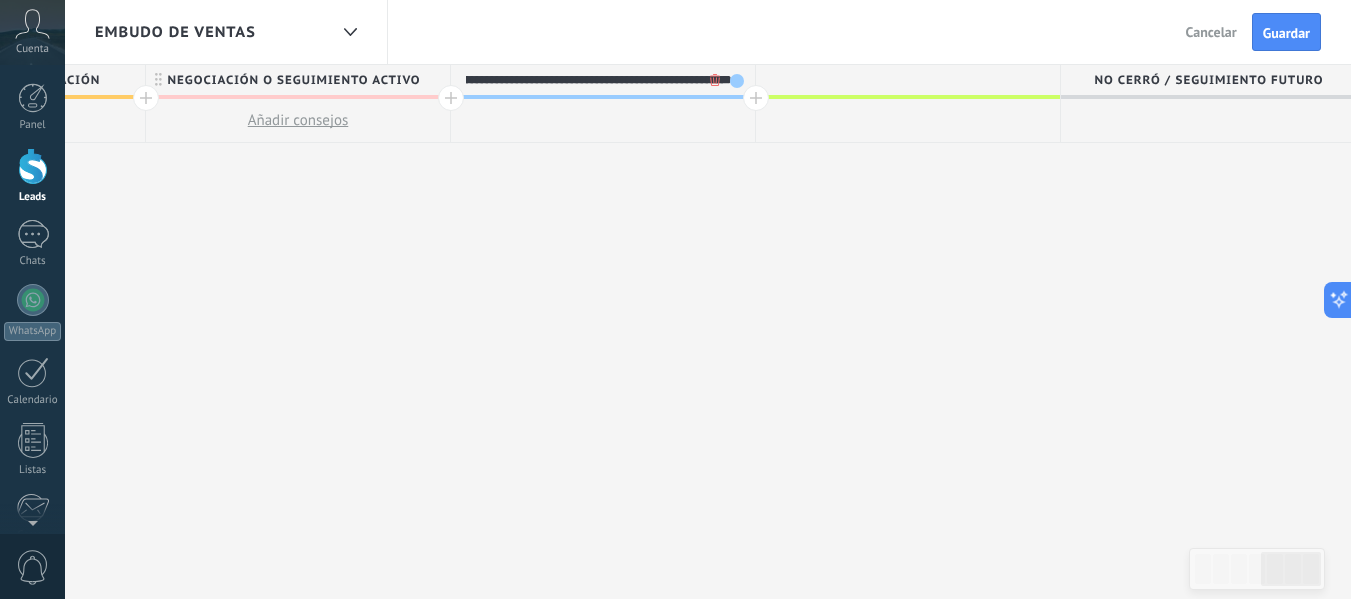 drag, startPoint x: 684, startPoint y: 80, endPoint x: 797, endPoint y: 84, distance: 113.07078 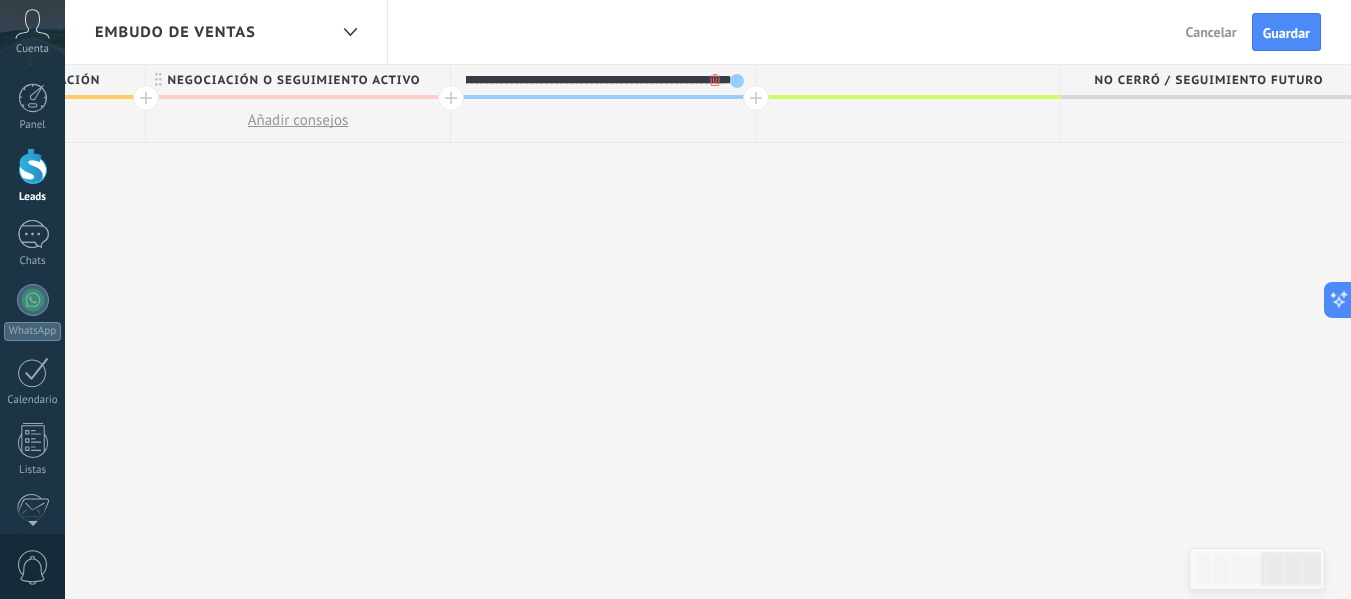 drag, startPoint x: 473, startPoint y: 82, endPoint x: 366, endPoint y: 82, distance: 107 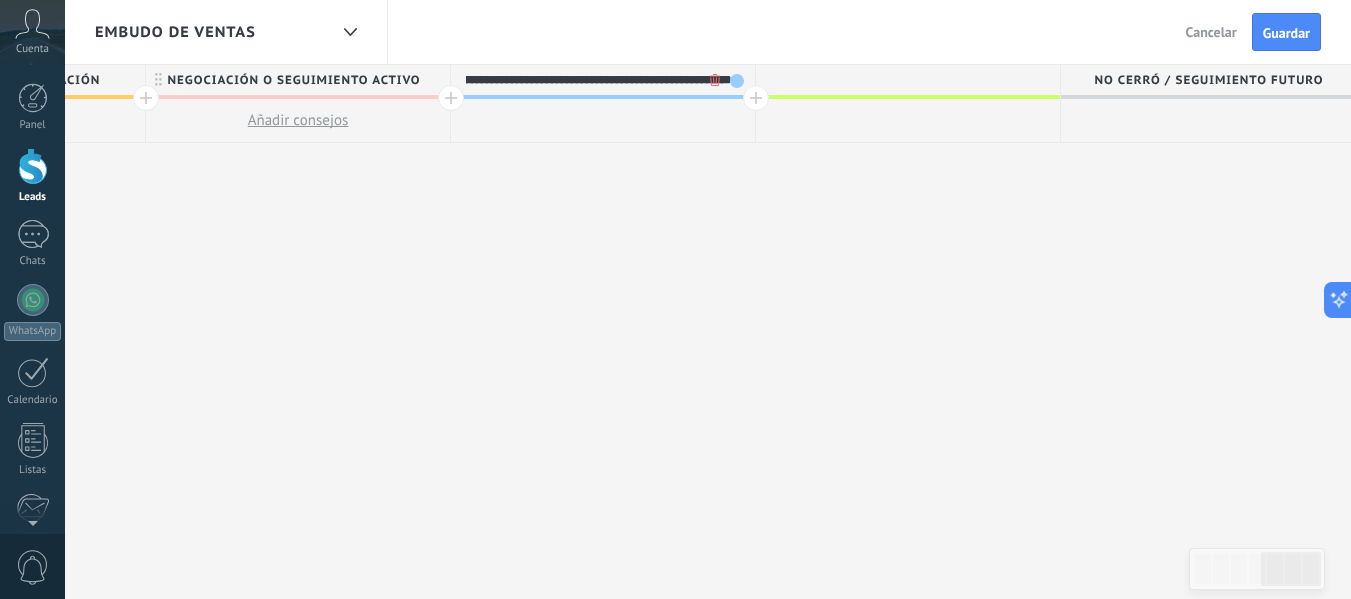 click on "**********" at bounding box center (146, 103) 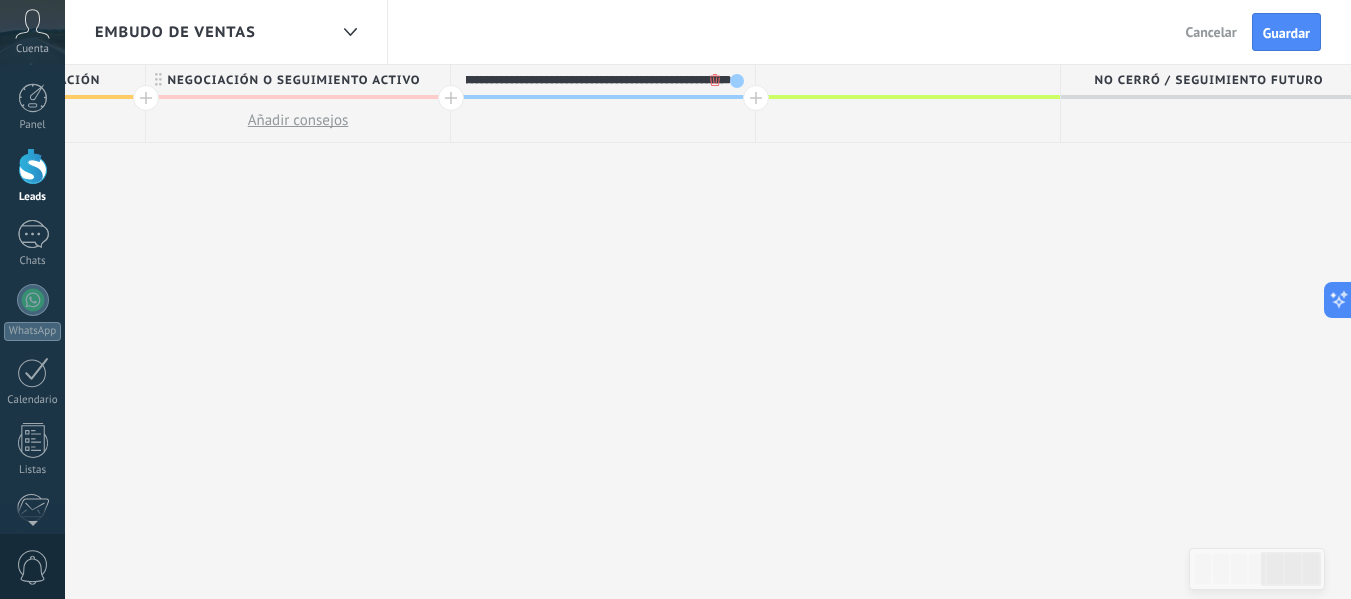 click on "**********" at bounding box center [598, 80] 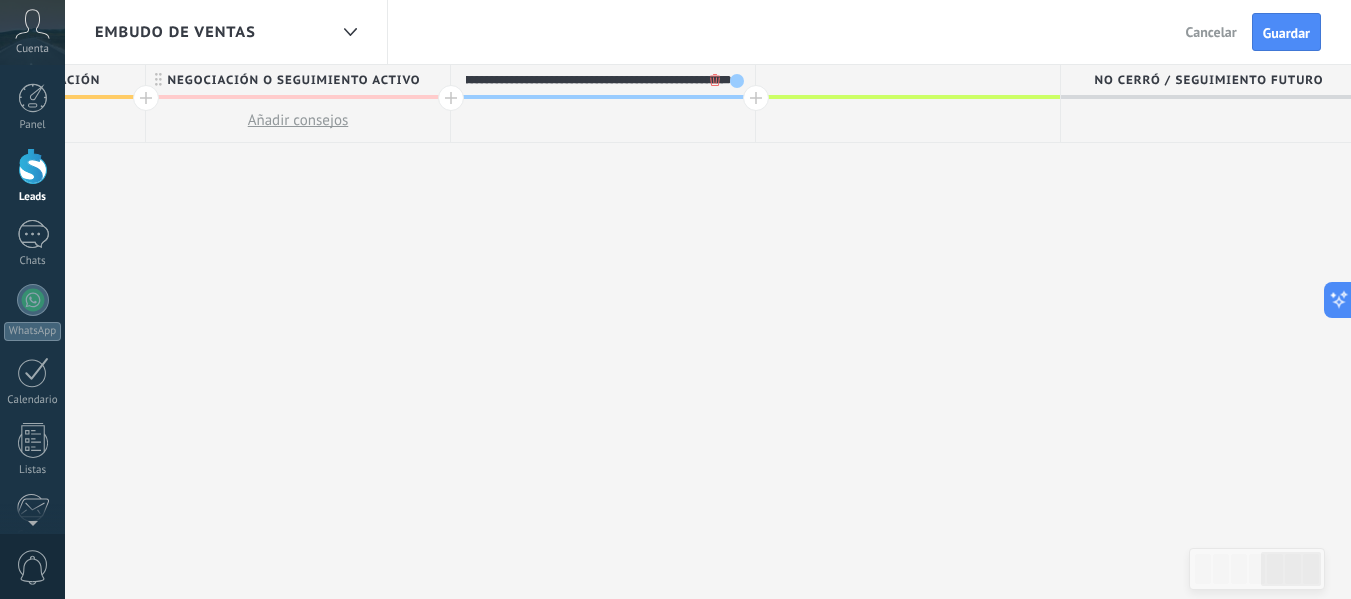 click on "**********" at bounding box center (598, 80) 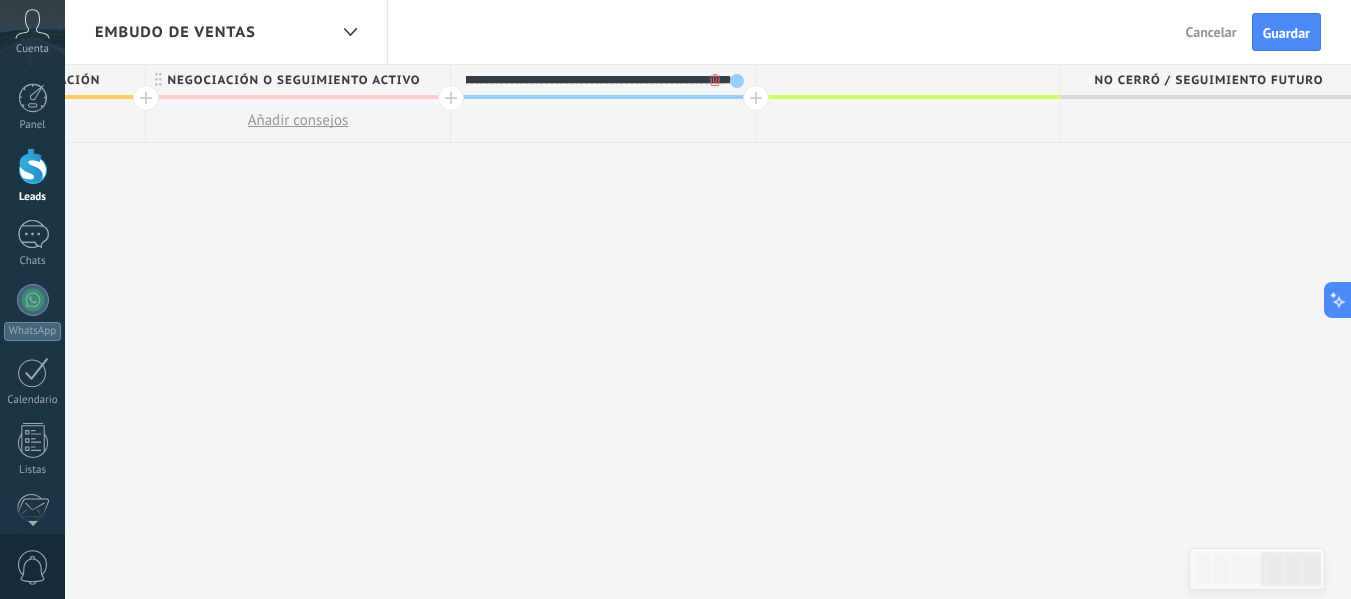 scroll, scrollTop: 0, scrollLeft: 180, axis: horizontal 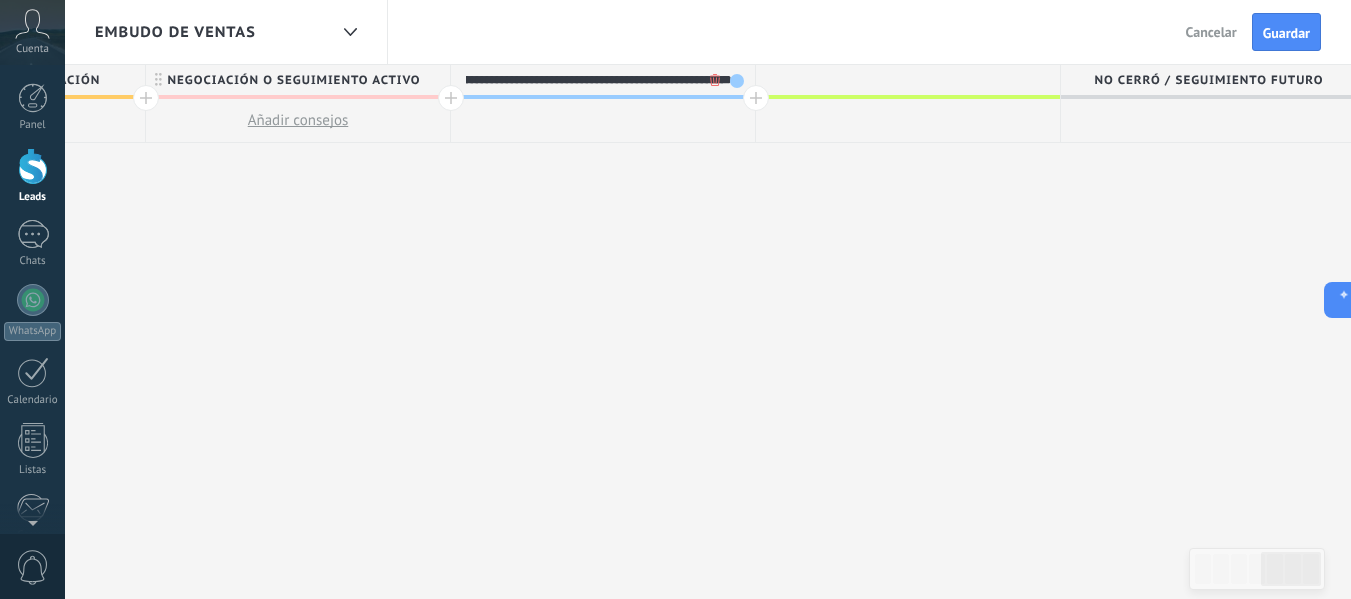 drag, startPoint x: 518, startPoint y: 81, endPoint x: 740, endPoint y: 88, distance: 222.11034 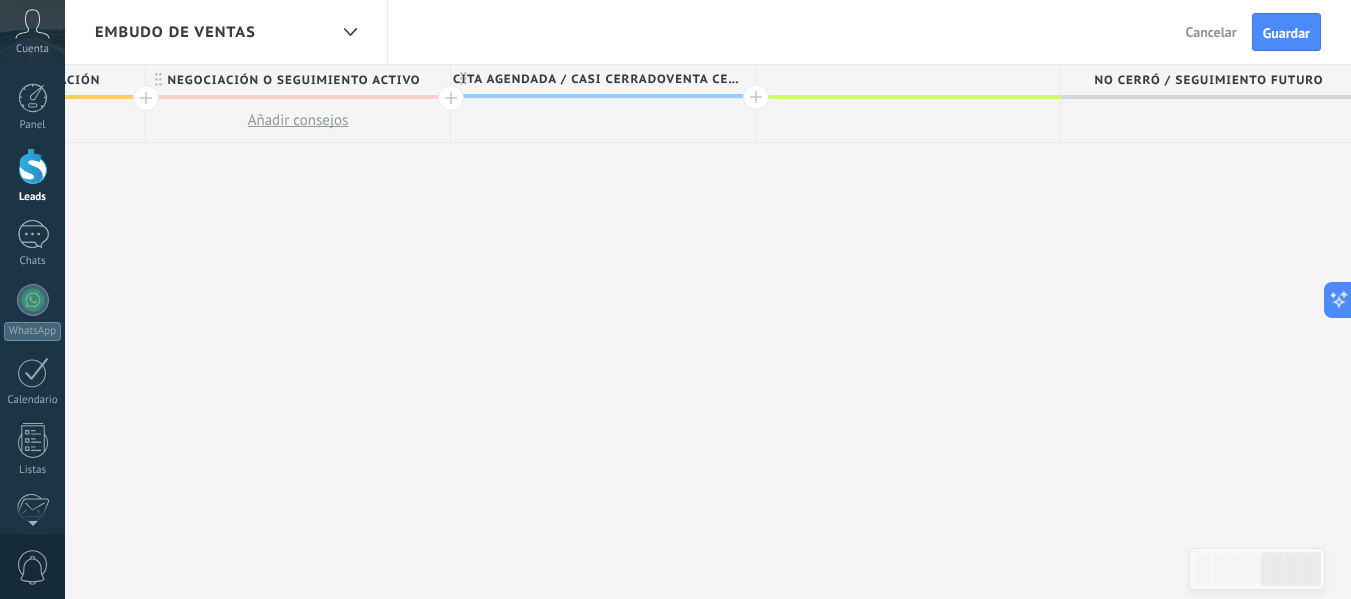 scroll, scrollTop: 0, scrollLeft: 1461, axis: horizontal 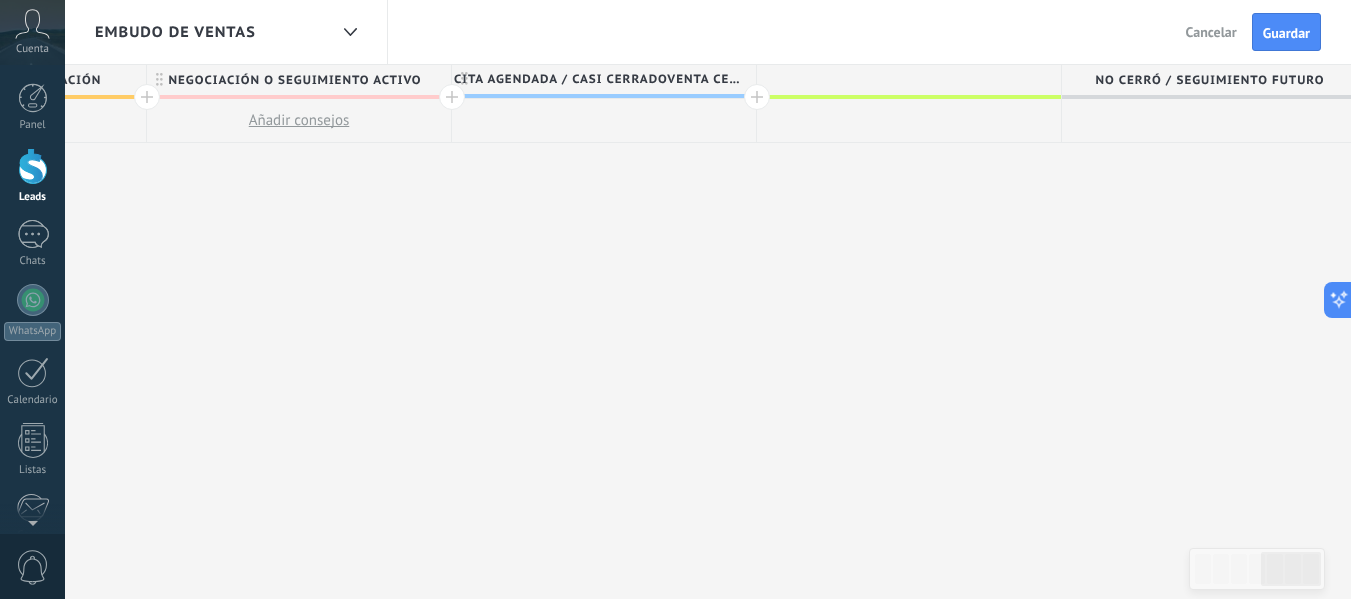 click on "Cita Agendada / Casi CerradoVenta Cerrada / Cita Realizada" at bounding box center [599, 79] 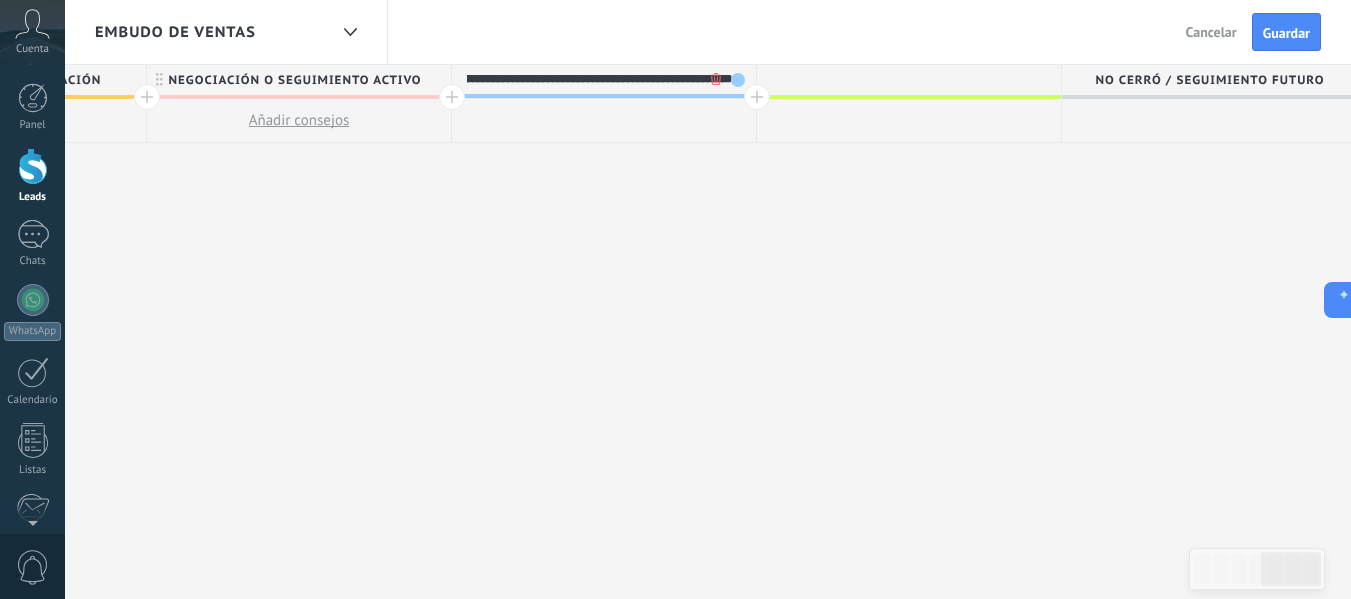 scroll, scrollTop: 0, scrollLeft: 180, axis: horizontal 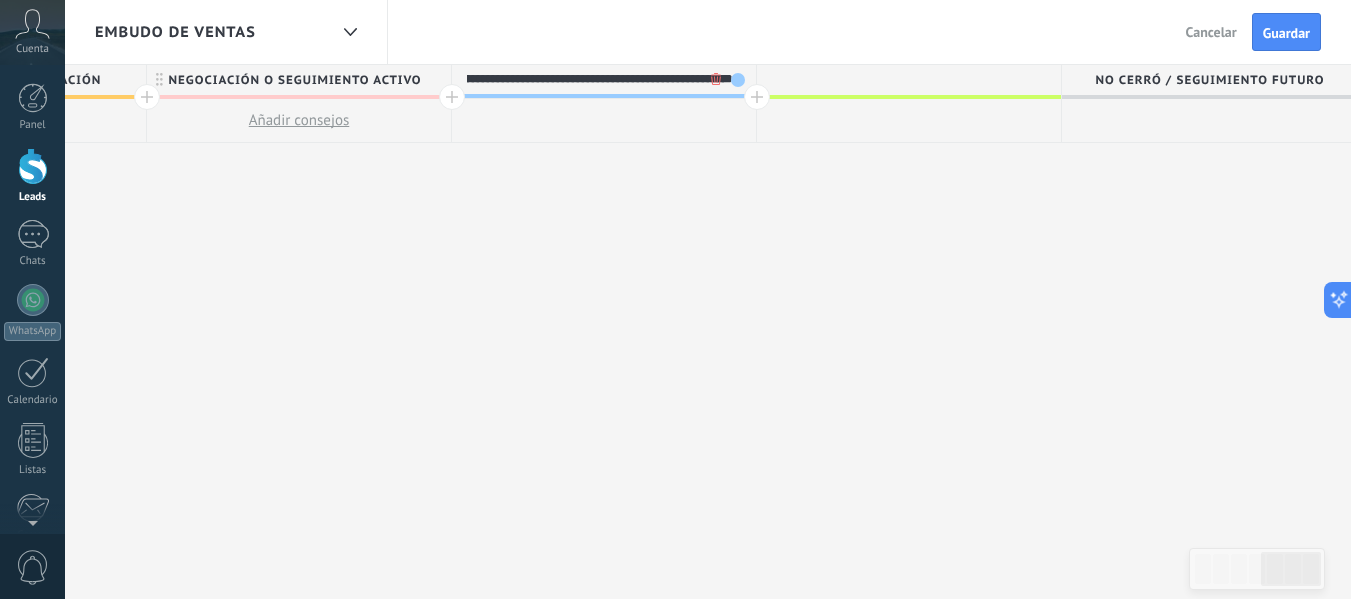 drag, startPoint x: 686, startPoint y: 83, endPoint x: 730, endPoint y: 90, distance: 44.553337 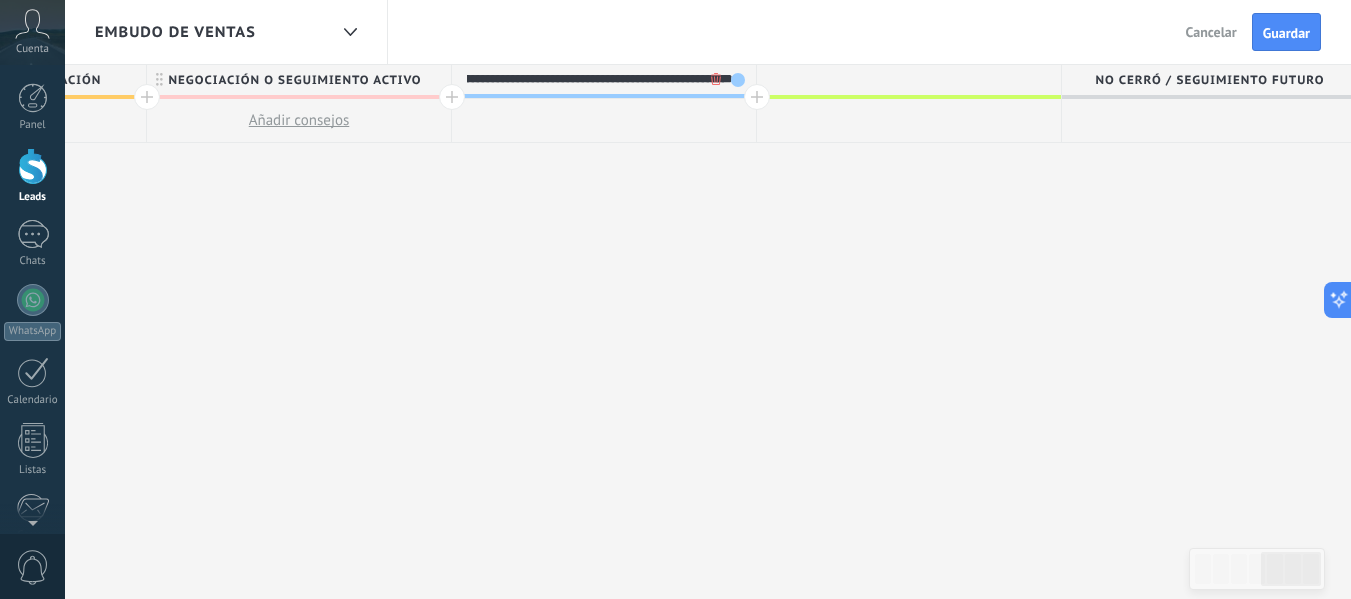 click on "**********" at bounding box center [599, 79] 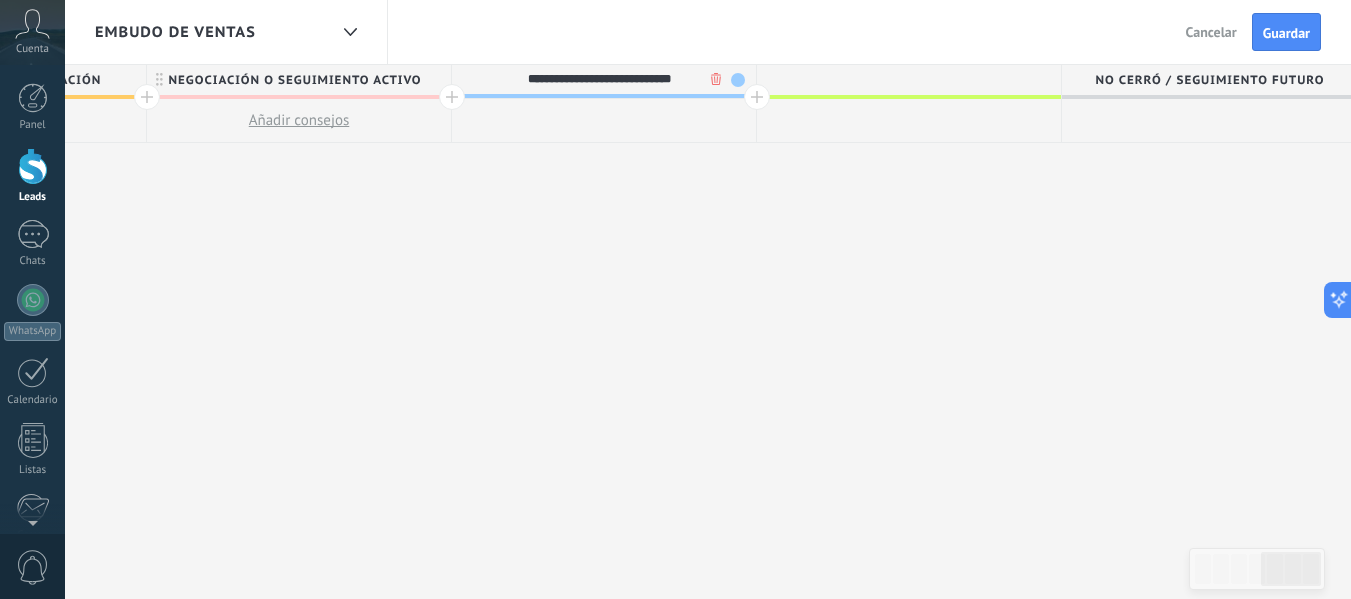 scroll, scrollTop: 0, scrollLeft: 0, axis: both 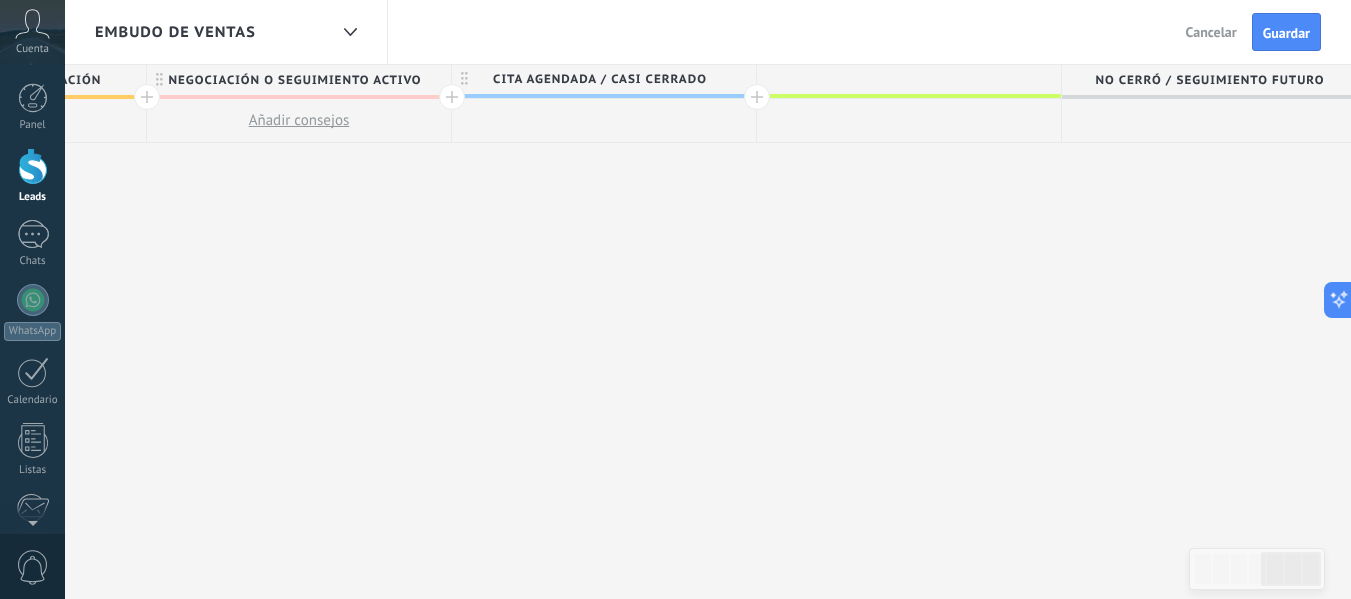 click at bounding box center [904, 79] 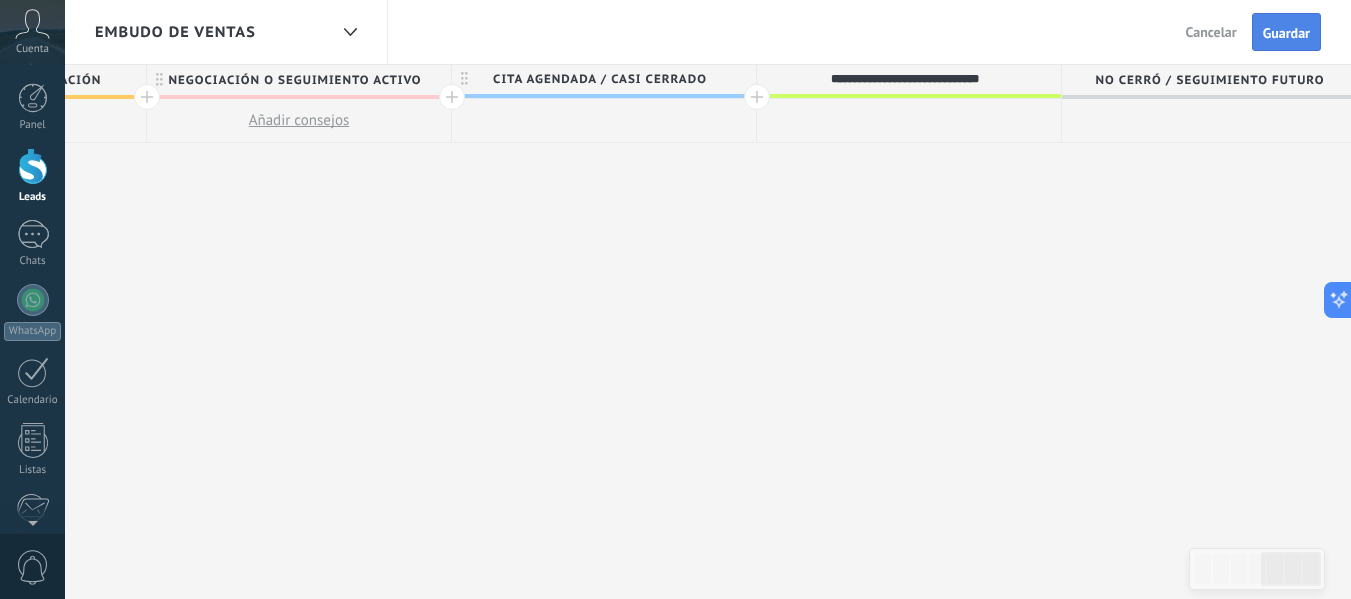 type on "**********" 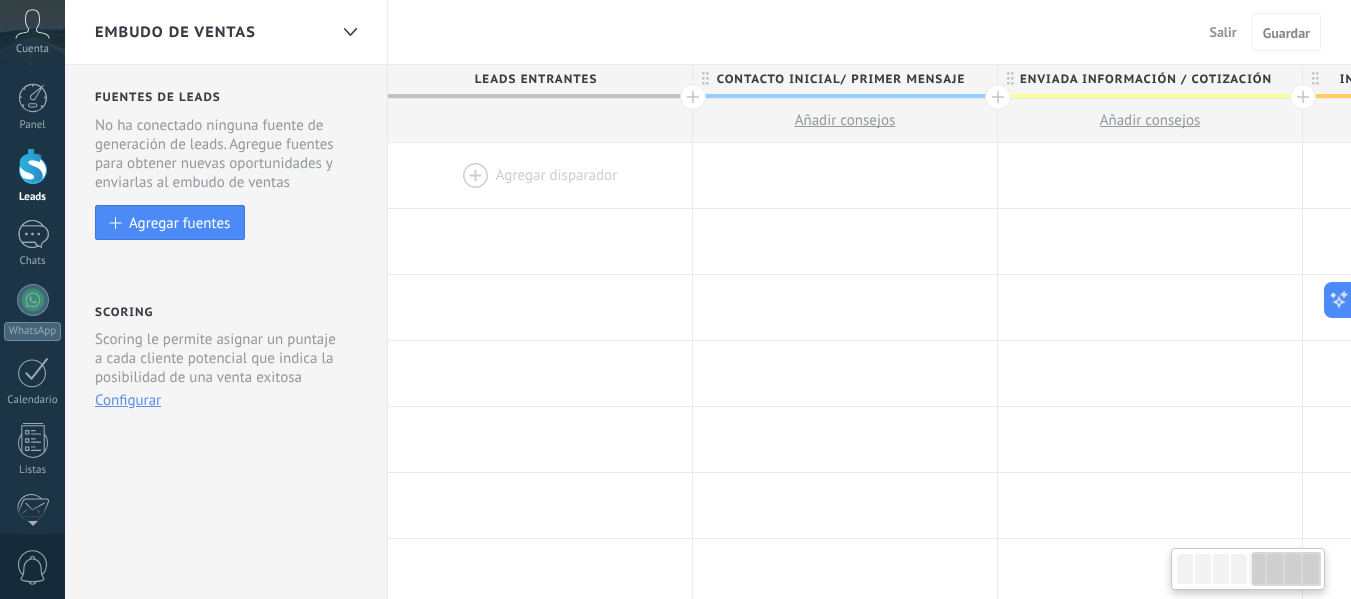 scroll, scrollTop: 0, scrollLeft: 0, axis: both 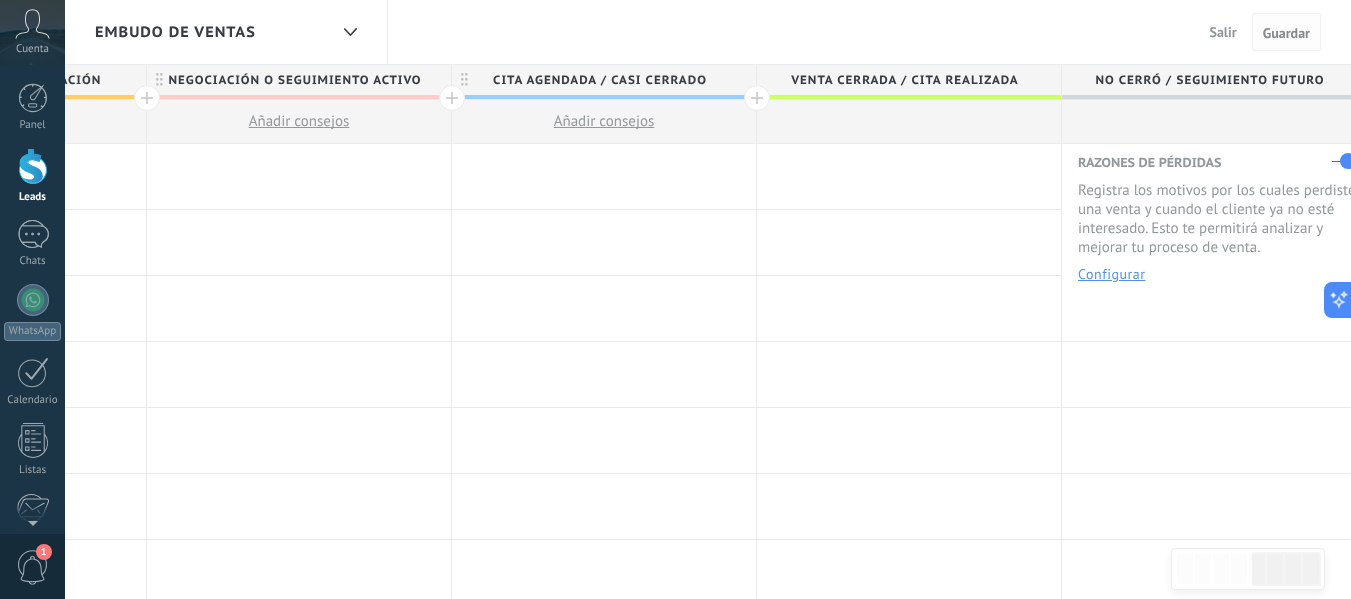 click on "Guardar" at bounding box center [1286, 33] 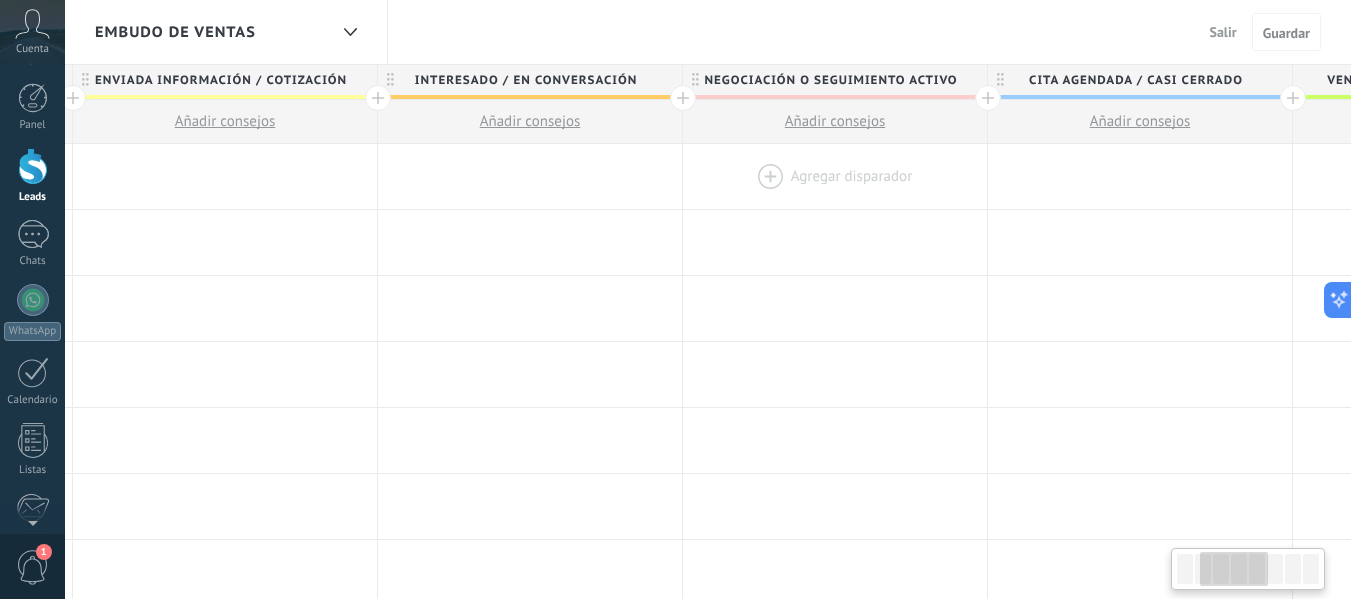 drag, startPoint x: 562, startPoint y: 224, endPoint x: 829, endPoint y: 200, distance: 268.07648 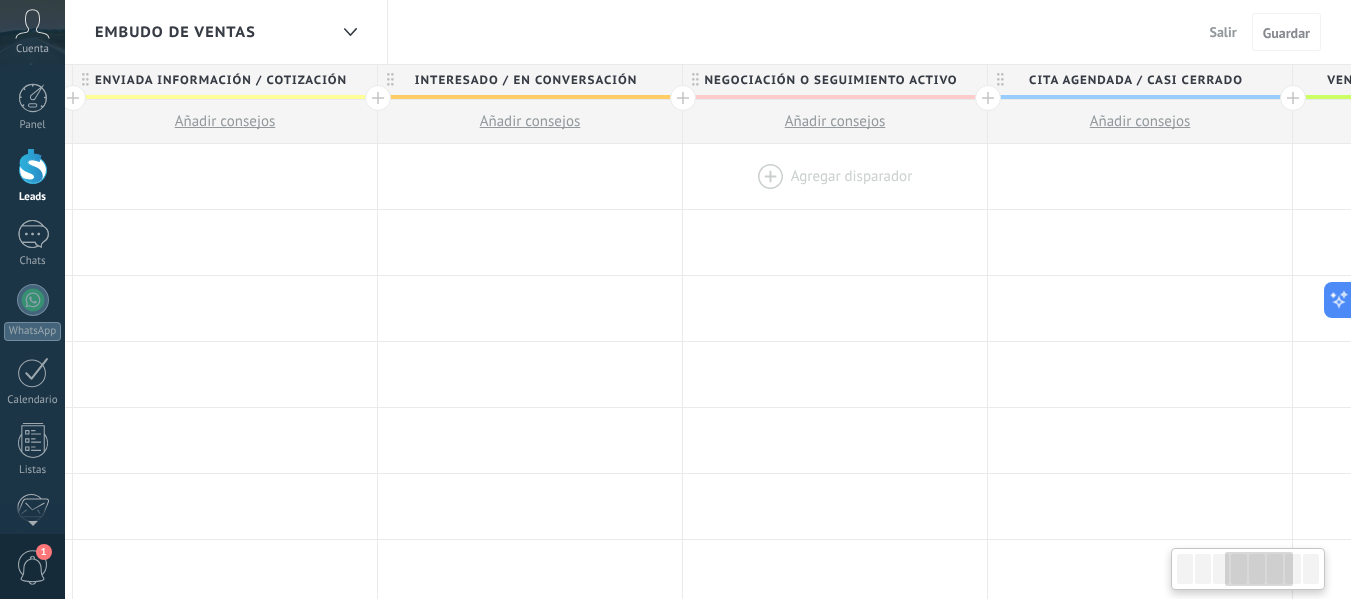scroll, scrollTop: 0, scrollLeft: 950, axis: horizontal 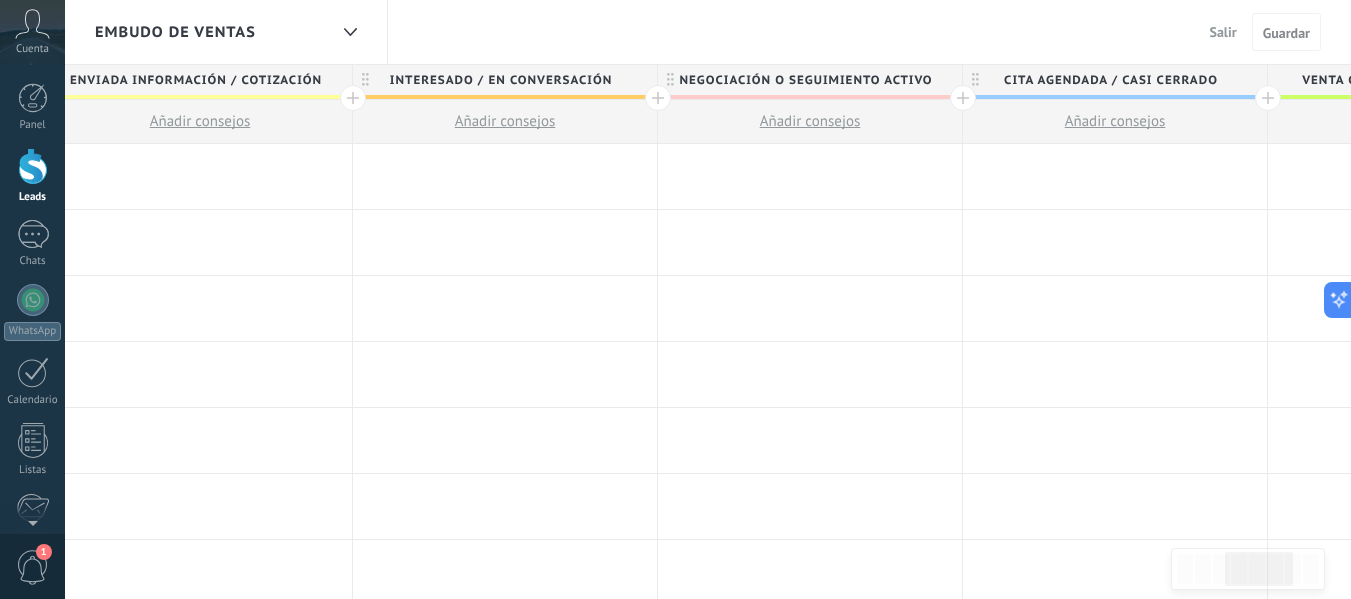 click on "Salir" at bounding box center (1223, 32) 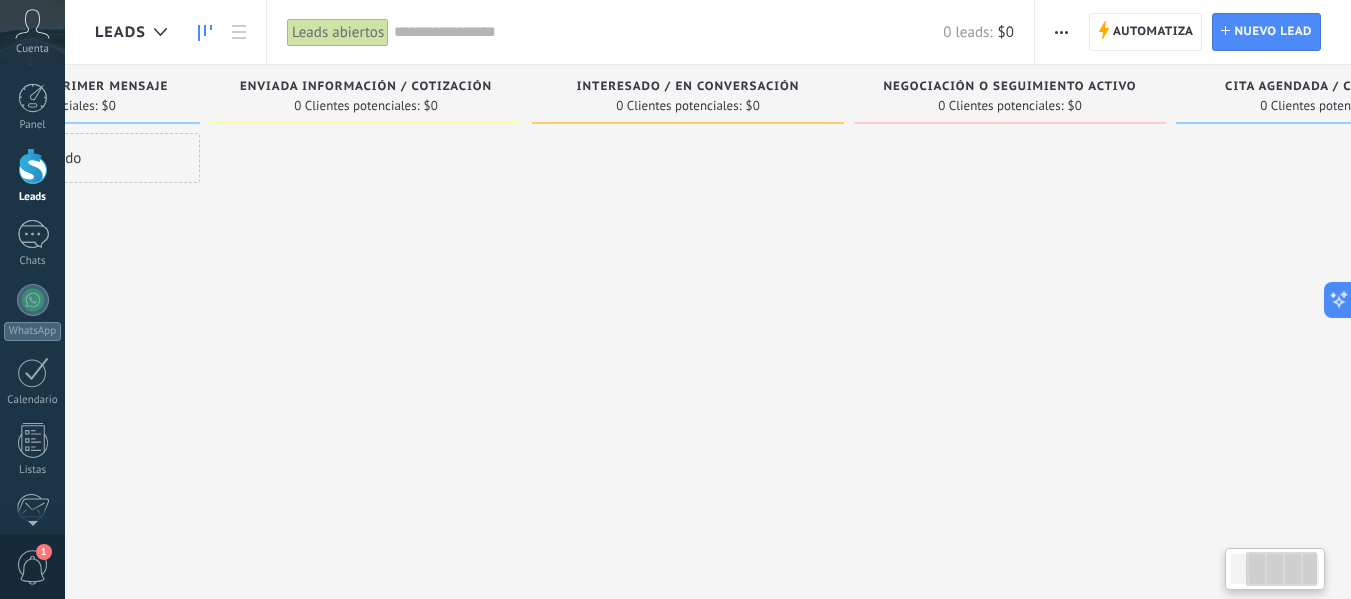scroll, scrollTop: 0, scrollLeft: 0, axis: both 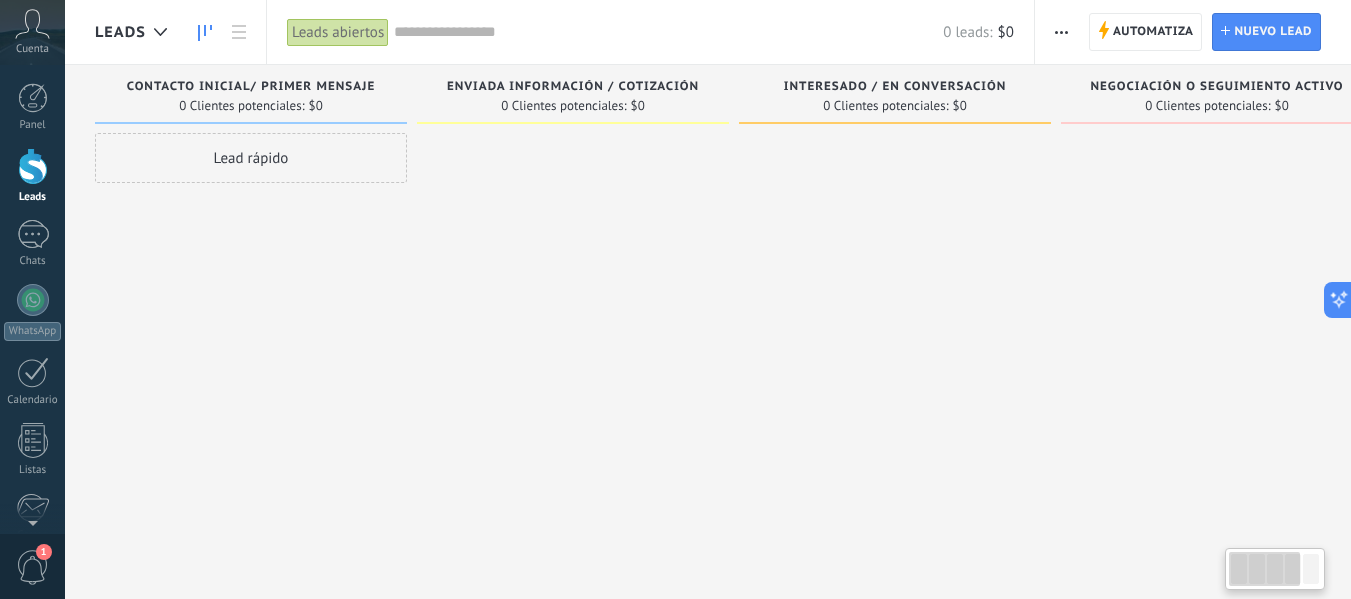 drag, startPoint x: 1277, startPoint y: 165, endPoint x: 1223, endPoint y: 212, distance: 71.5891 